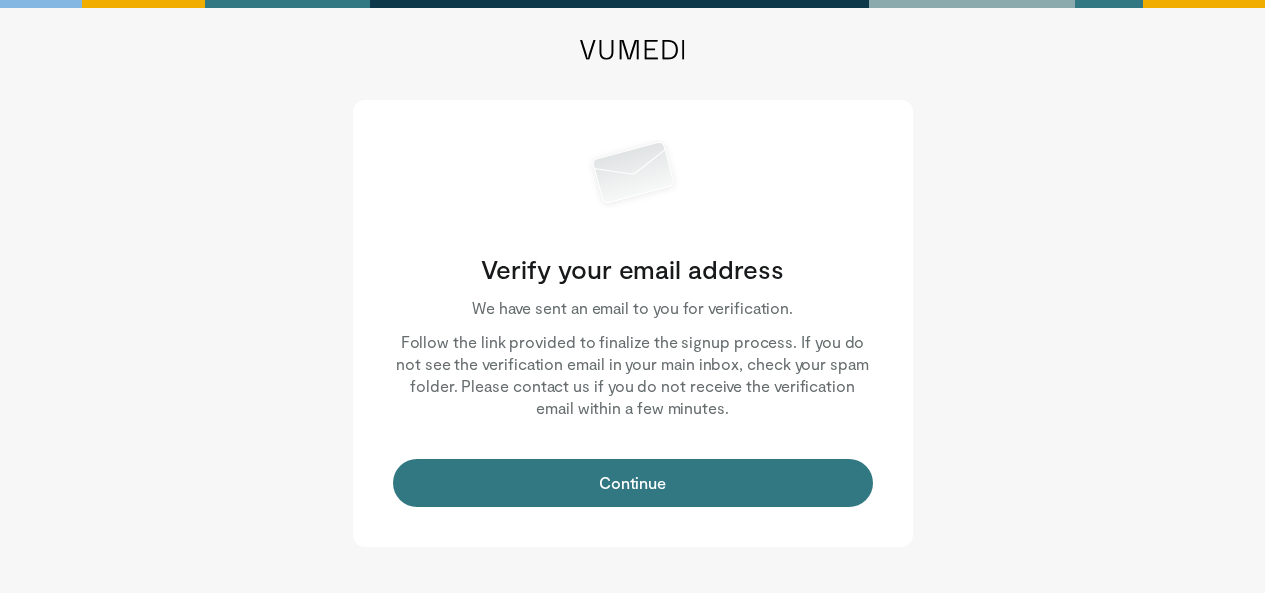 scroll, scrollTop: 0, scrollLeft: 0, axis: both 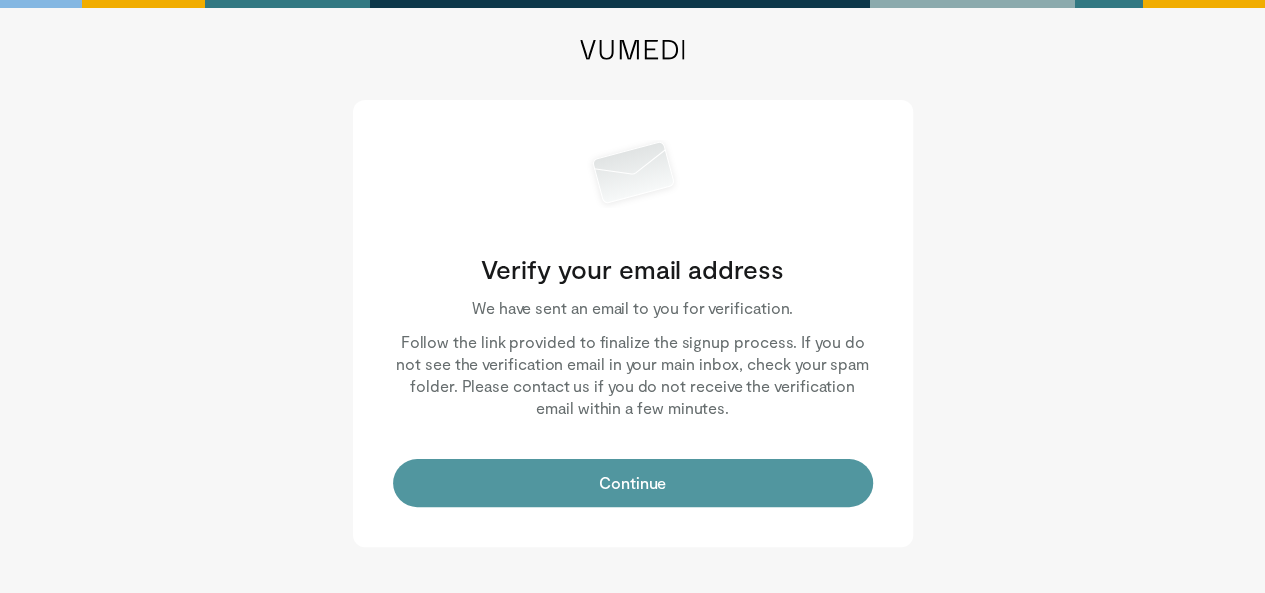 click on "Continue" at bounding box center (633, 483) 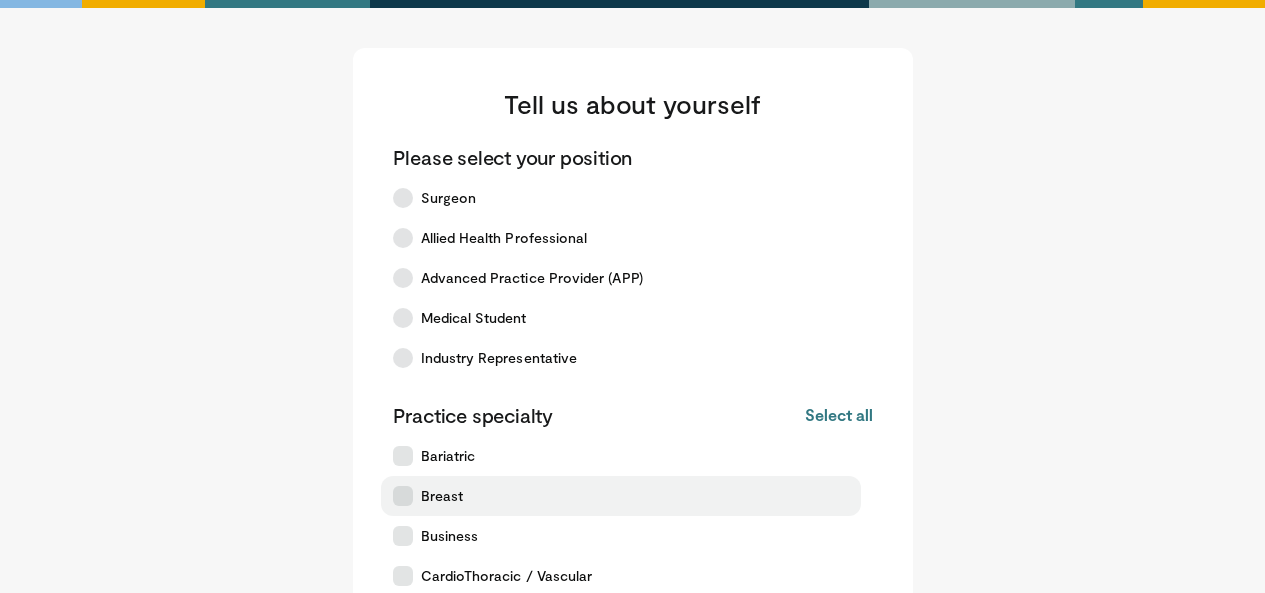 scroll, scrollTop: 0, scrollLeft: 0, axis: both 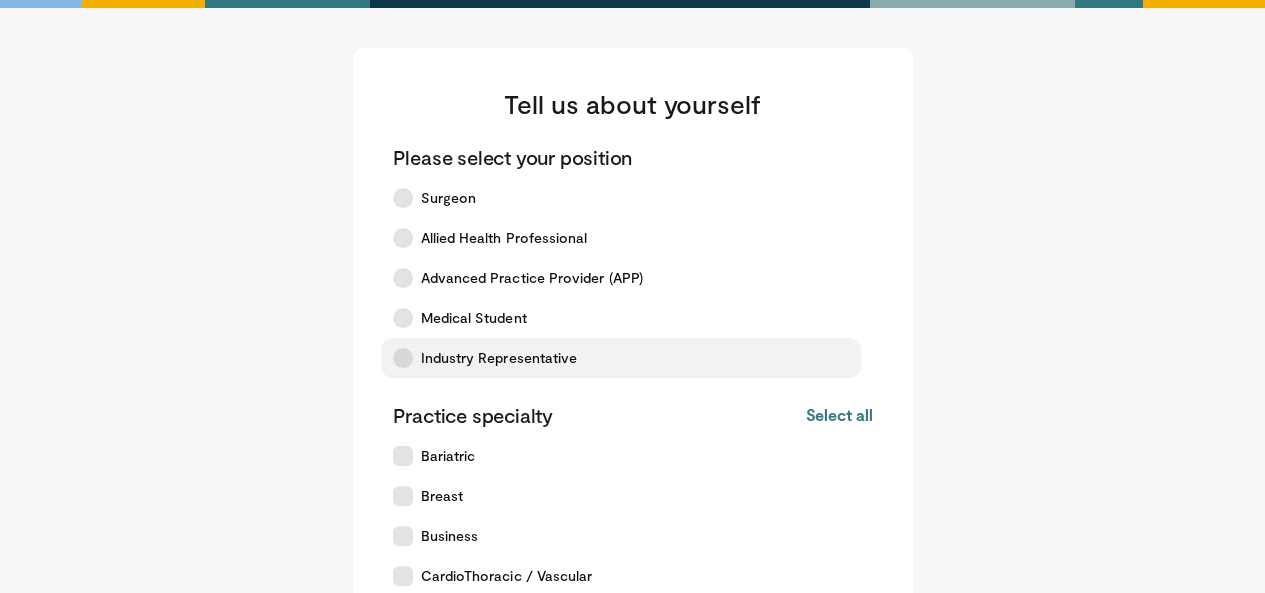 click on "Industry Representative" at bounding box center (499, 358) 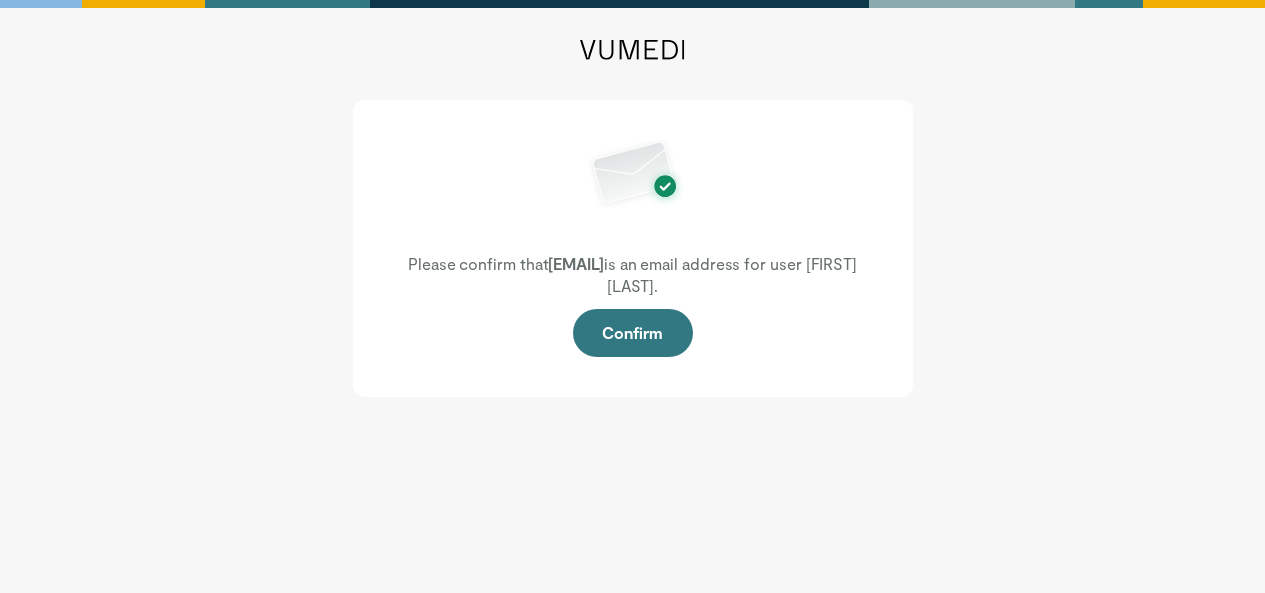scroll, scrollTop: 0, scrollLeft: 0, axis: both 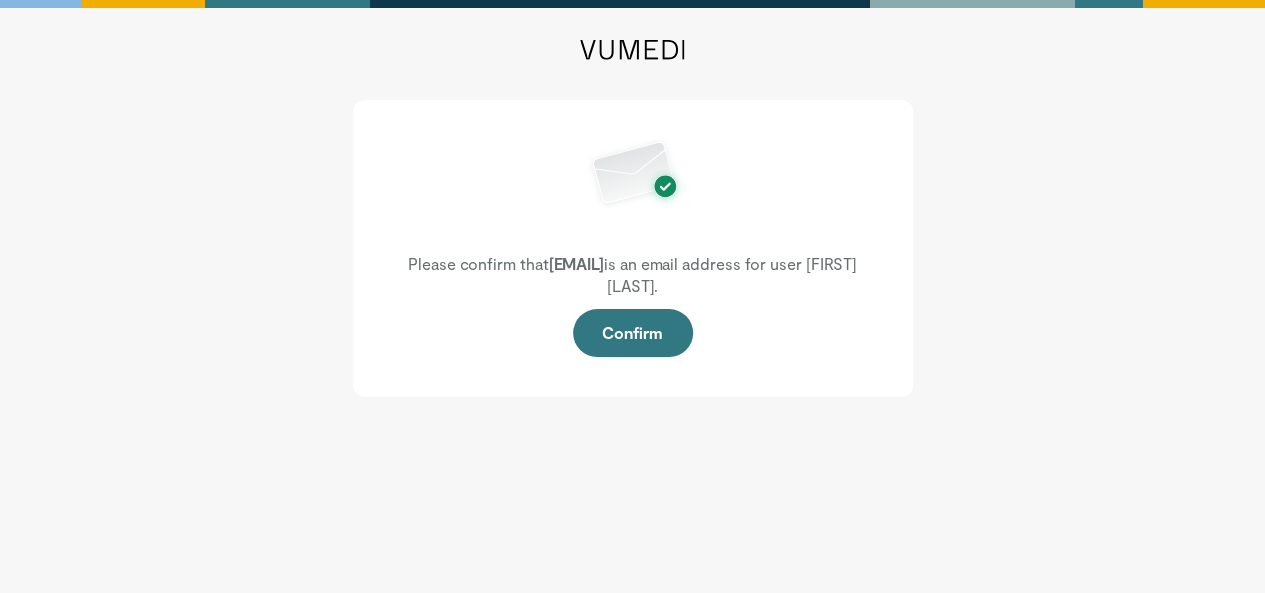 click on "Please confirm that  noah.garcia@zimmerbiomet.com  is an email address for user Noah Garcia.
Confirm" at bounding box center [633, 248] 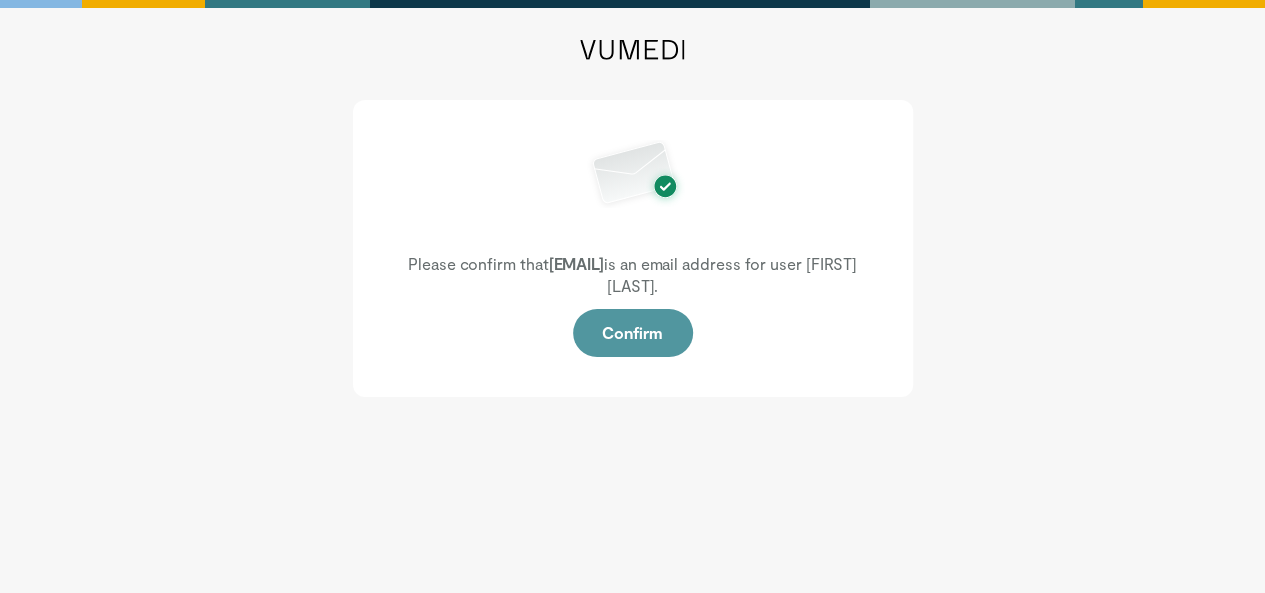 click on "Confirm" at bounding box center [633, 333] 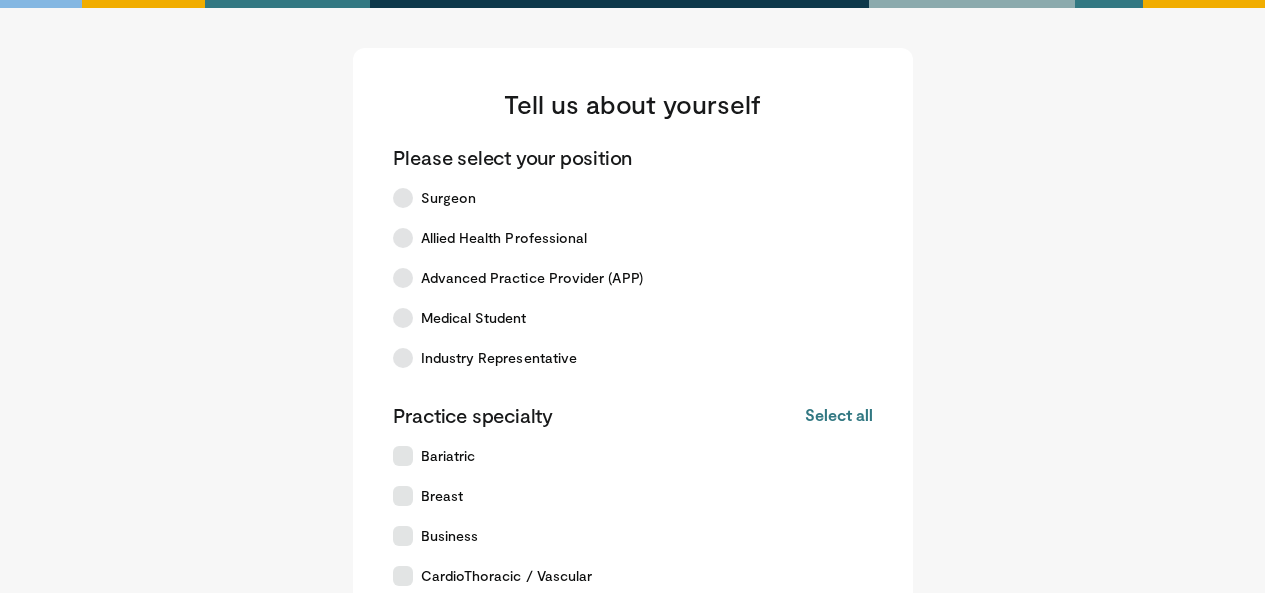scroll, scrollTop: 0, scrollLeft: 0, axis: both 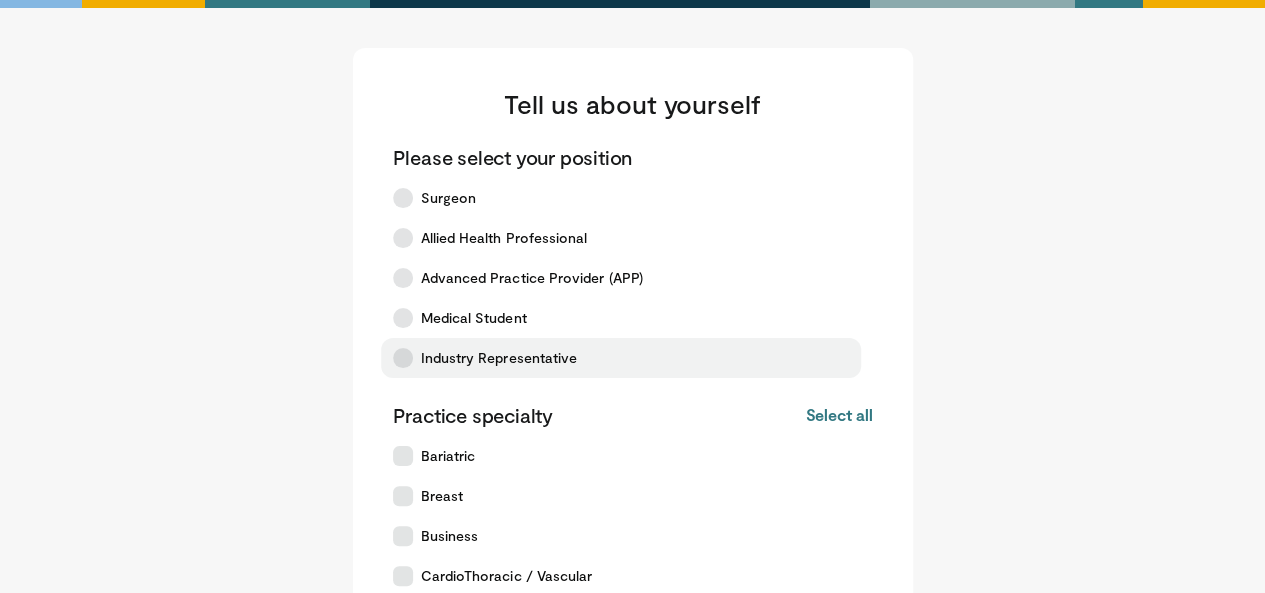 click on "Industry Representative" at bounding box center (499, 358) 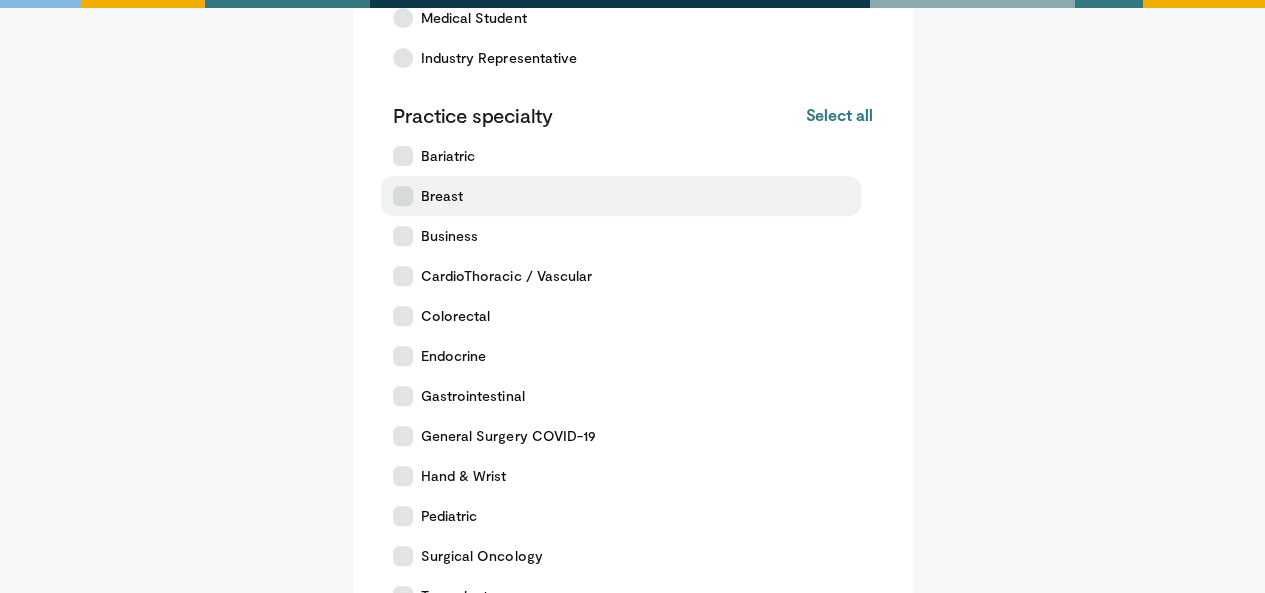 scroll, scrollTop: 400, scrollLeft: 0, axis: vertical 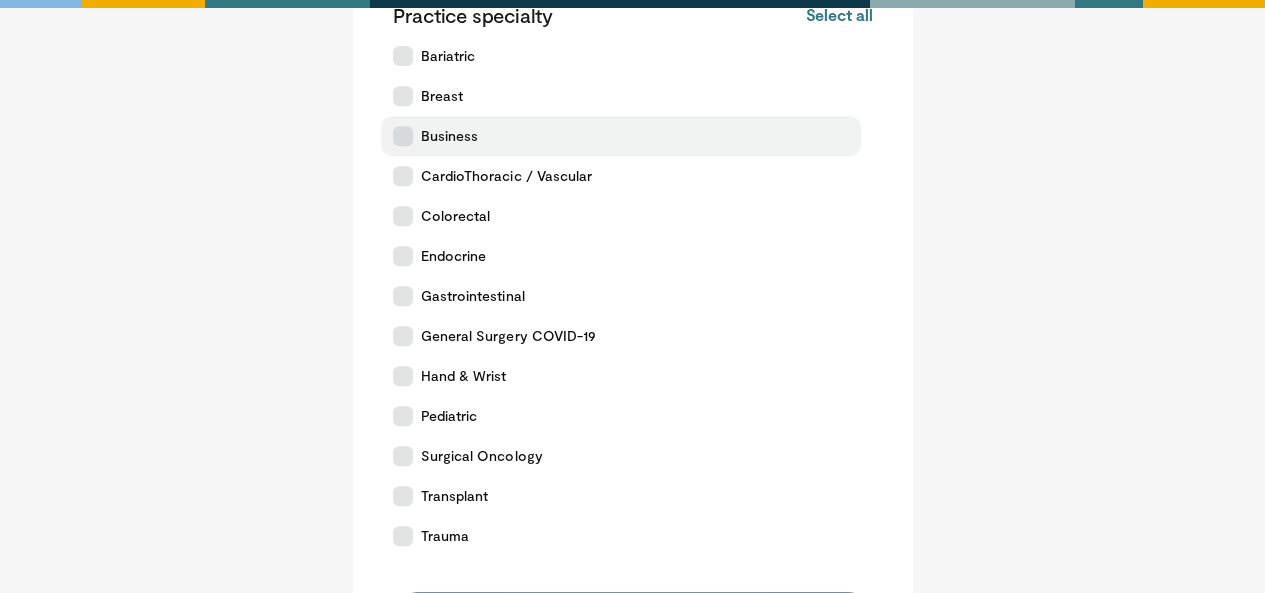 click on "Business" at bounding box center (621, 136) 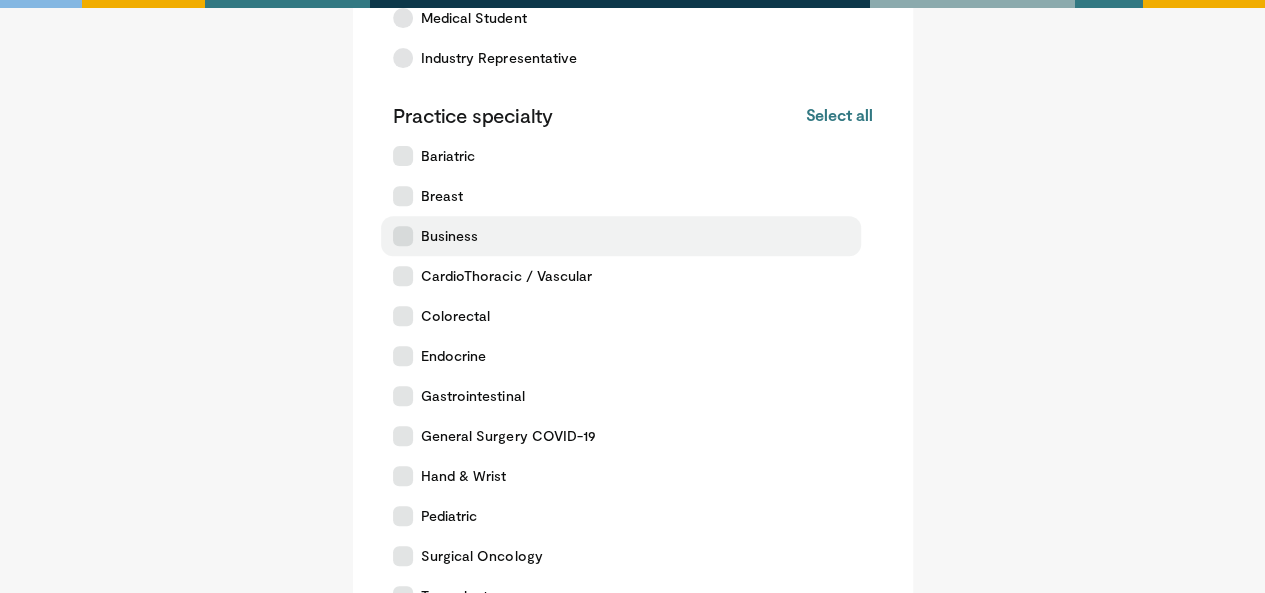 scroll, scrollTop: 684, scrollLeft: 0, axis: vertical 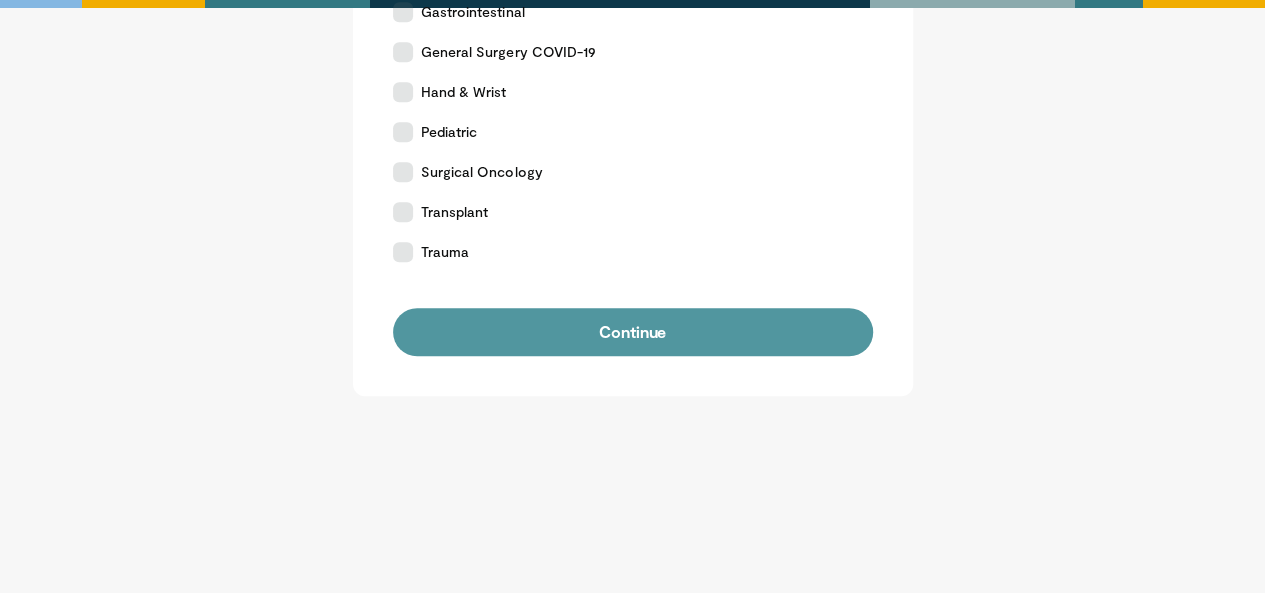 click on "Continue" at bounding box center [633, 332] 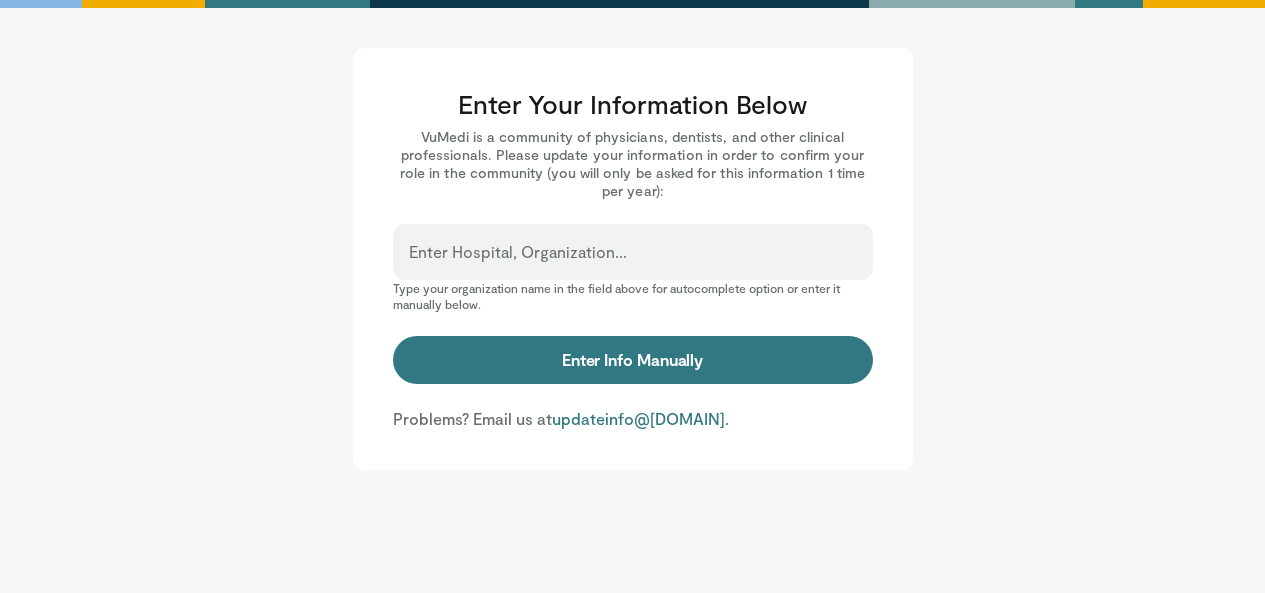 scroll, scrollTop: 0, scrollLeft: 0, axis: both 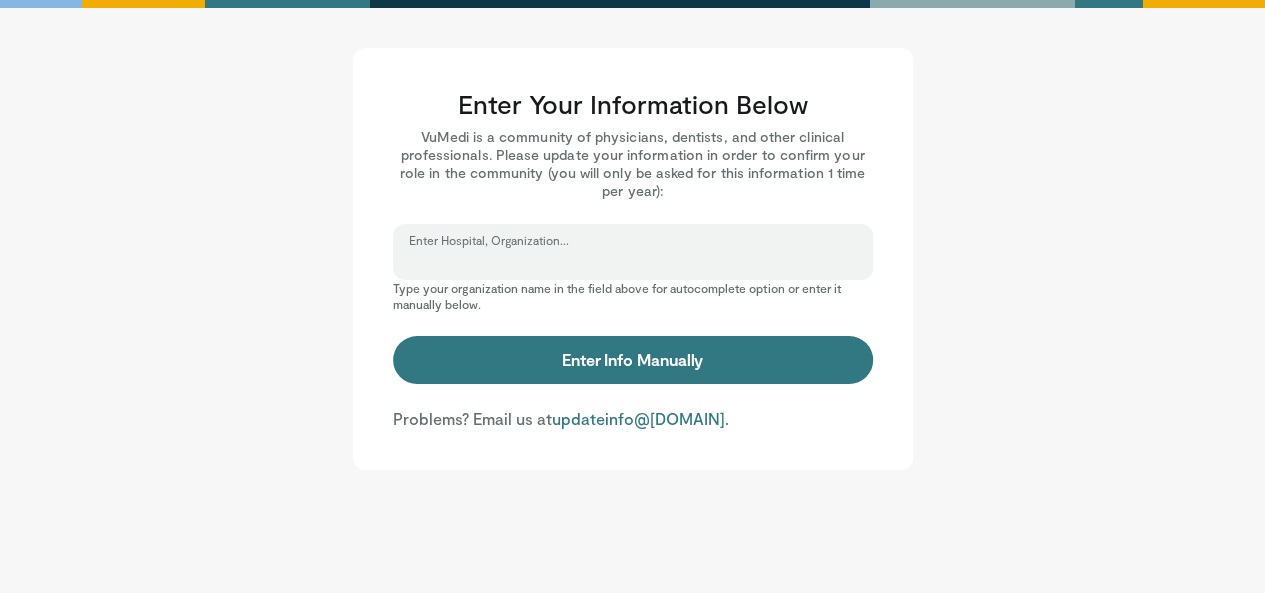 click on "Enter Hospital, Organization..." at bounding box center (633, 261) 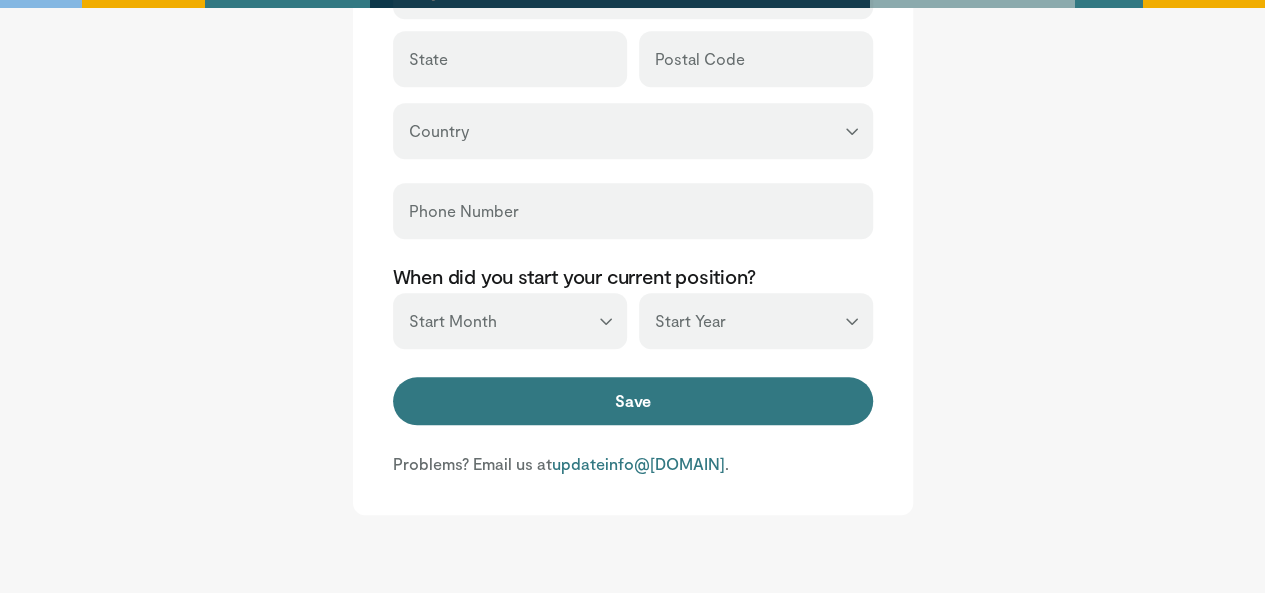 scroll, scrollTop: 900, scrollLeft: 0, axis: vertical 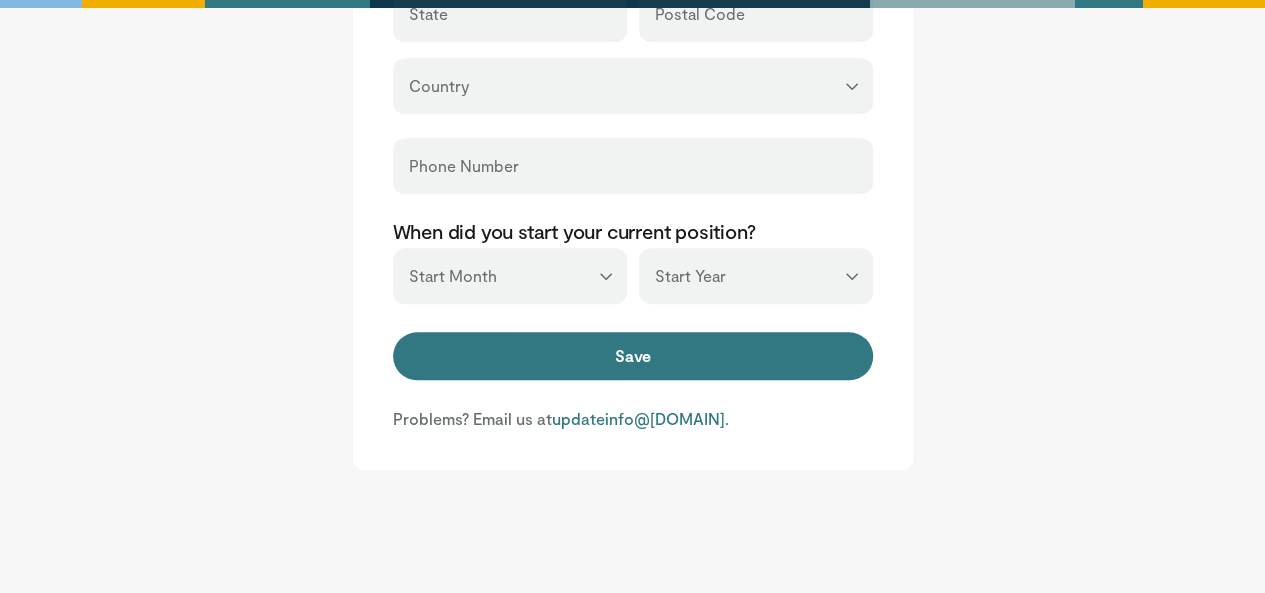 click on "***
*******
********
*****
*****
***
****
****
******
*********
*******
********
********" at bounding box center [510, 276] 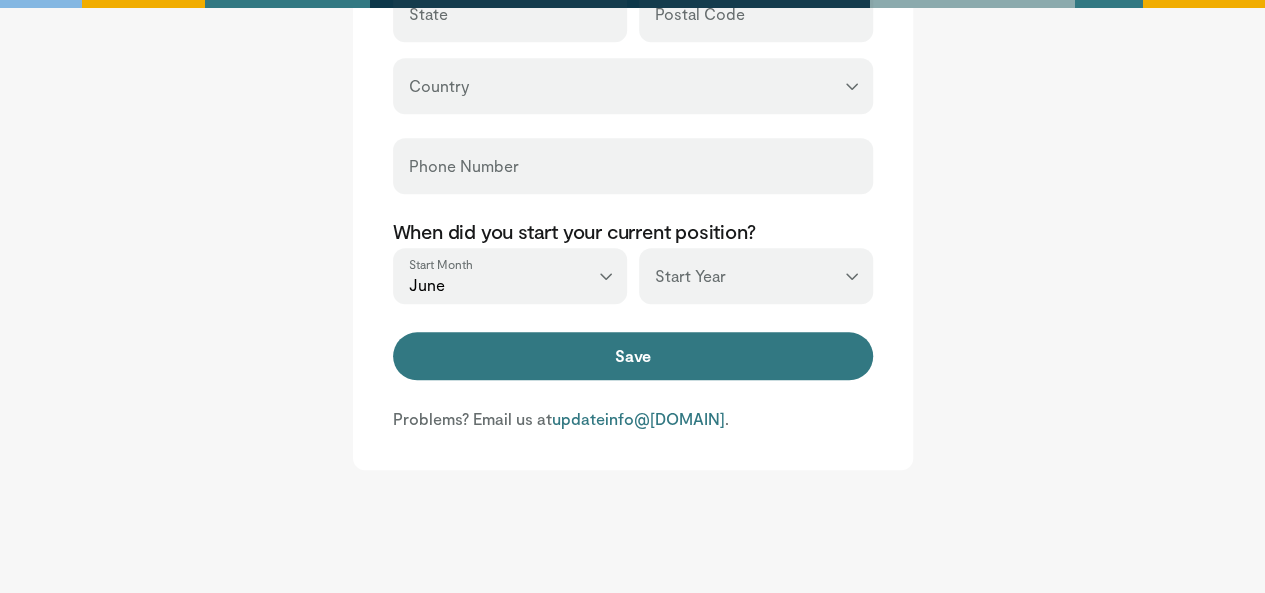 click on "***
*******
********
*****
*****
***
****
****
******
*********
*******
********
********" at bounding box center (510, 276) 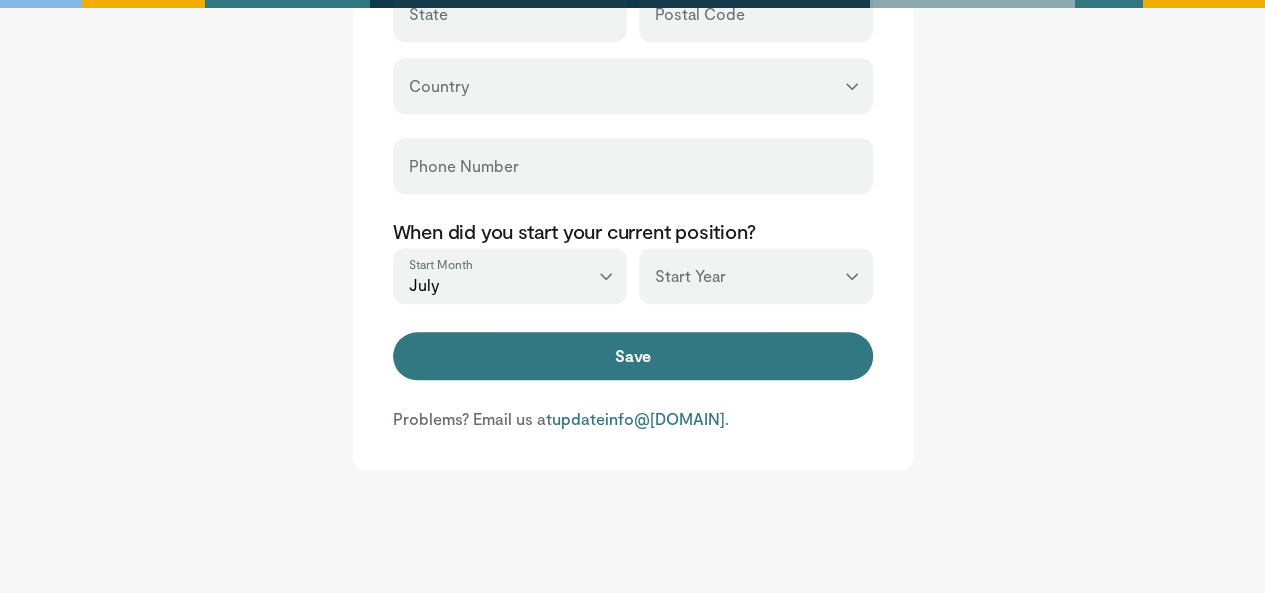 click on "***
****
****
****
****
****
****
****
****
****
****
****
****
****
****
****
****
****
****
****
****
****
****
****
****
****
****
****
****
**** **** **** **** ****" at bounding box center (756, 276) 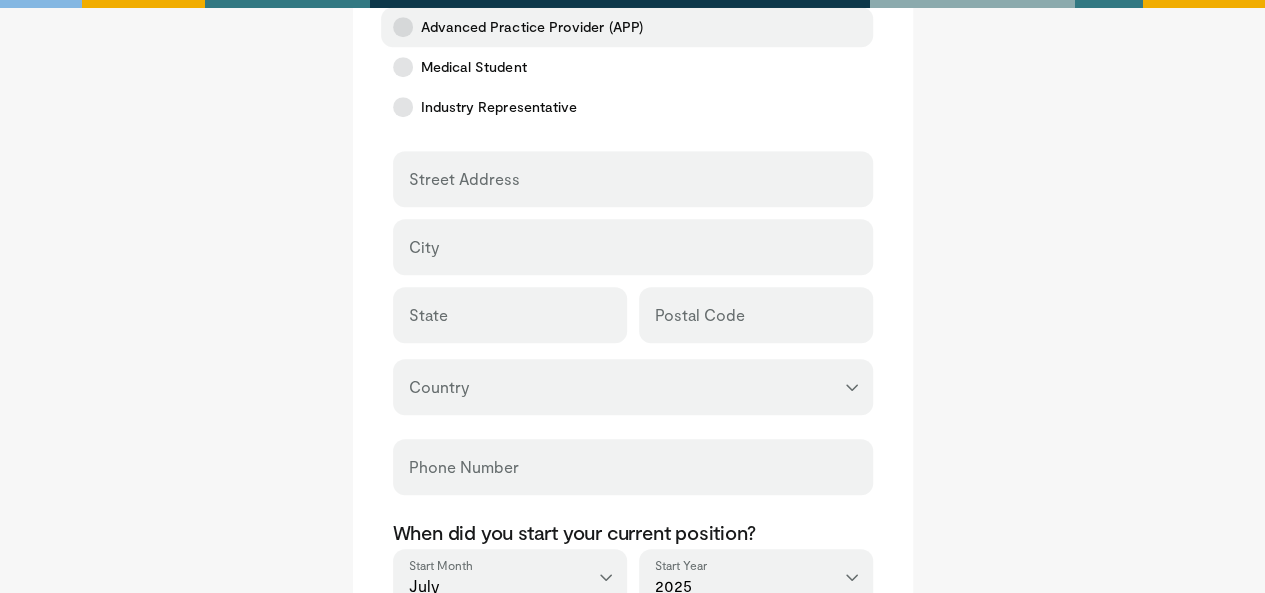 scroll, scrollTop: 600, scrollLeft: 0, axis: vertical 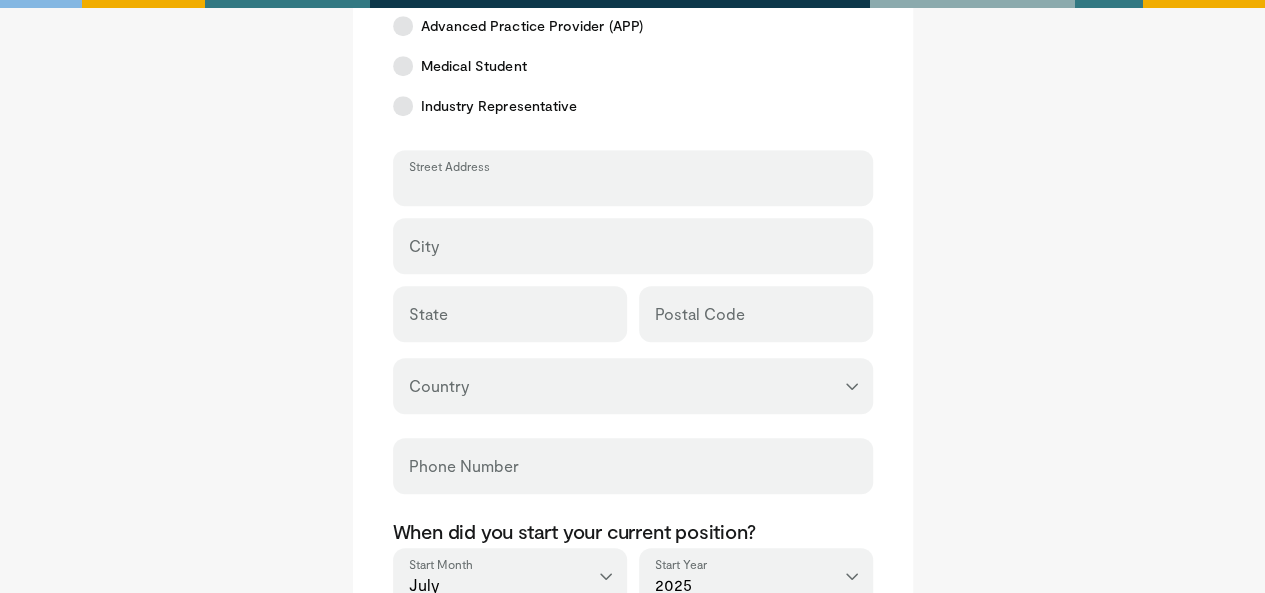 click on "Street Address" at bounding box center [633, 187] 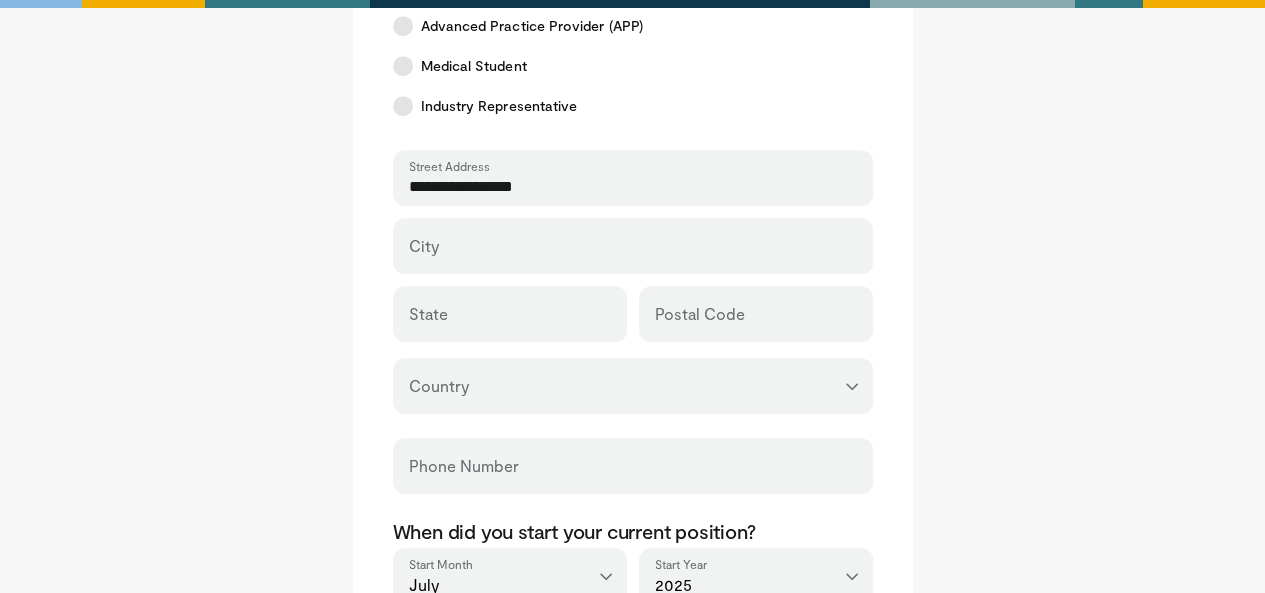 type on "**********" 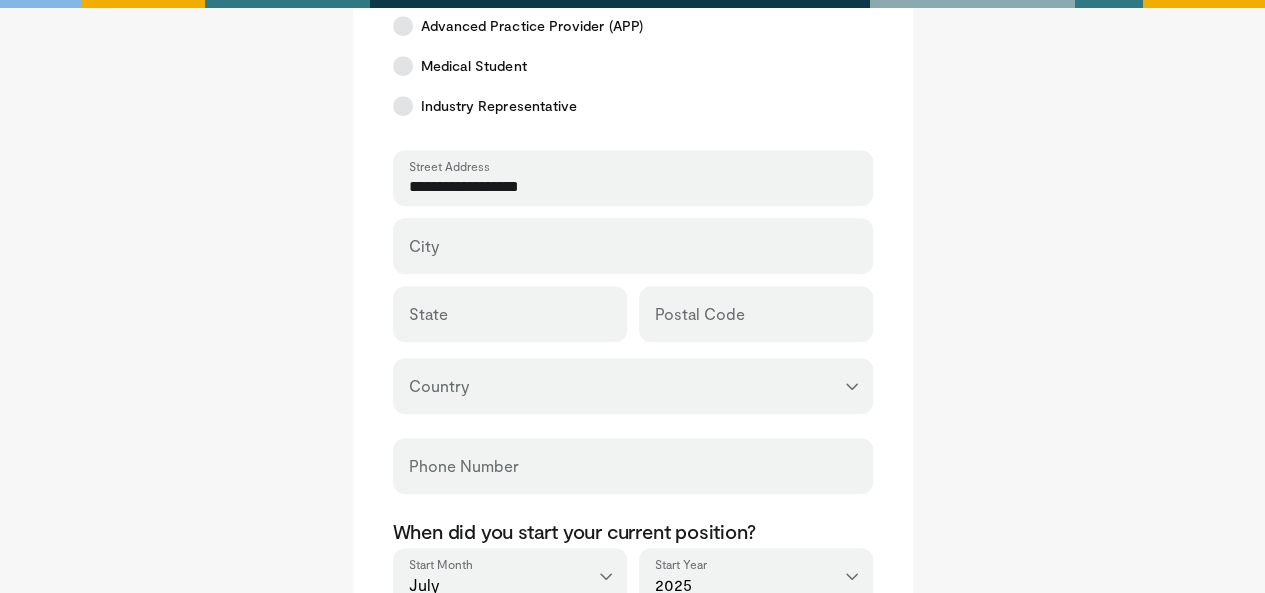 drag, startPoint x: 563, startPoint y: 189, endPoint x: 227, endPoint y: 154, distance: 337.818 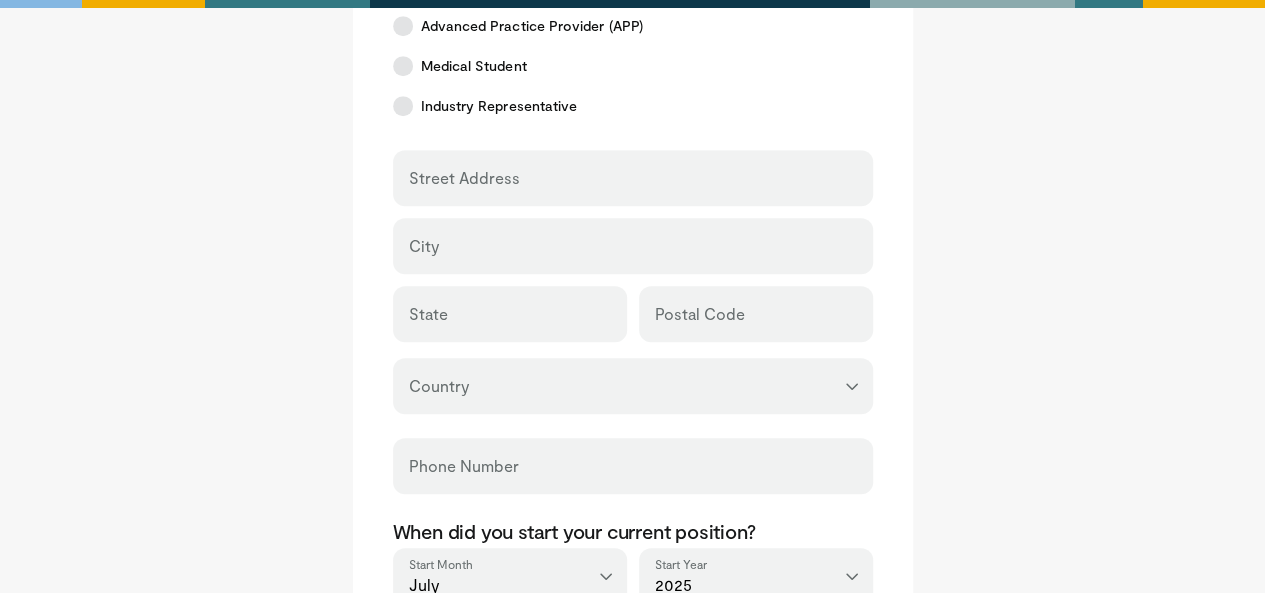 click on "Phone Number" at bounding box center (633, 466) 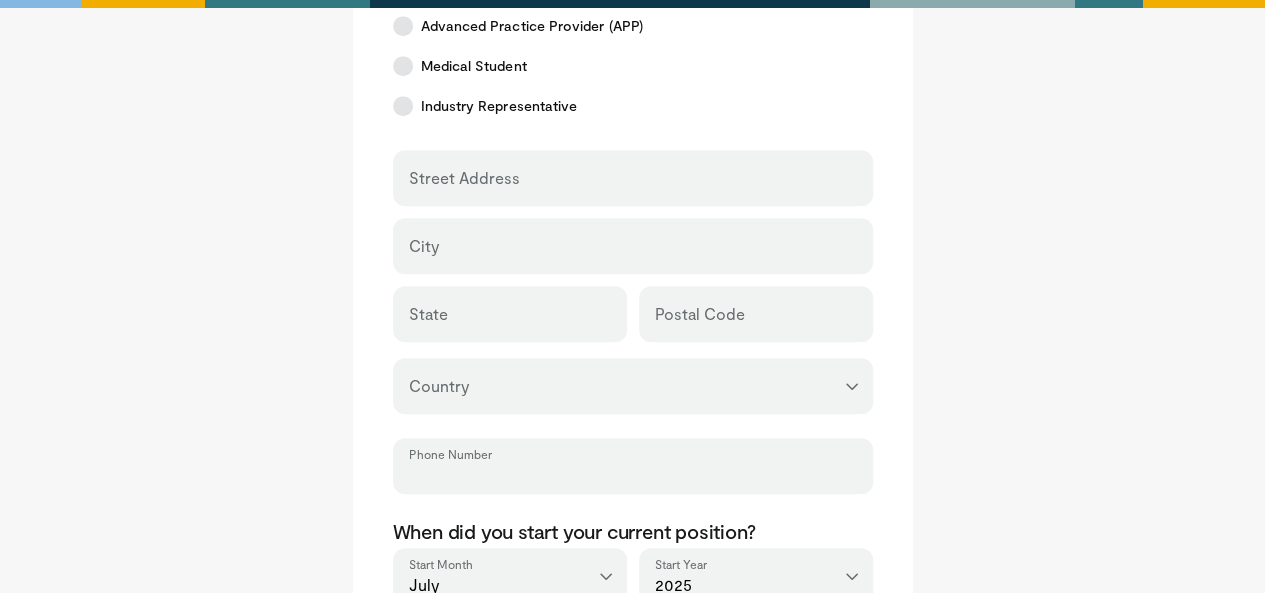click on "Phone Number" at bounding box center (633, 475) 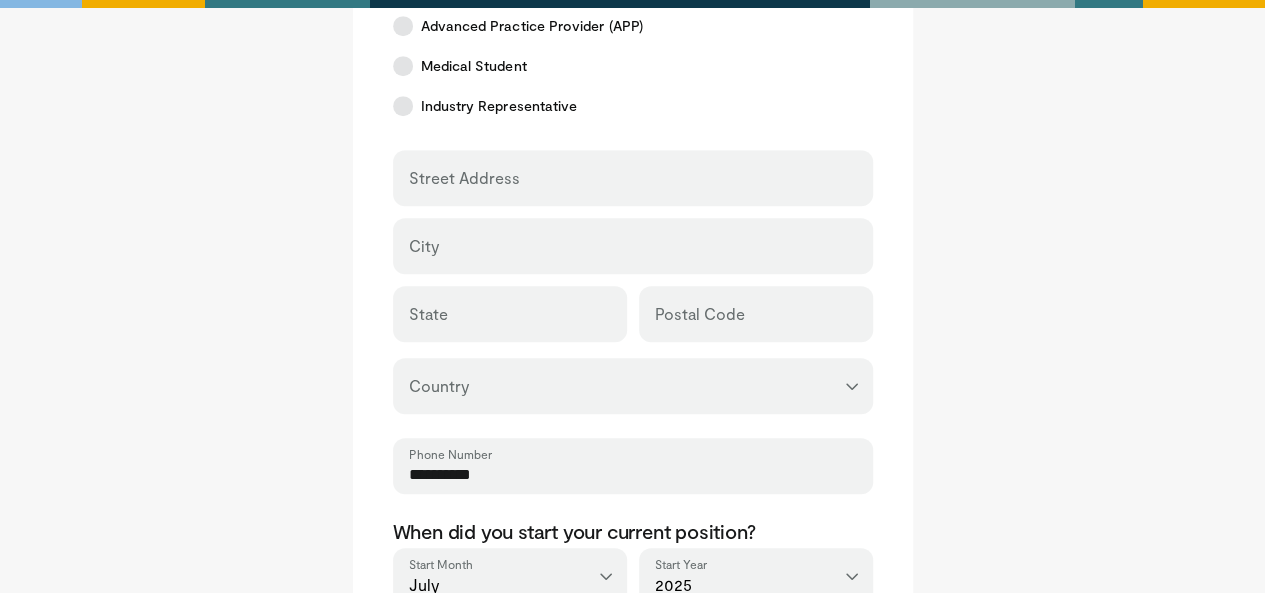 scroll, scrollTop: 974, scrollLeft: 0, axis: vertical 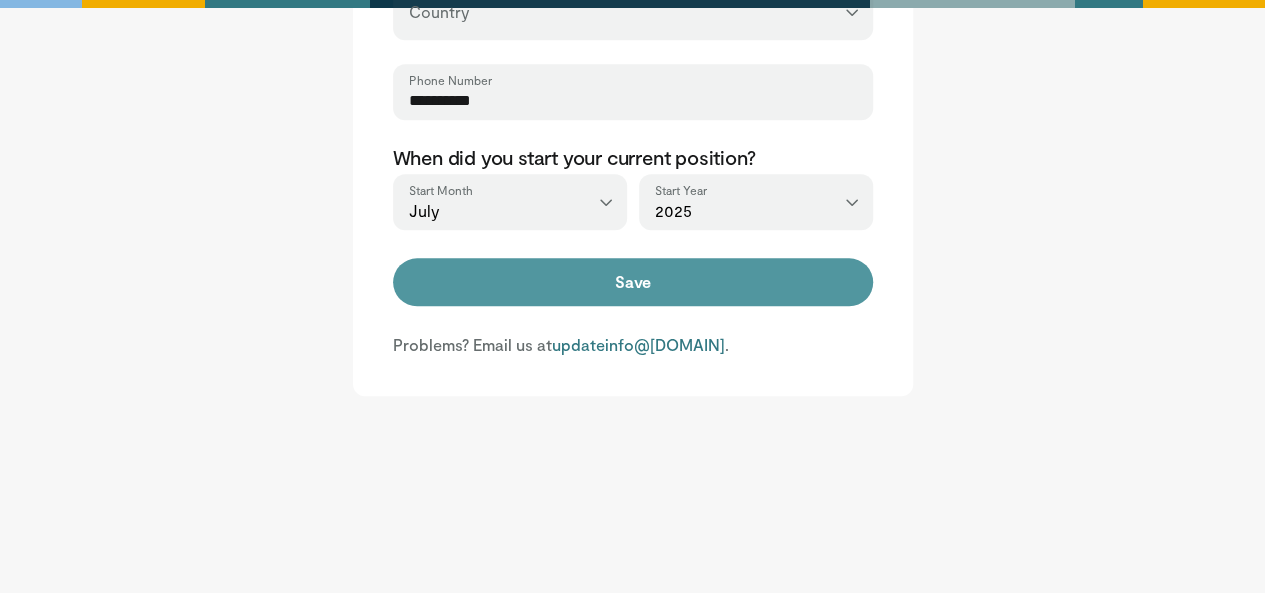 type on "**********" 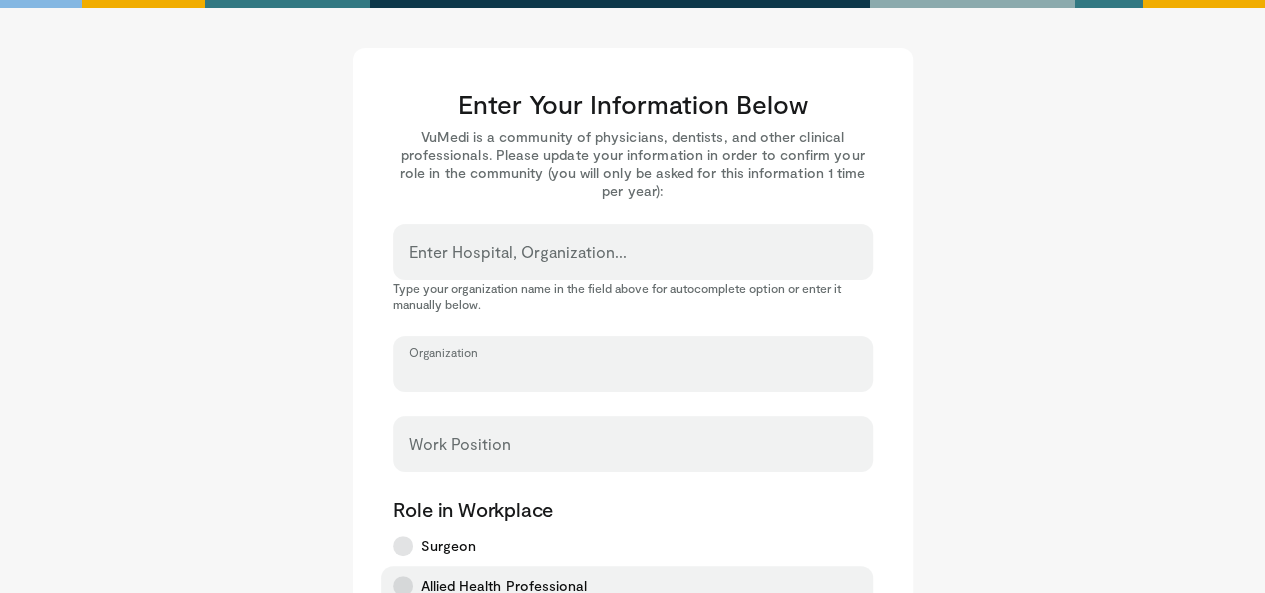 scroll, scrollTop: 0, scrollLeft: 0, axis: both 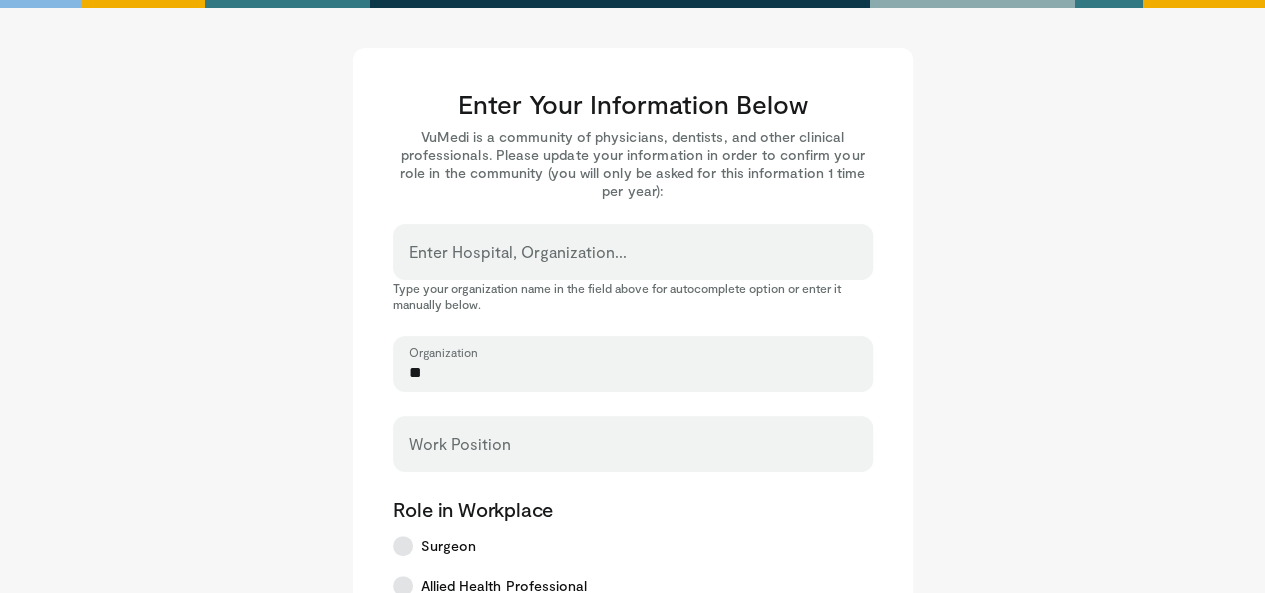 type on "*" 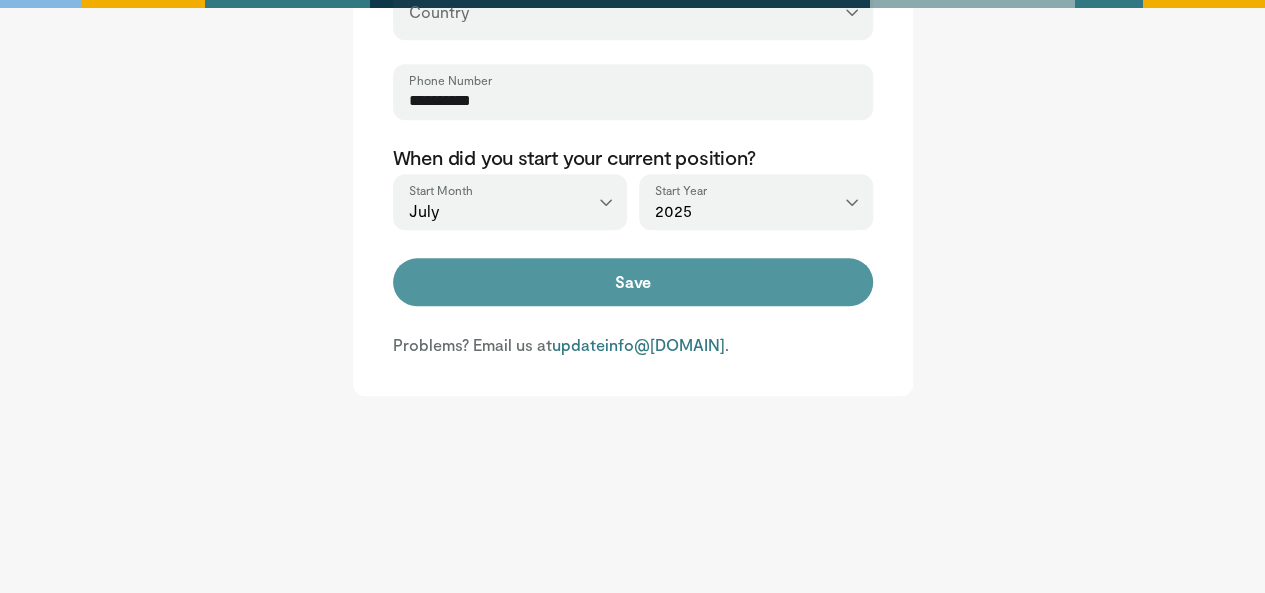 type on "**********" 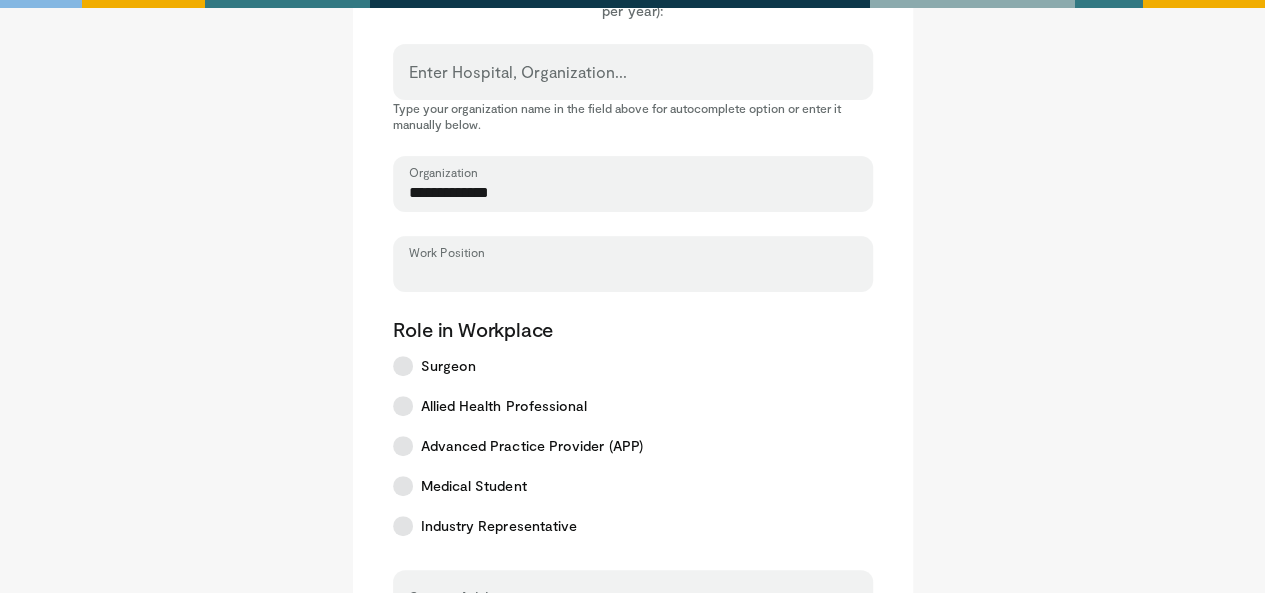 scroll, scrollTop: 0, scrollLeft: 0, axis: both 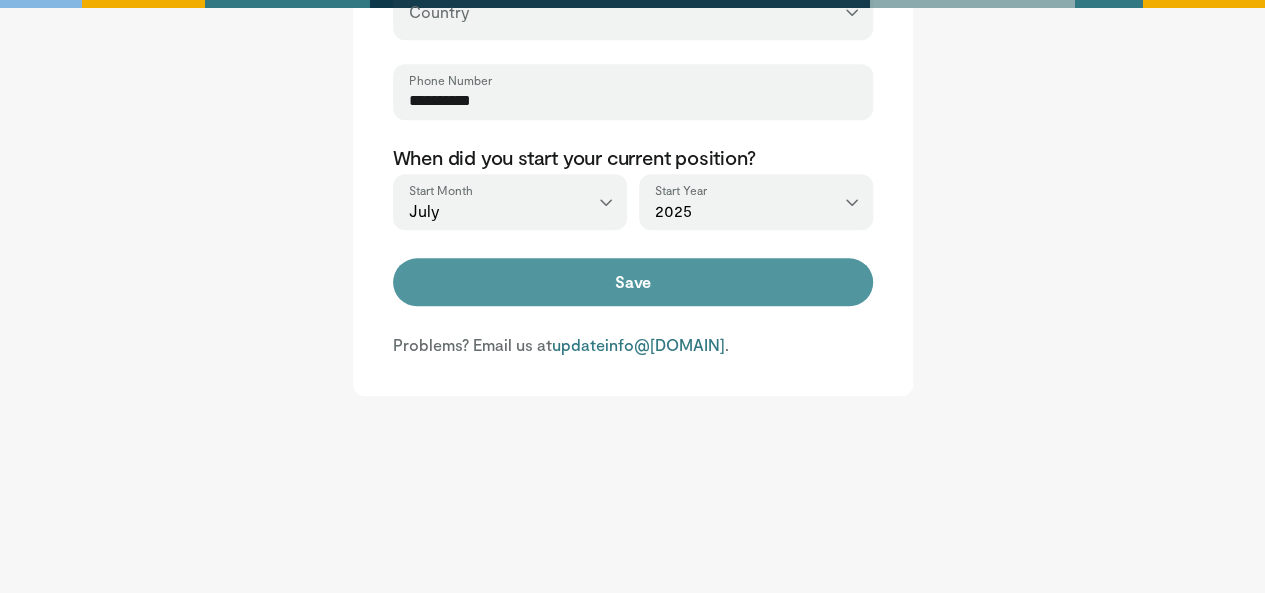 type on "**********" 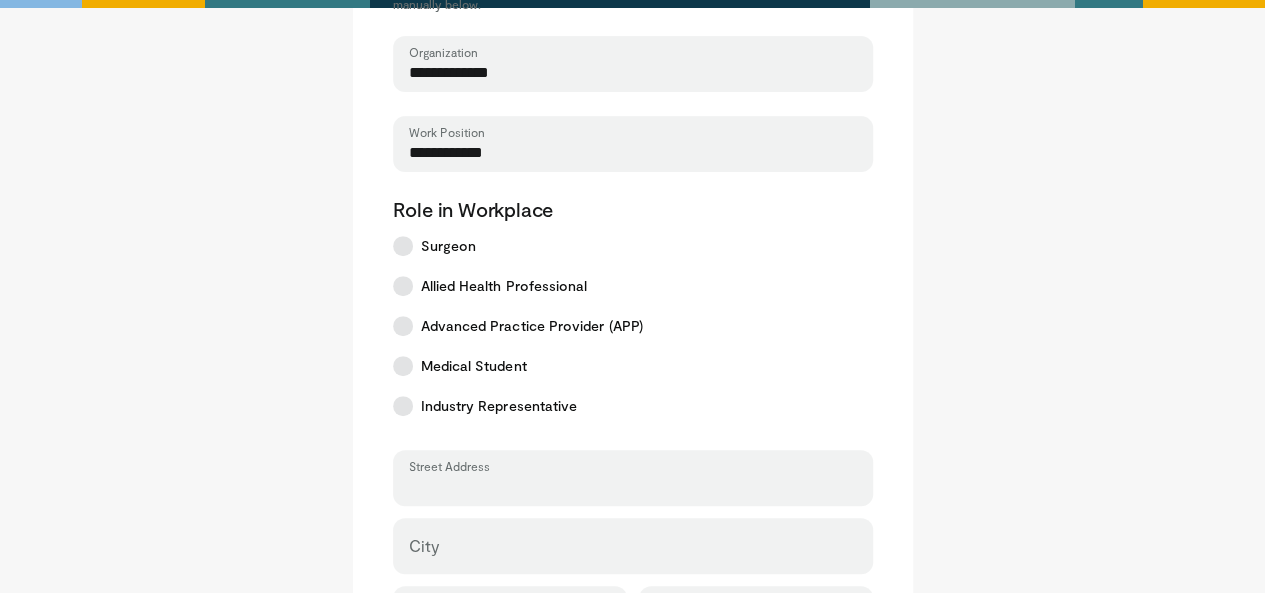 scroll, scrollTop: 400, scrollLeft: 0, axis: vertical 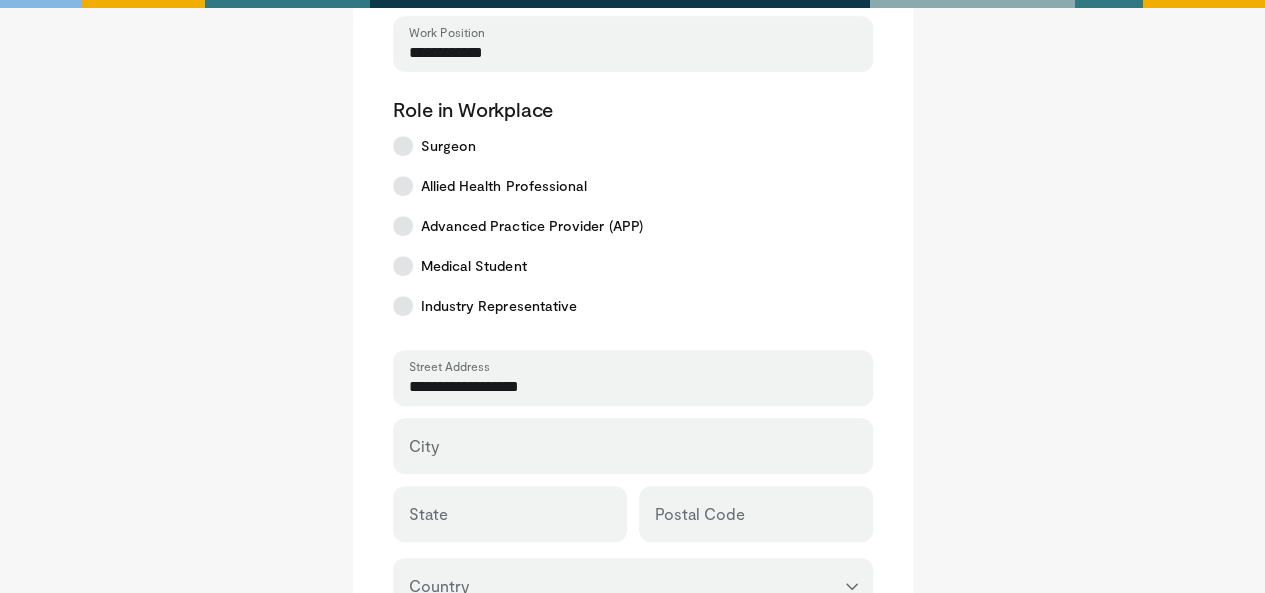 type on "**********" 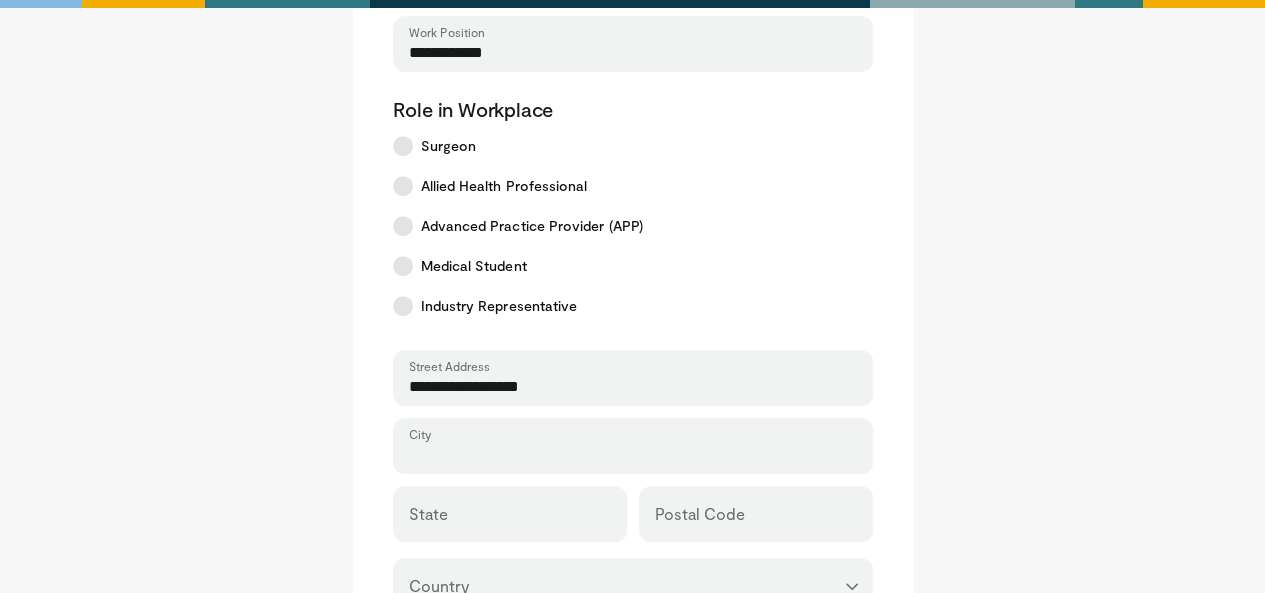 click on "City" at bounding box center (633, 455) 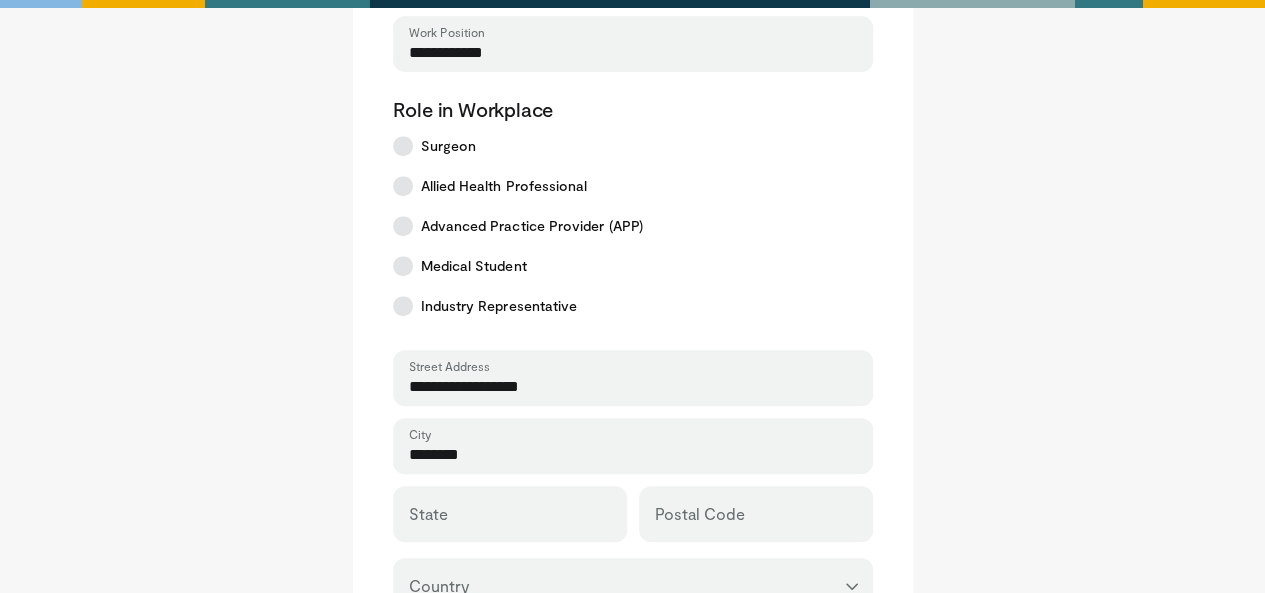 type on "********" 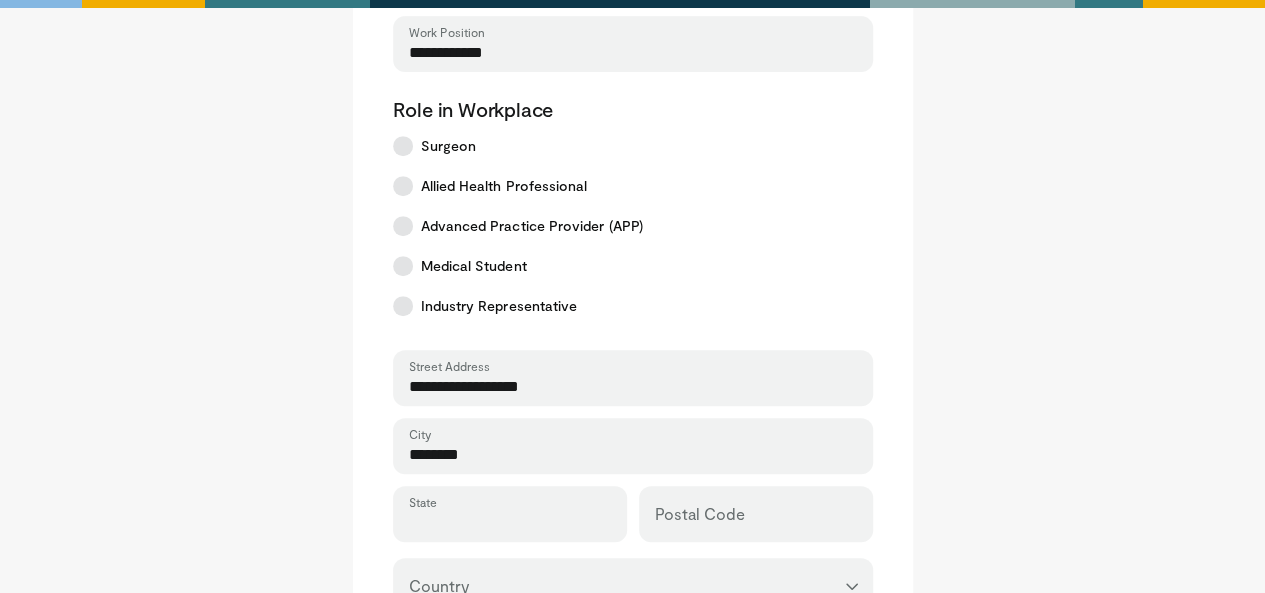 click on "State" at bounding box center (510, 523) 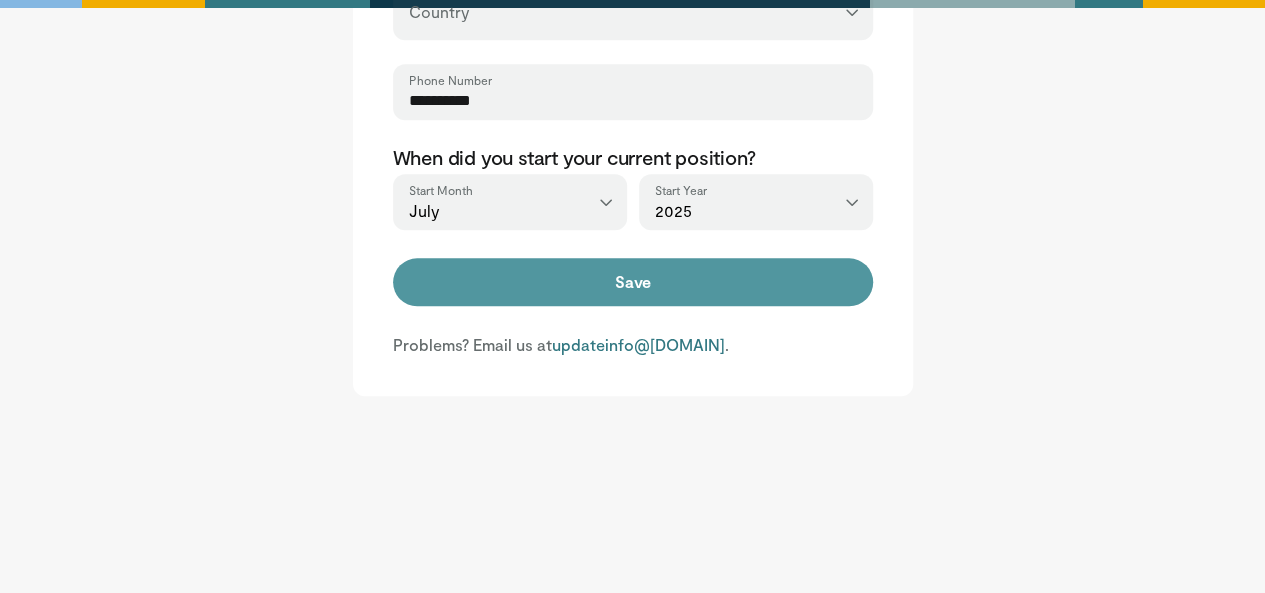 type on "**" 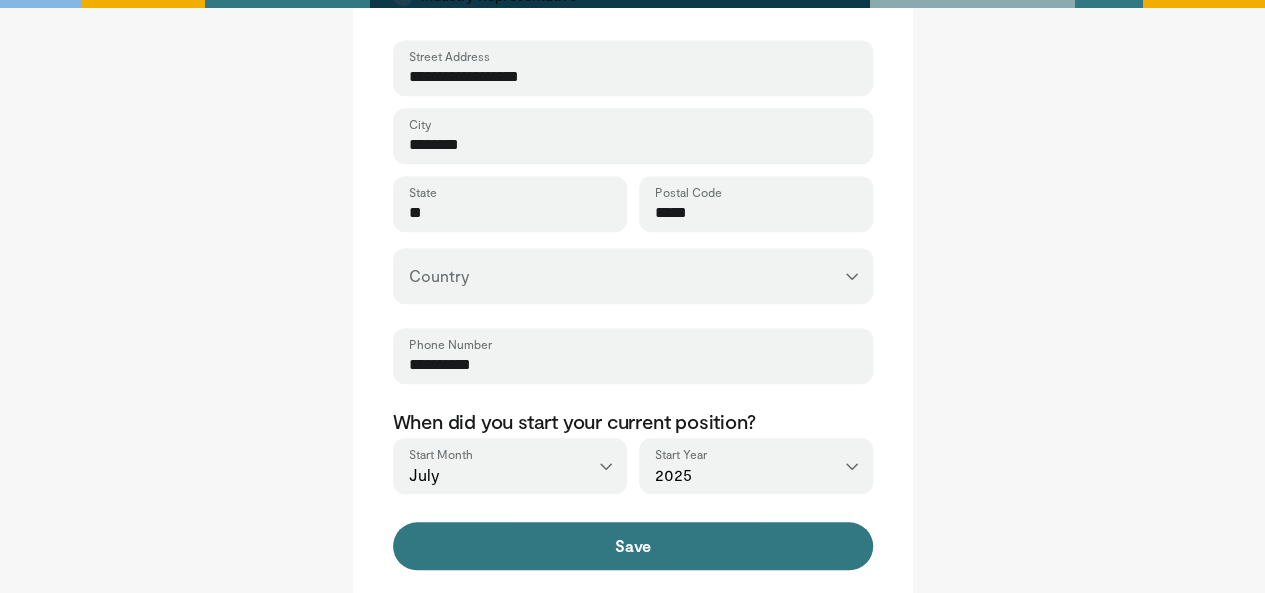scroll, scrollTop: 712, scrollLeft: 0, axis: vertical 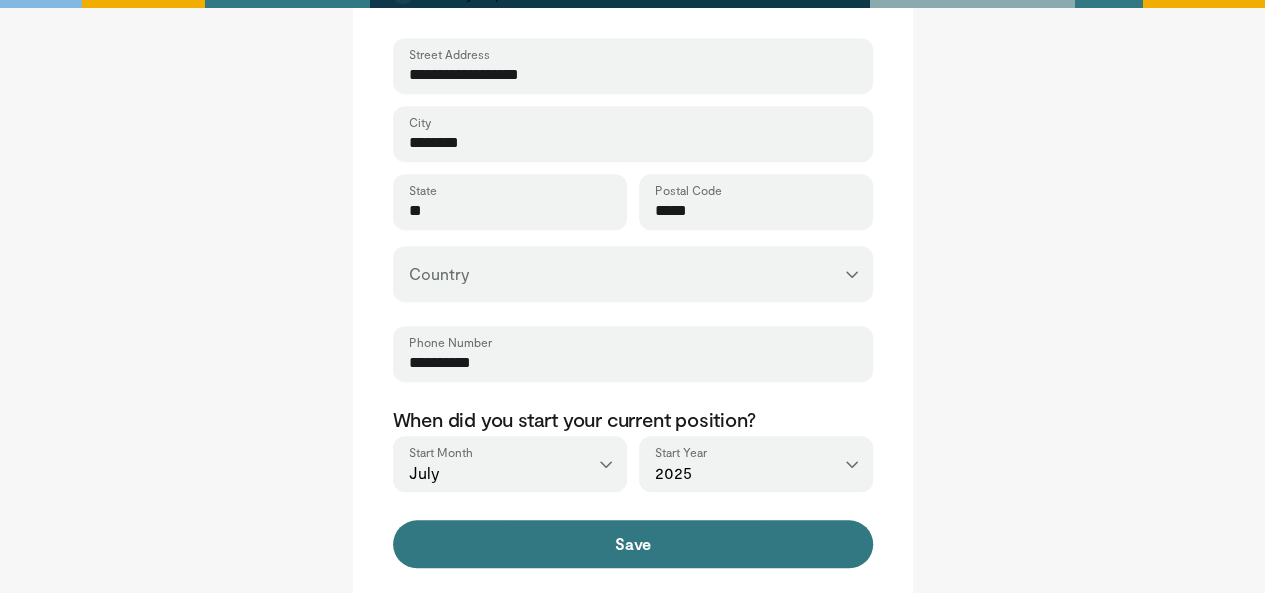 type on "*****" 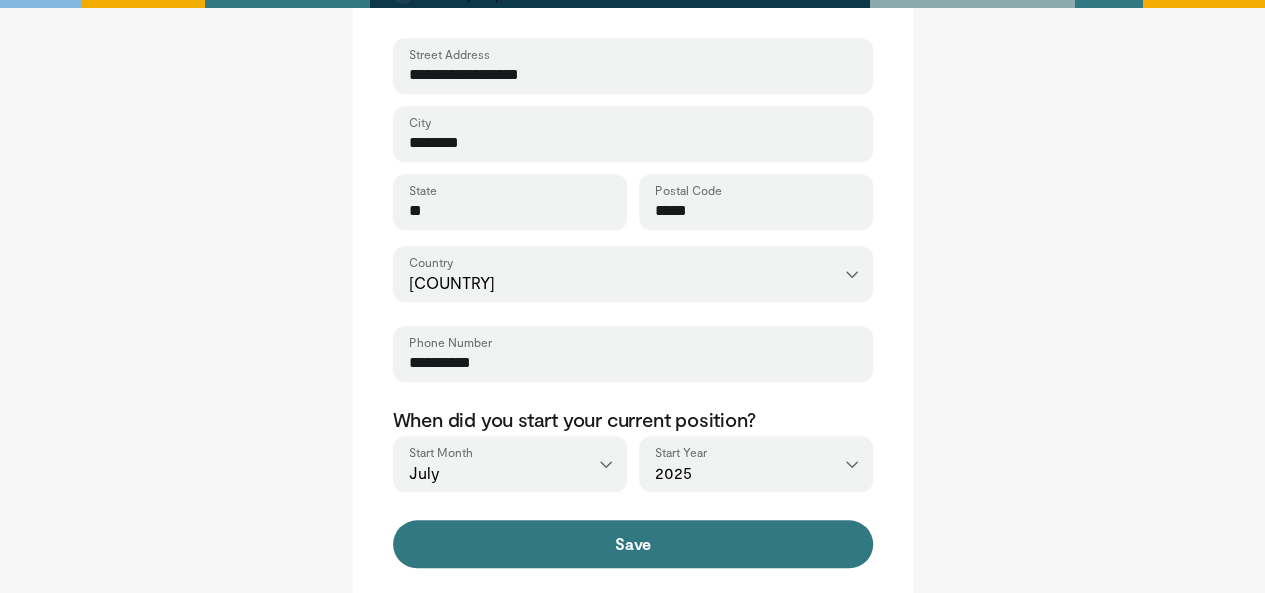 click on "**********" at bounding box center [633, 274] 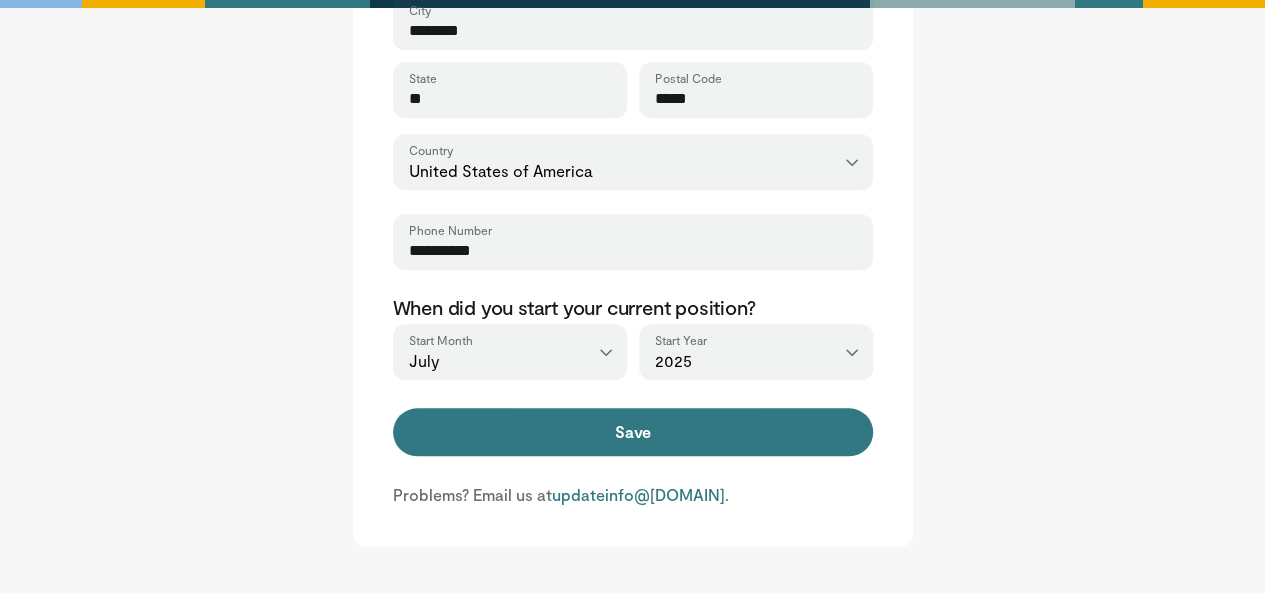 scroll, scrollTop: 974, scrollLeft: 0, axis: vertical 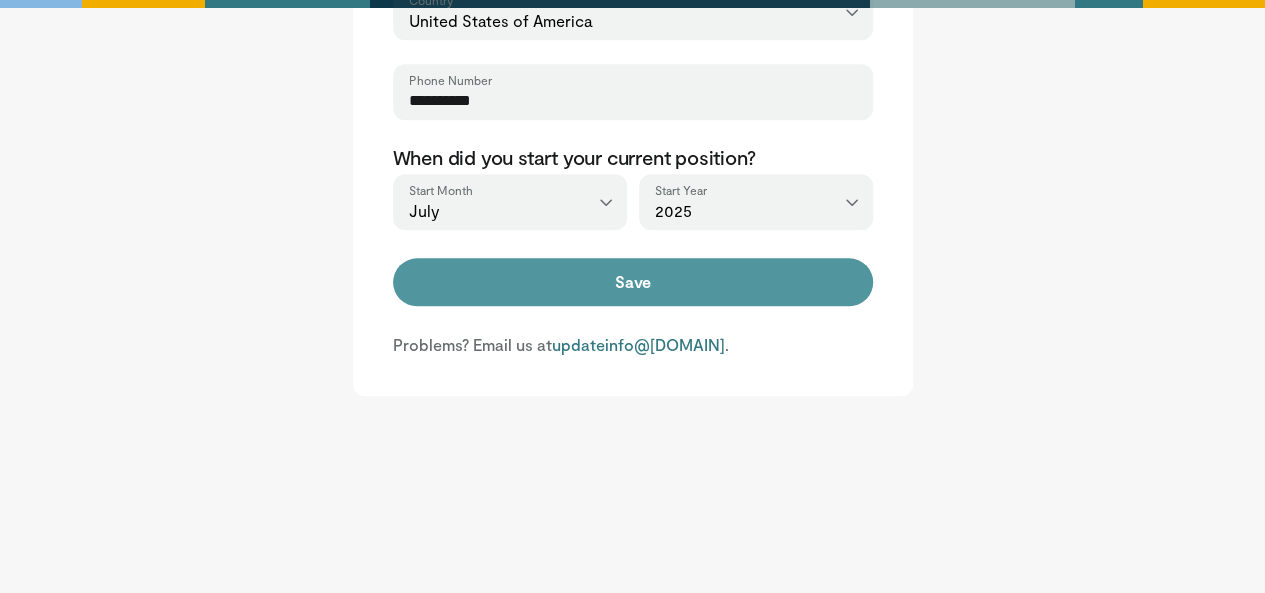 click on "Save" at bounding box center (633, 282) 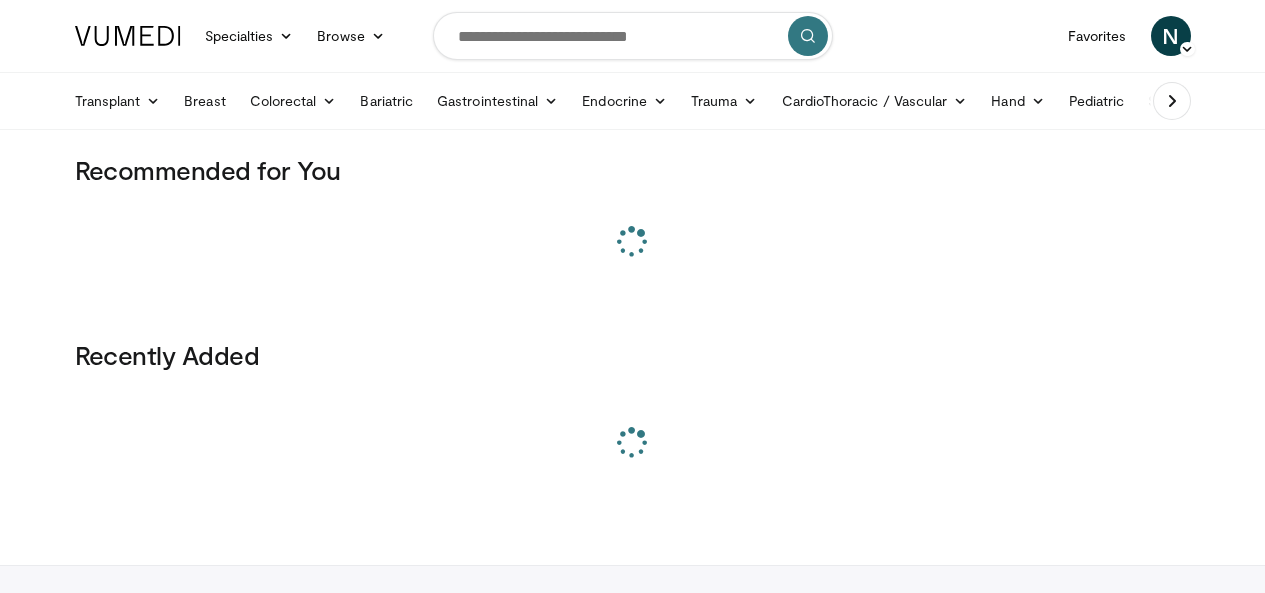 scroll, scrollTop: 0, scrollLeft: 0, axis: both 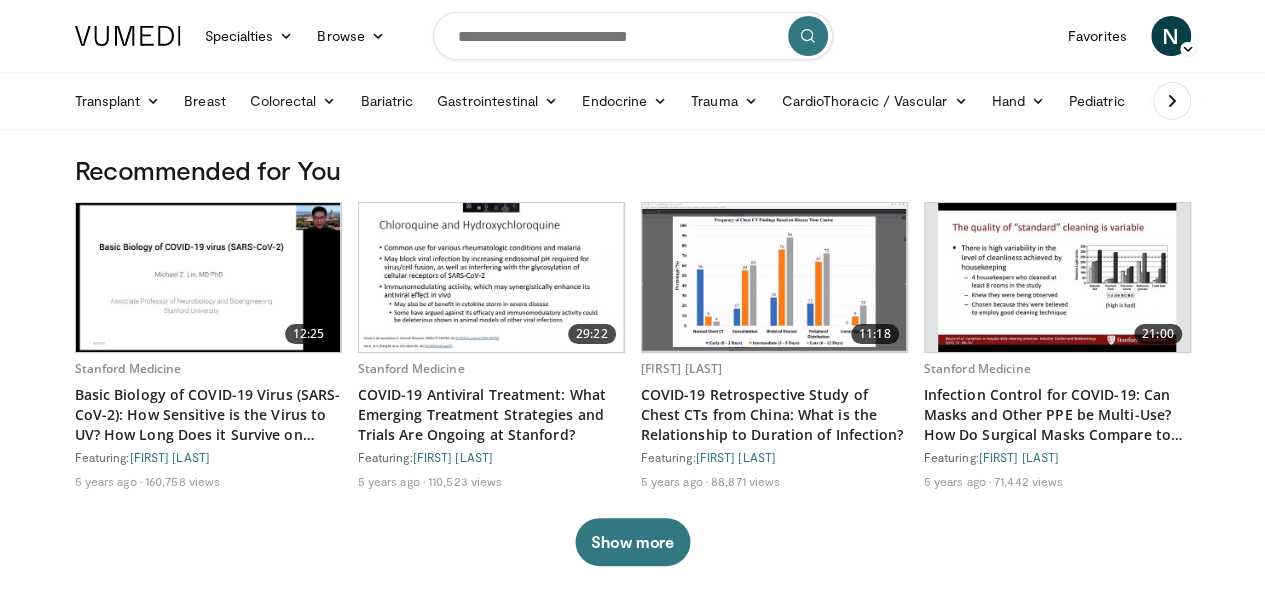 click at bounding box center (633, 36) 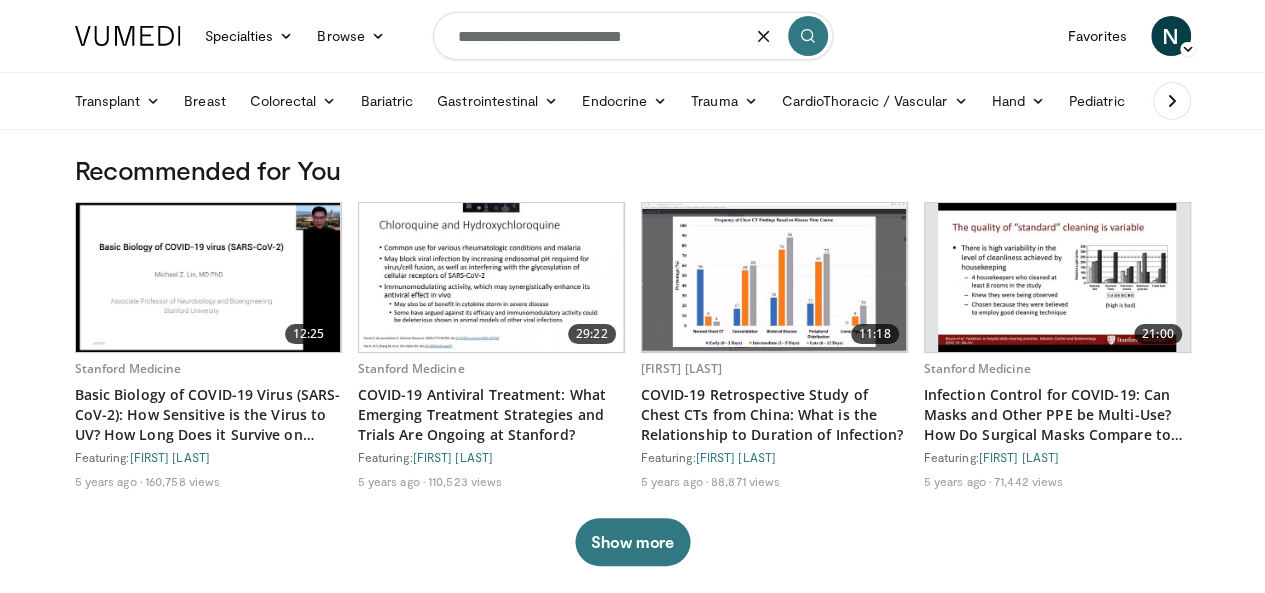 type on "**********" 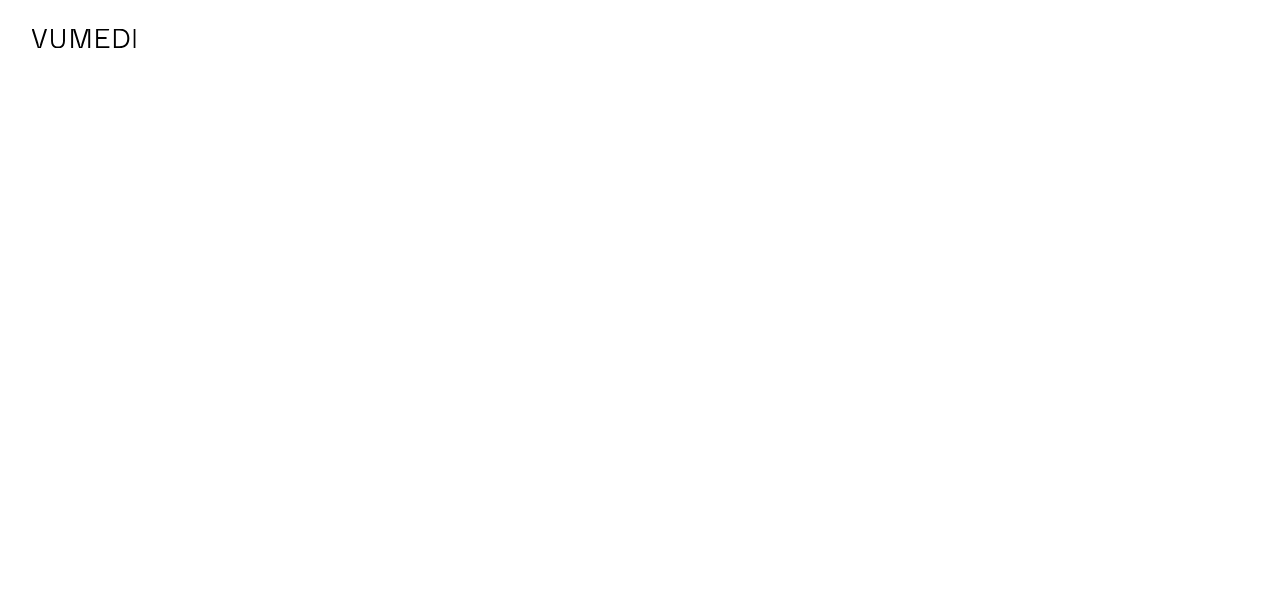 scroll, scrollTop: 0, scrollLeft: 0, axis: both 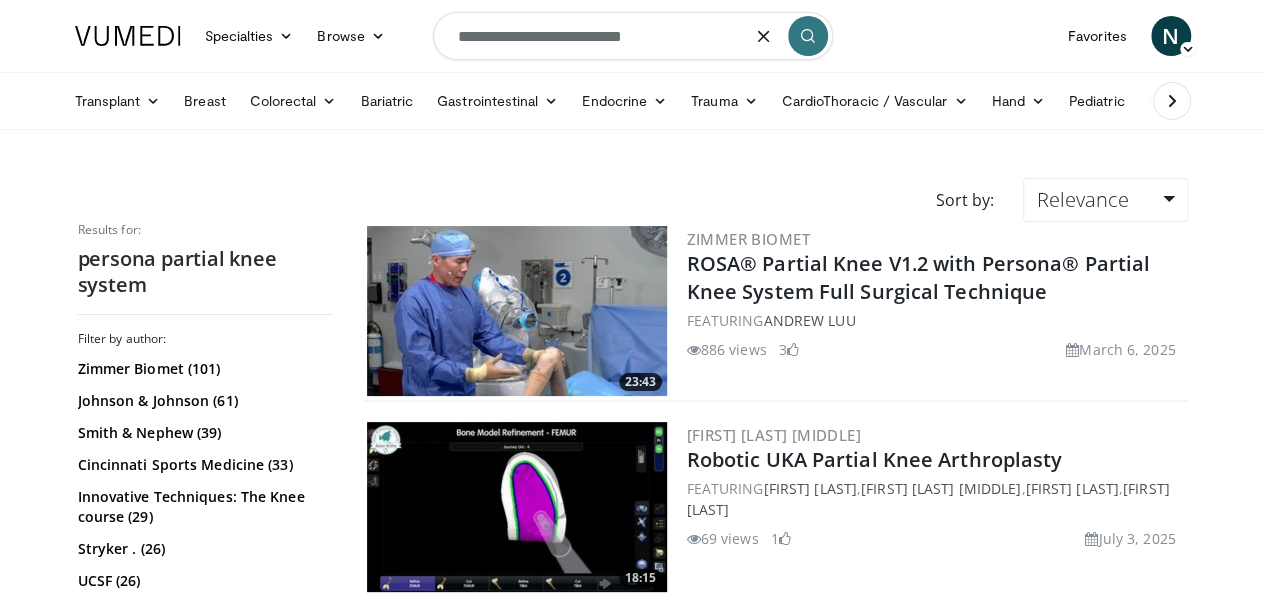 click on "**********" at bounding box center (633, 36) 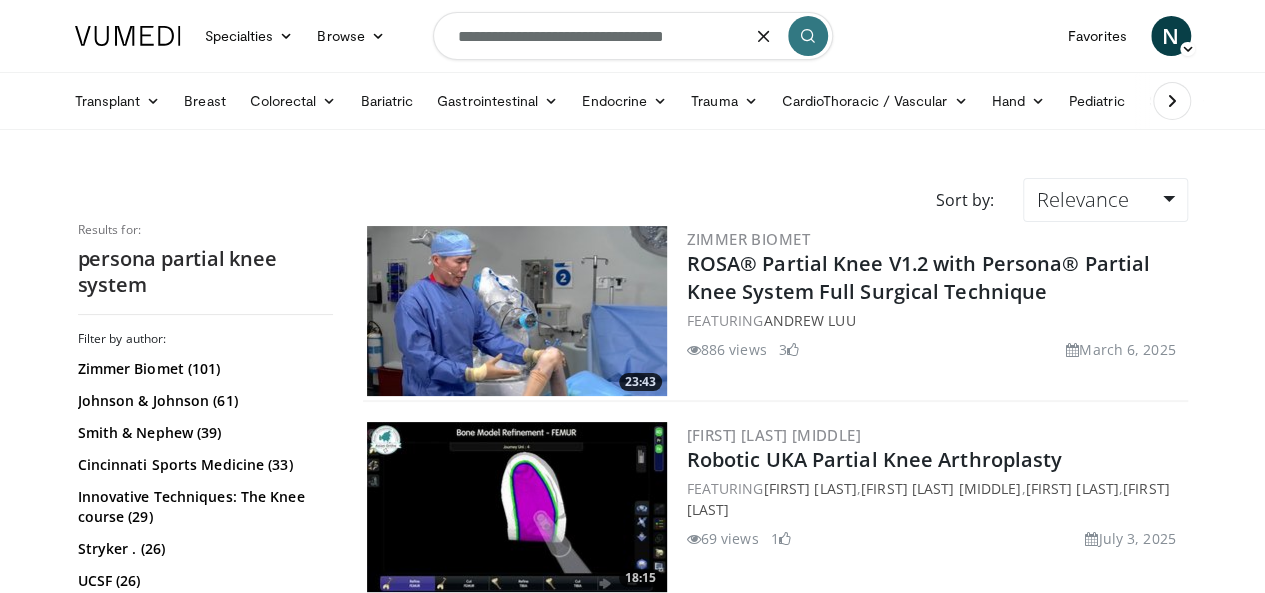 type on "**********" 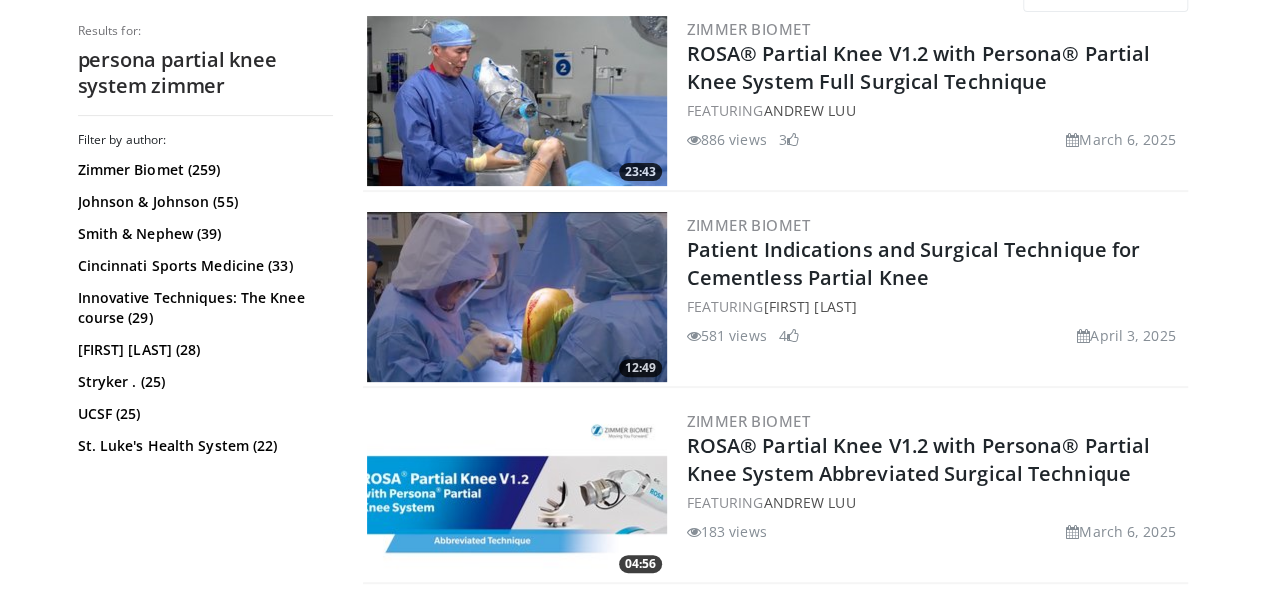 scroll, scrollTop: 0, scrollLeft: 0, axis: both 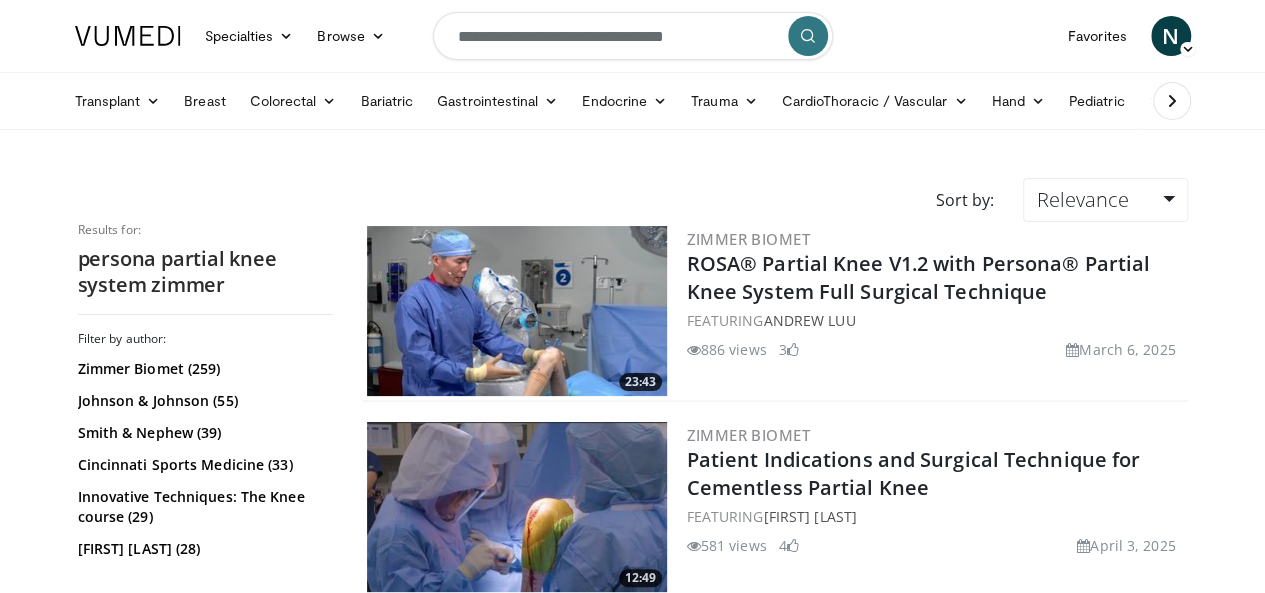 click at bounding box center [517, 311] 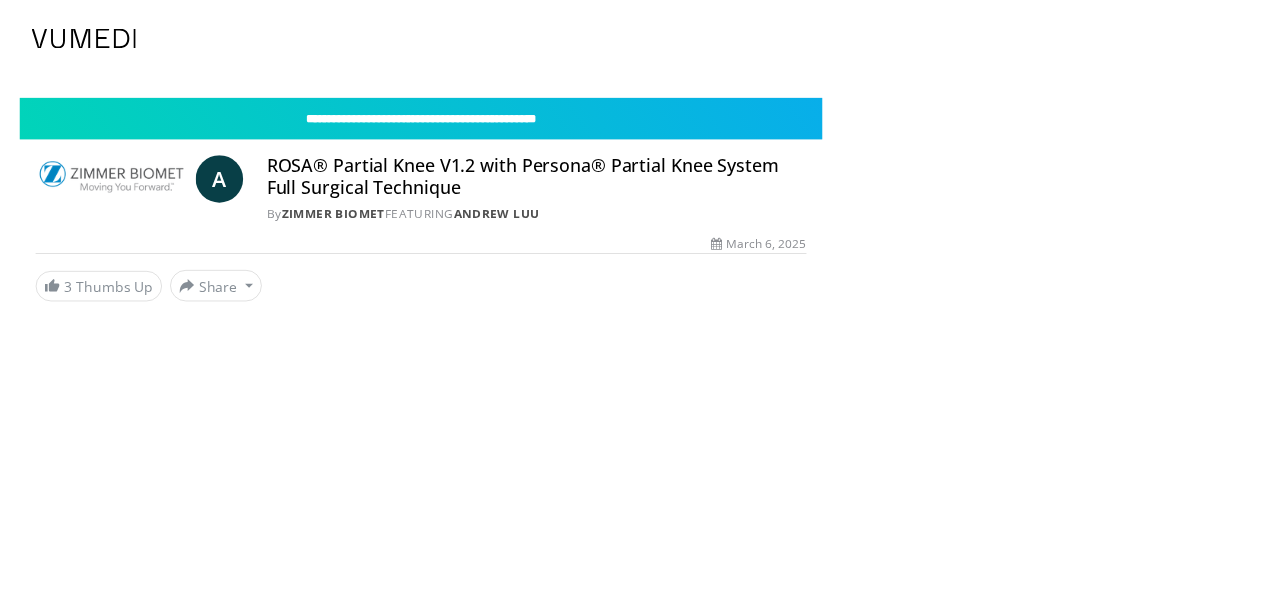 scroll, scrollTop: 0, scrollLeft: 0, axis: both 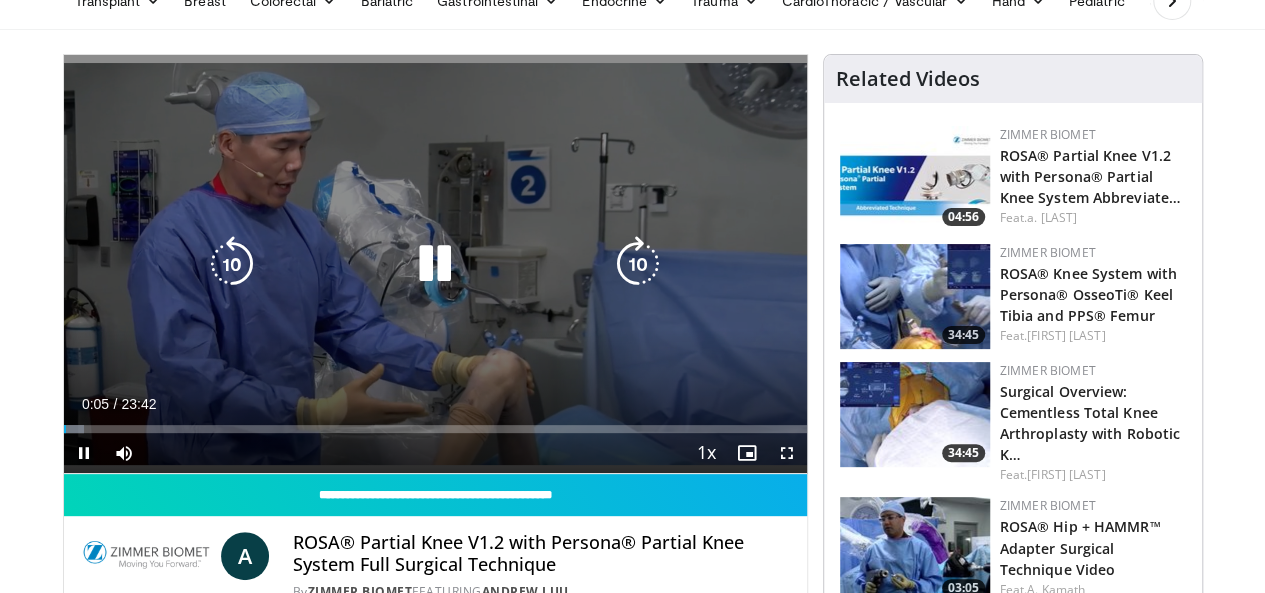 click at bounding box center [435, 264] 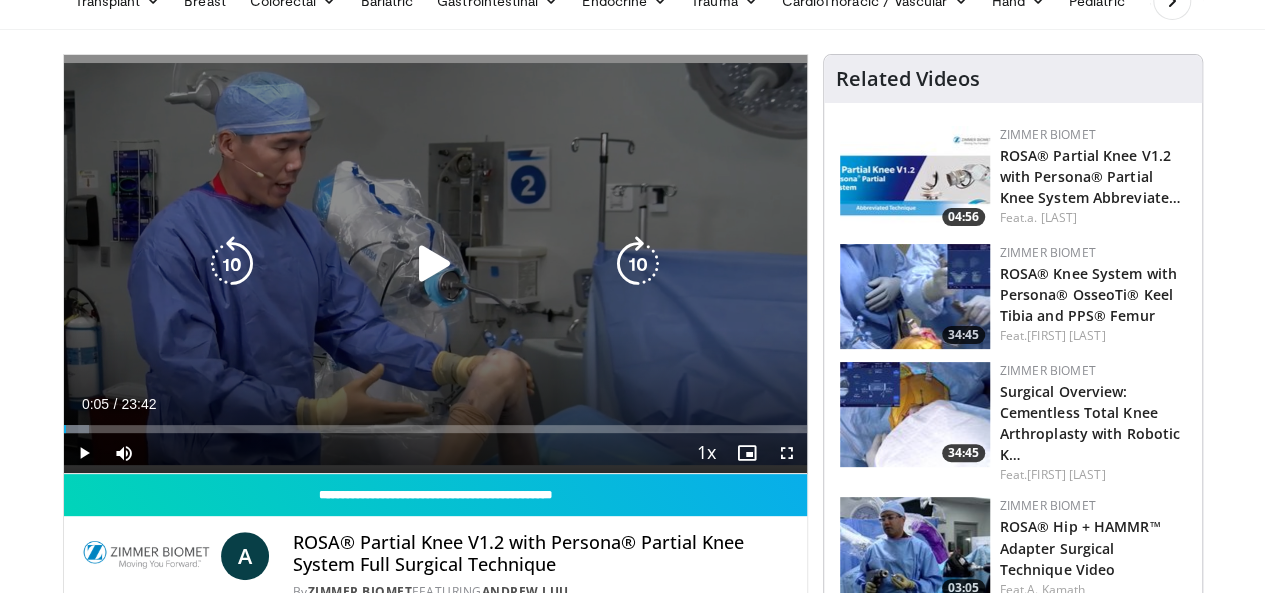 click at bounding box center (435, 264) 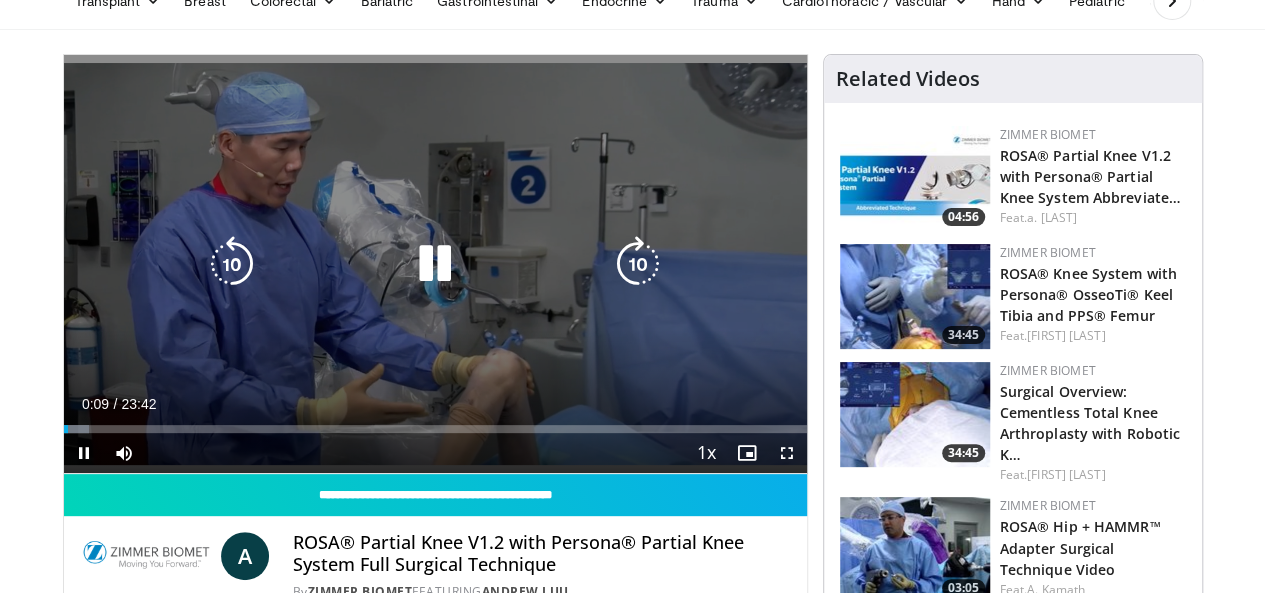click at bounding box center (638, 264) 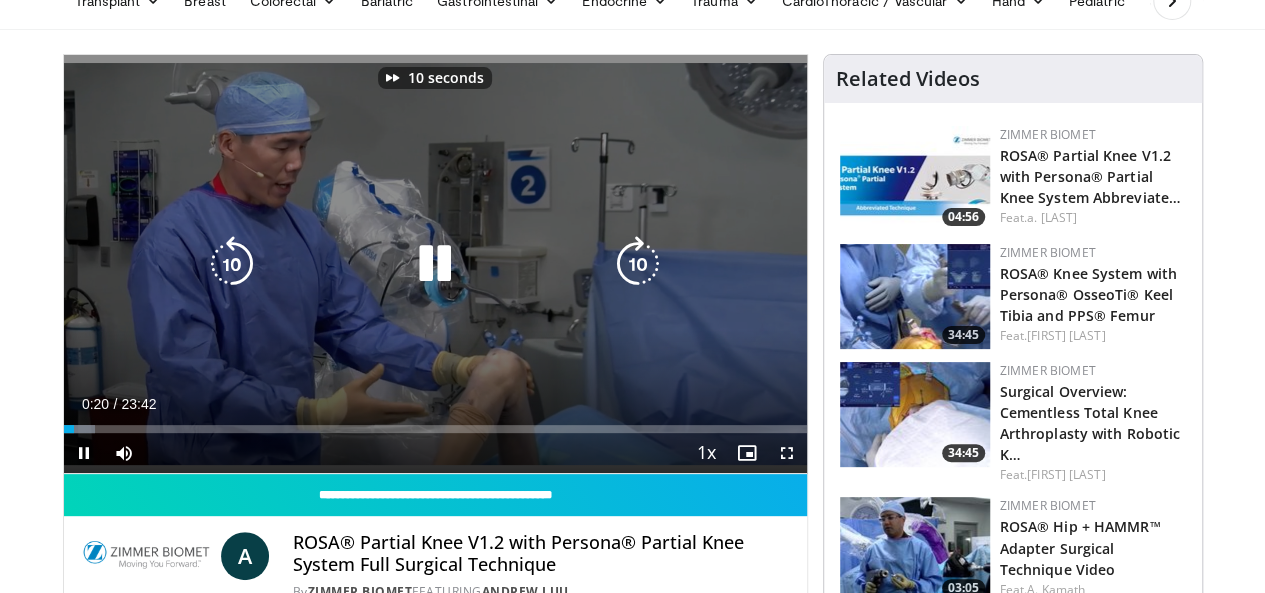 click at bounding box center (638, 264) 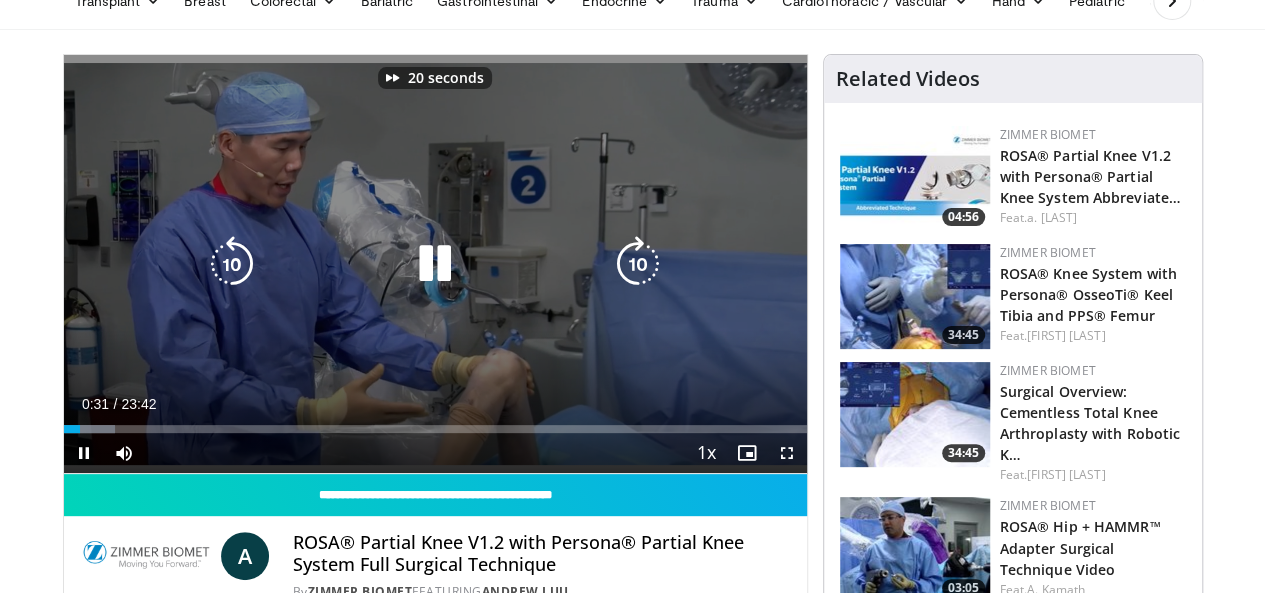 click on "20 seconds
Tap to unmute" at bounding box center (435, 264) 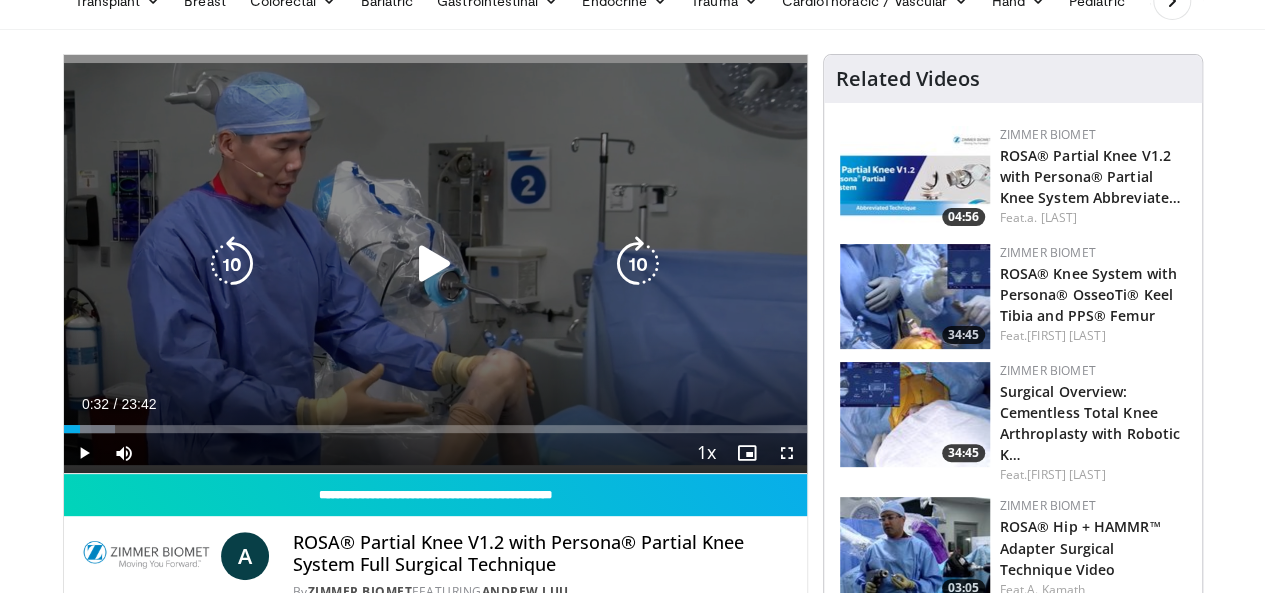 click on "20 seconds
Tap to unmute" at bounding box center [435, 264] 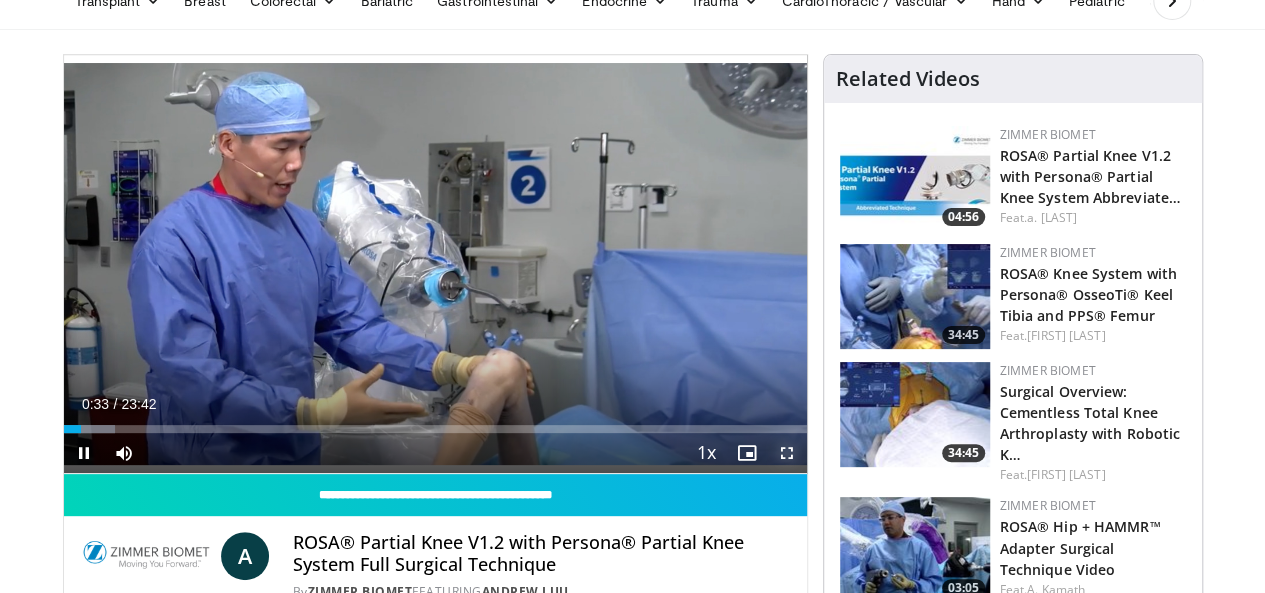 click at bounding box center [787, 453] 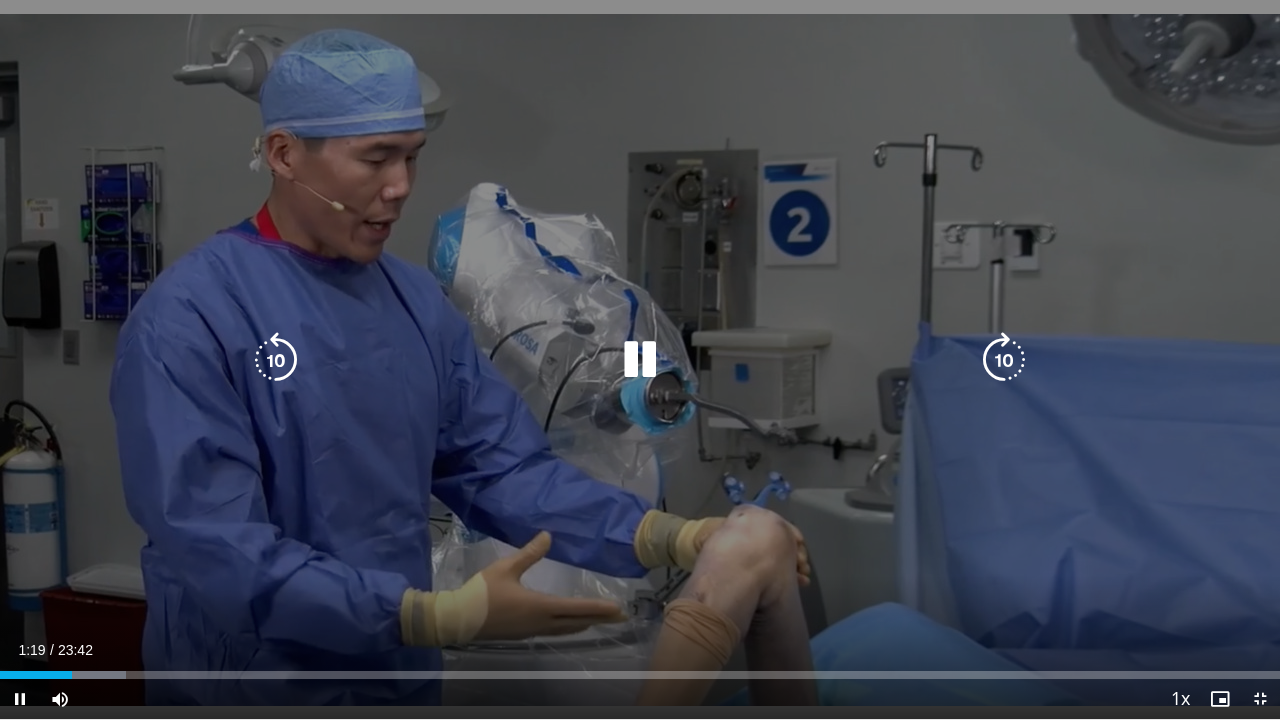 click at bounding box center [640, 360] 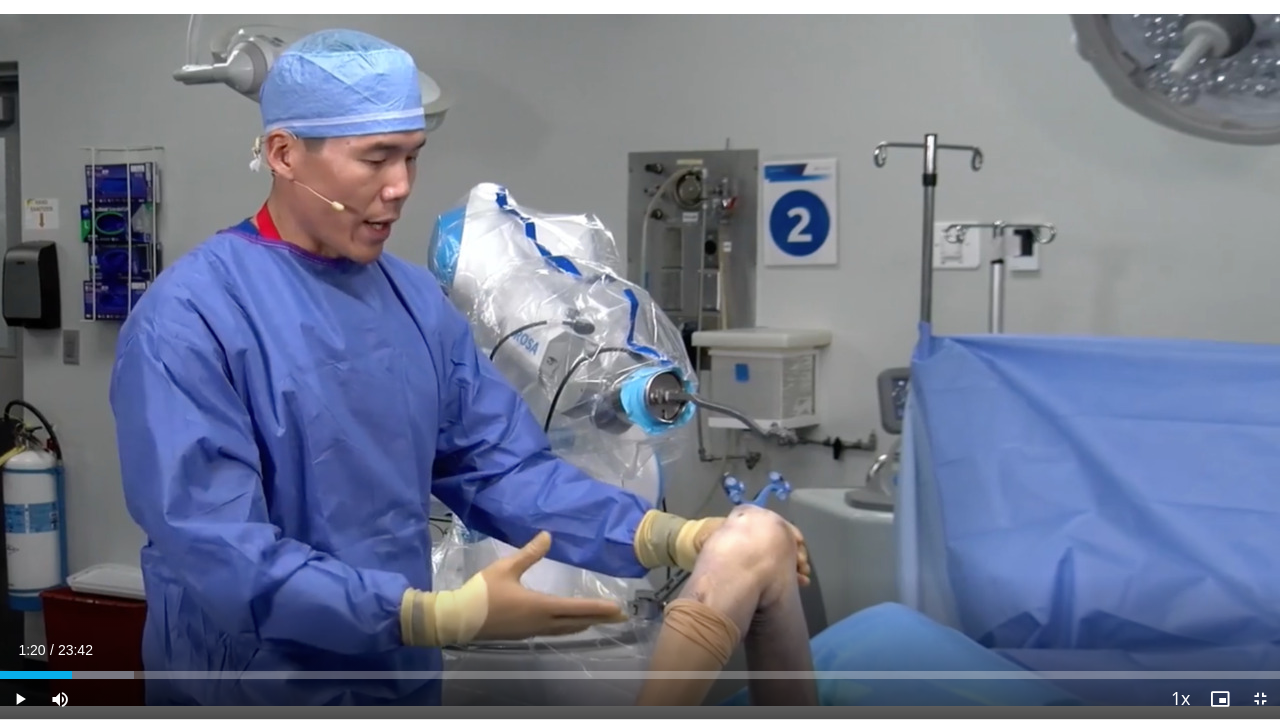click on "20 seconds
Tap to unmute" at bounding box center (640, 359) 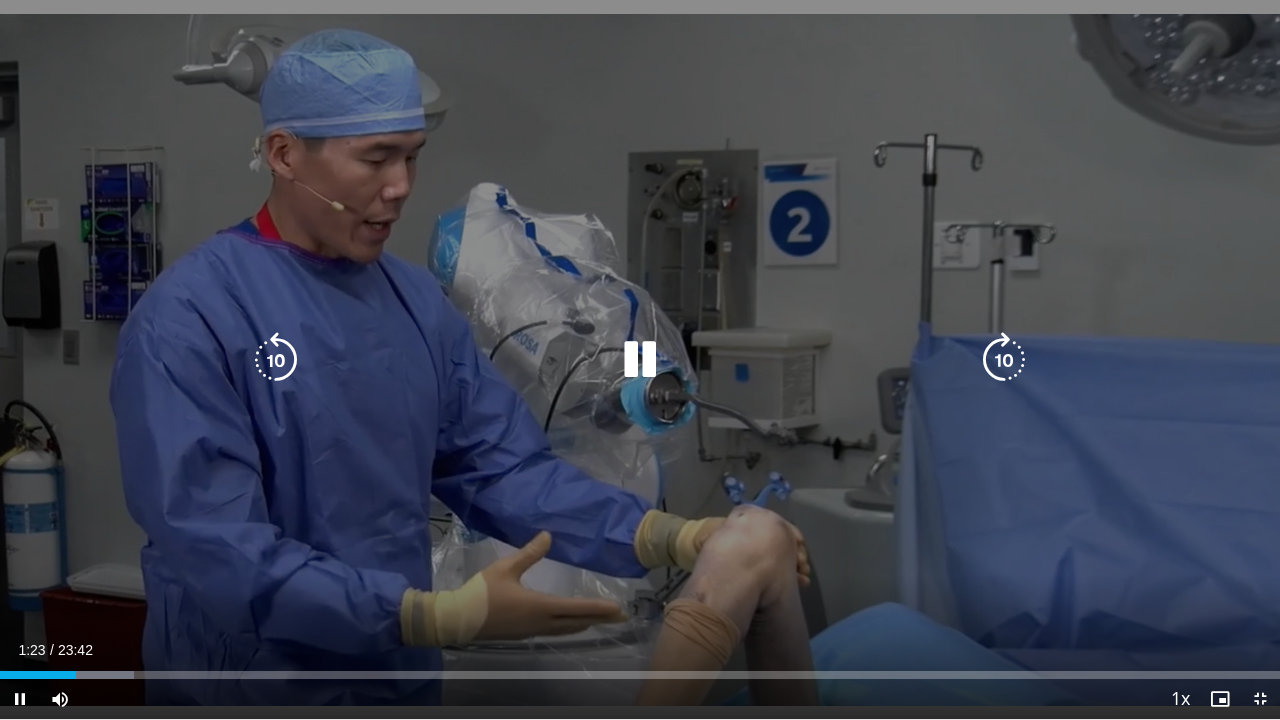 click at bounding box center [640, 360] 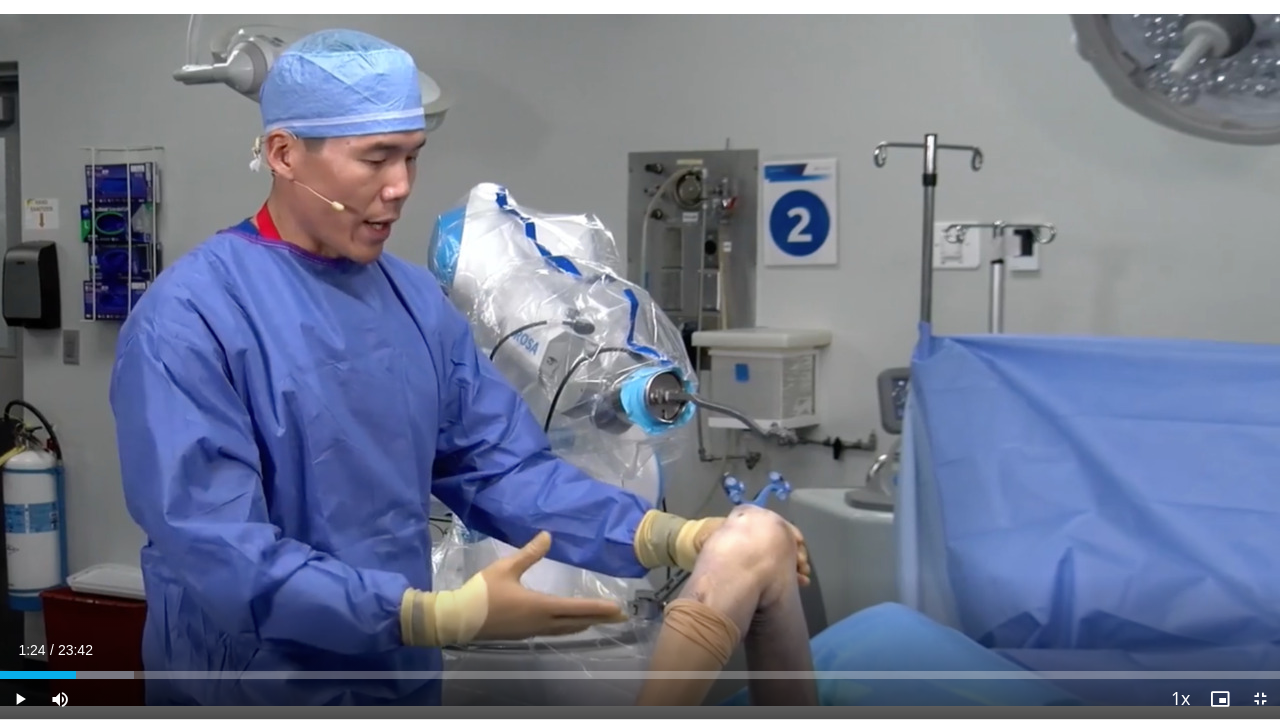 click on "20 seconds
Tap to unmute" at bounding box center [640, 359] 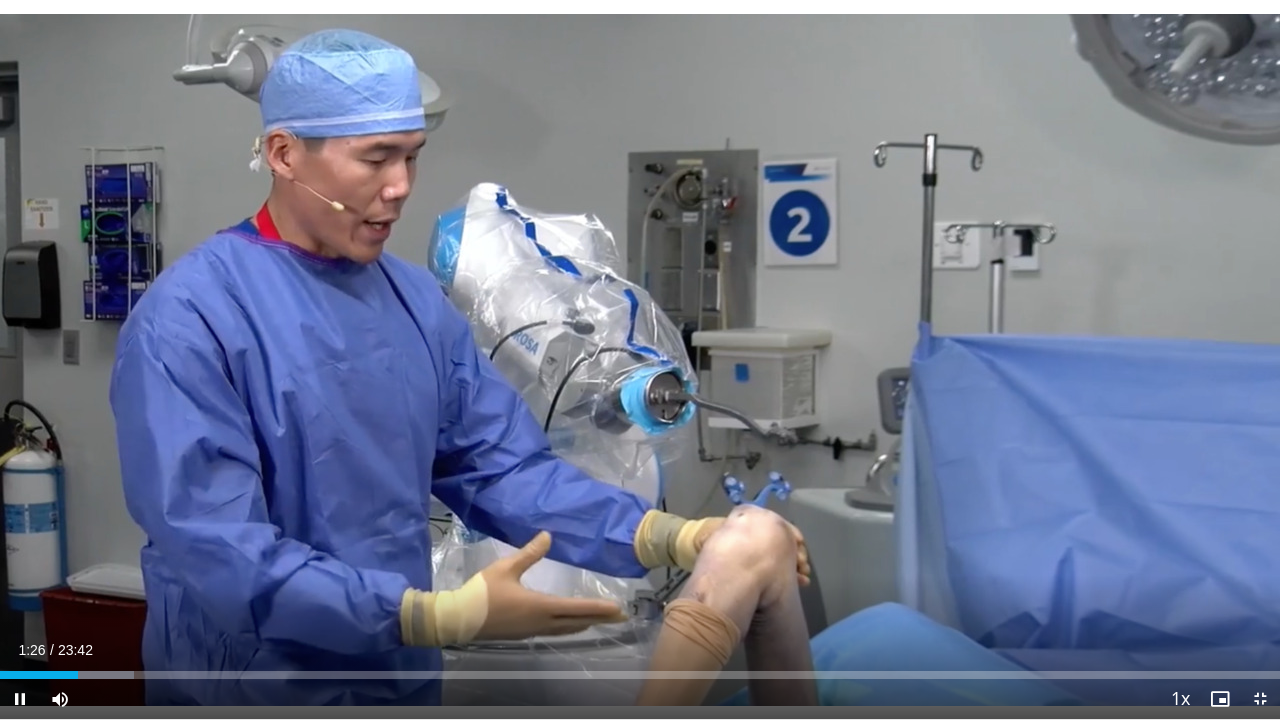 click on "20 seconds
Tap to unmute" at bounding box center [640, 359] 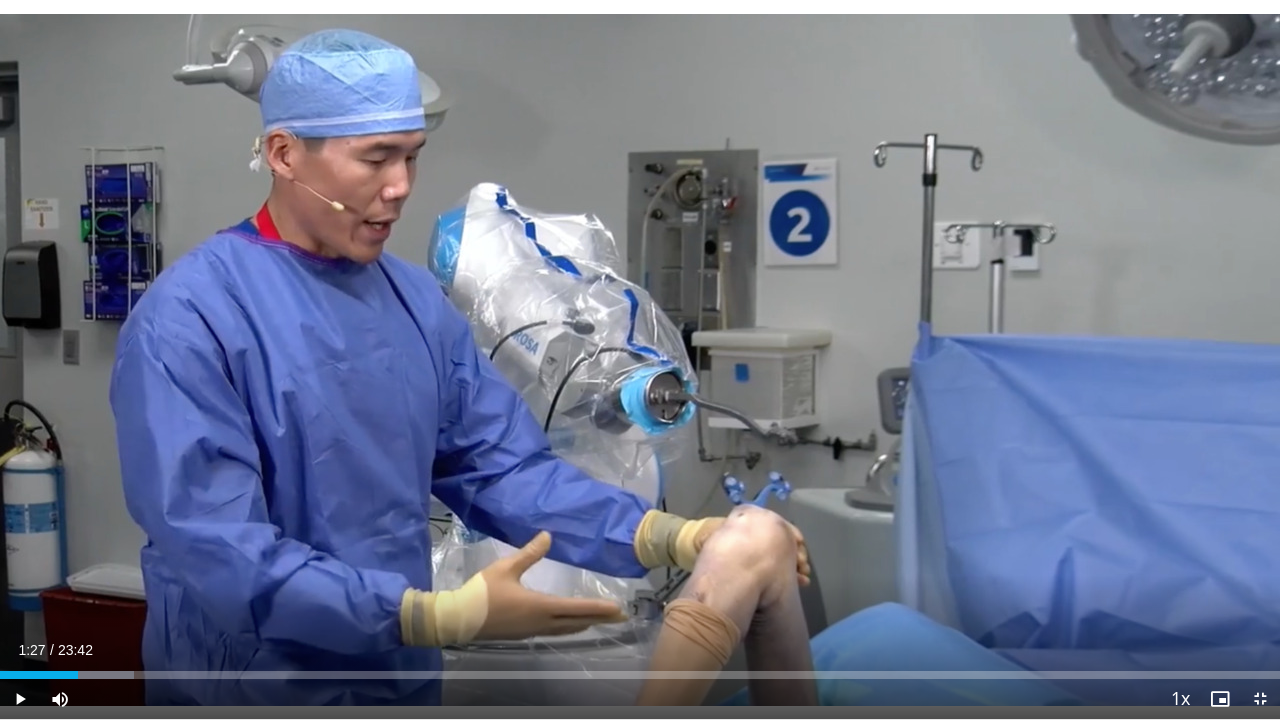 click on "20 seconds
Tap to unmute" at bounding box center [640, 359] 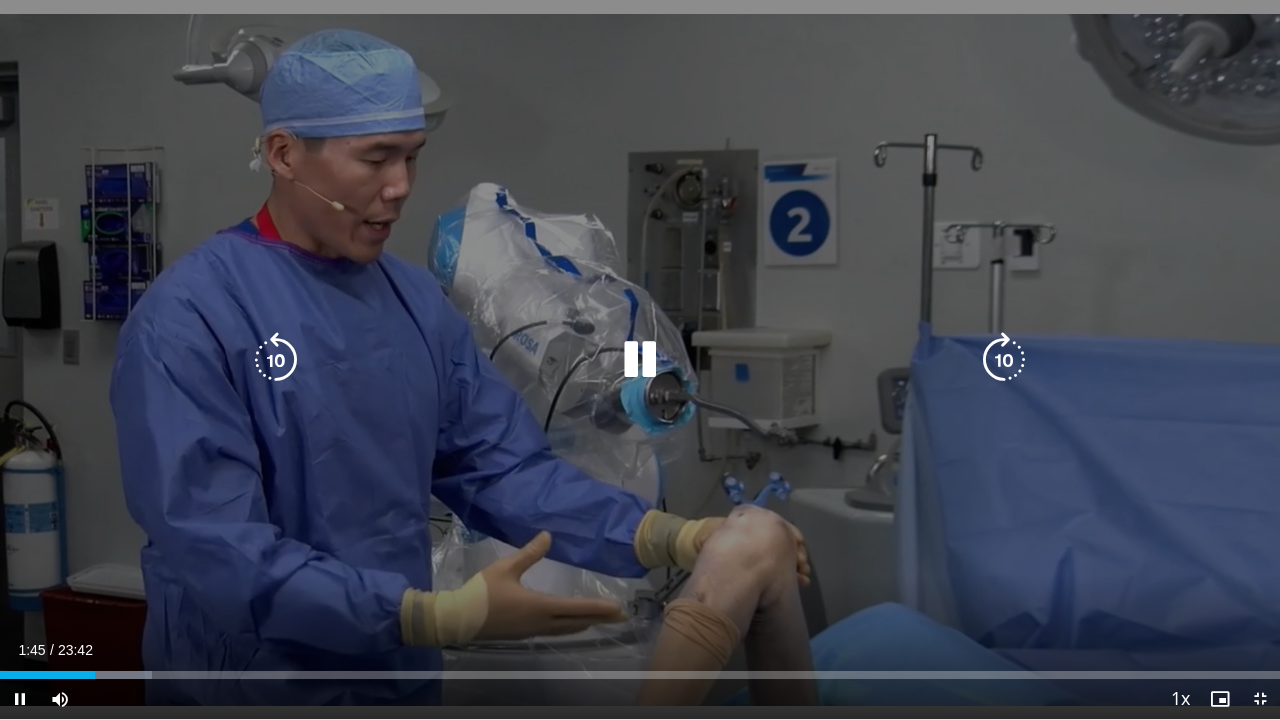 click on "20 seconds
Tap to unmute" at bounding box center (640, 359) 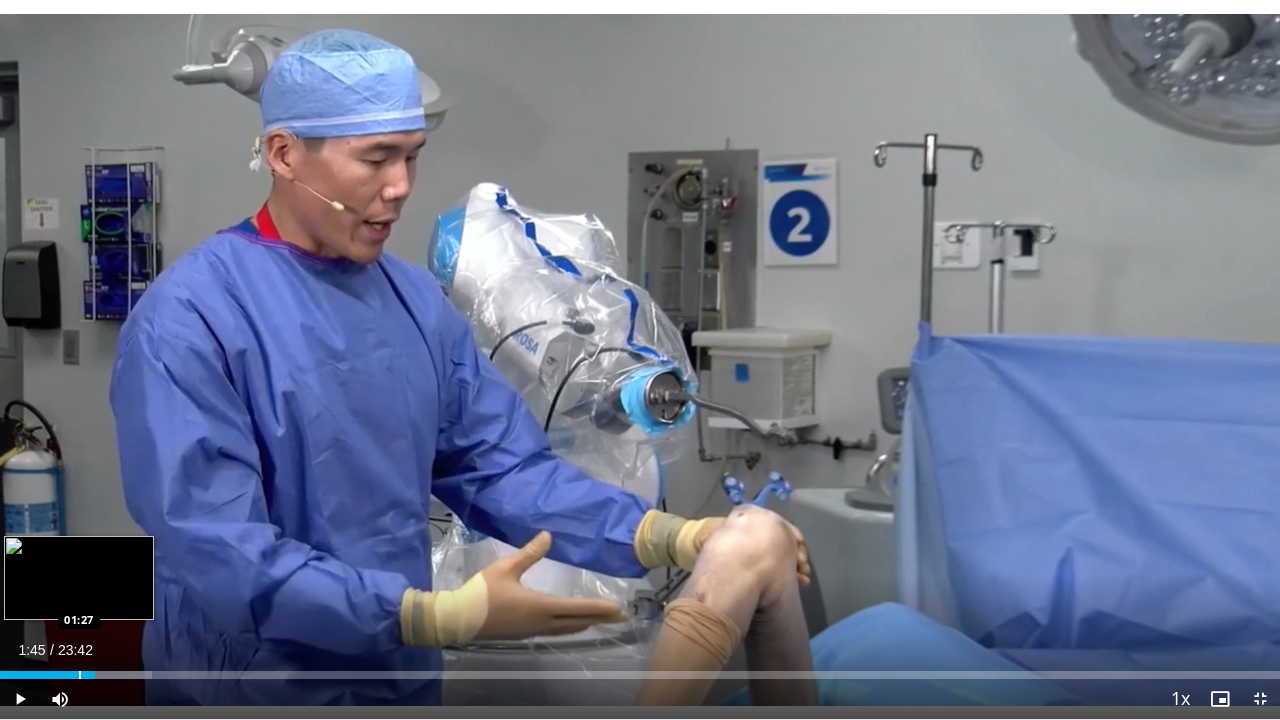 click on "Loaded :  11.85% 01:45 01:27" at bounding box center (640, 669) 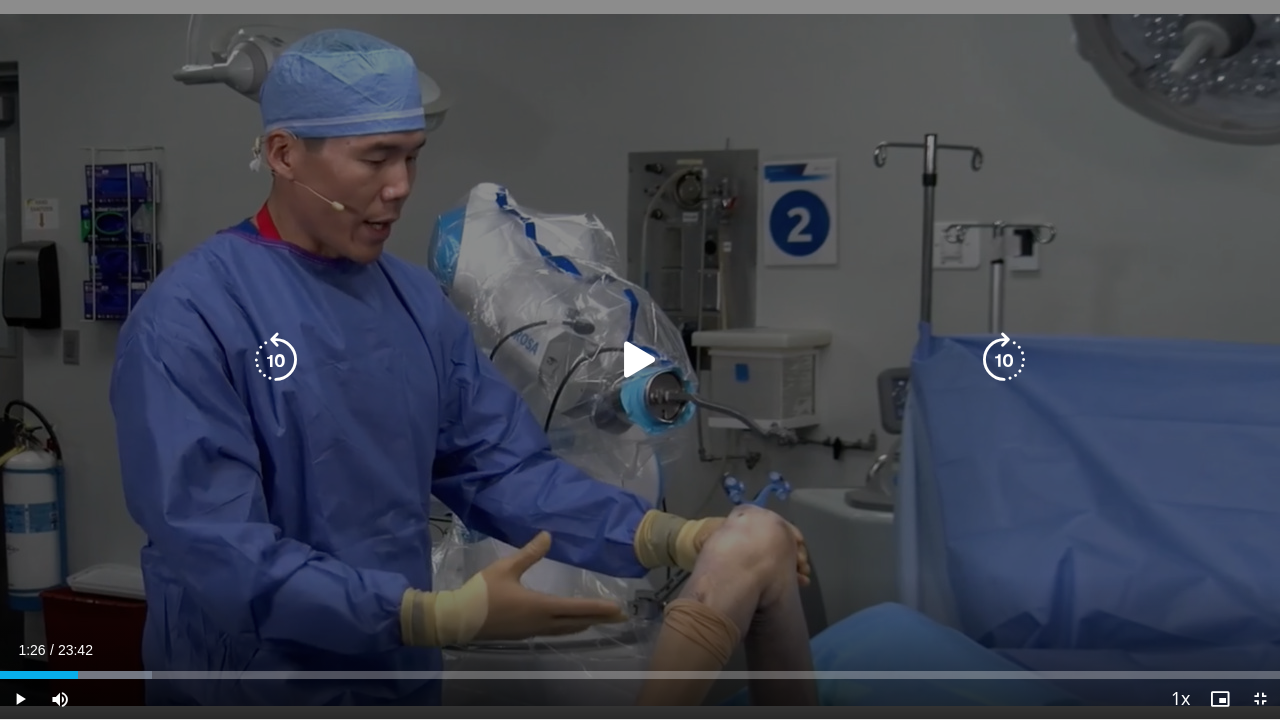 click on "20 seconds
Tap to unmute" at bounding box center [640, 359] 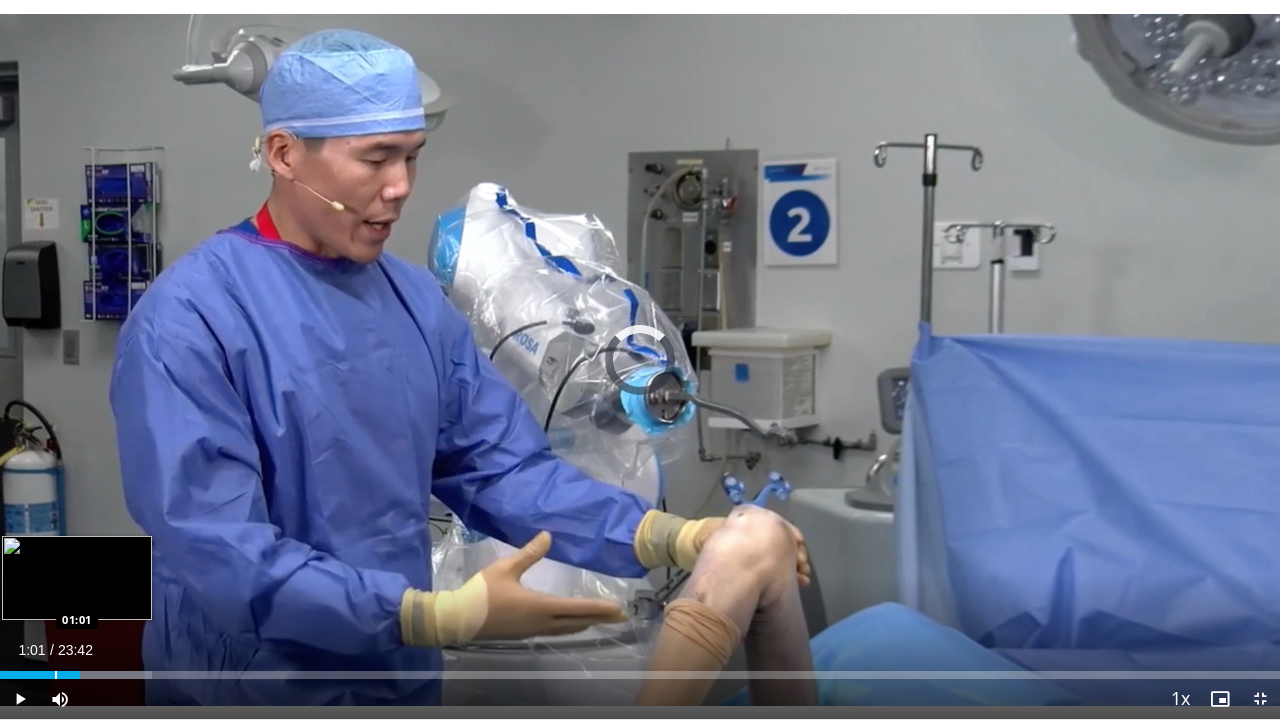 click on "Loaded :  11.85% 01:01 01:01" at bounding box center (640, 669) 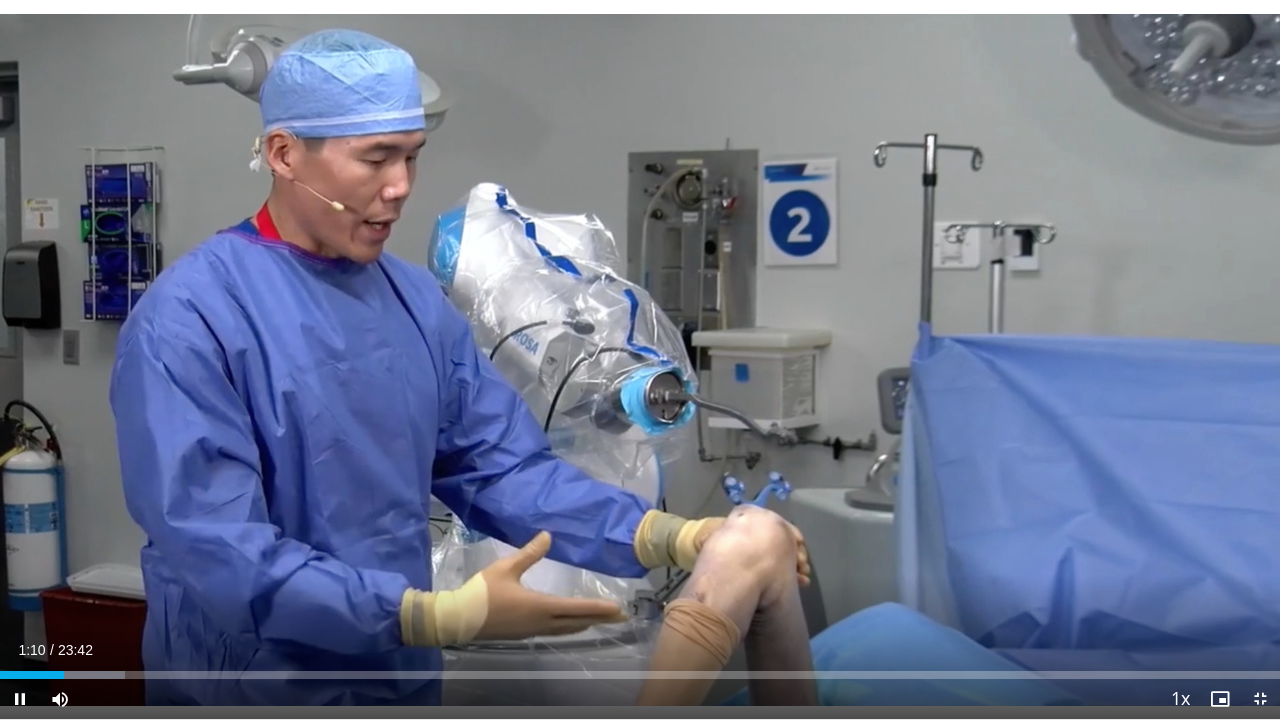 click on "20 seconds
Tap to unmute" at bounding box center [640, 359] 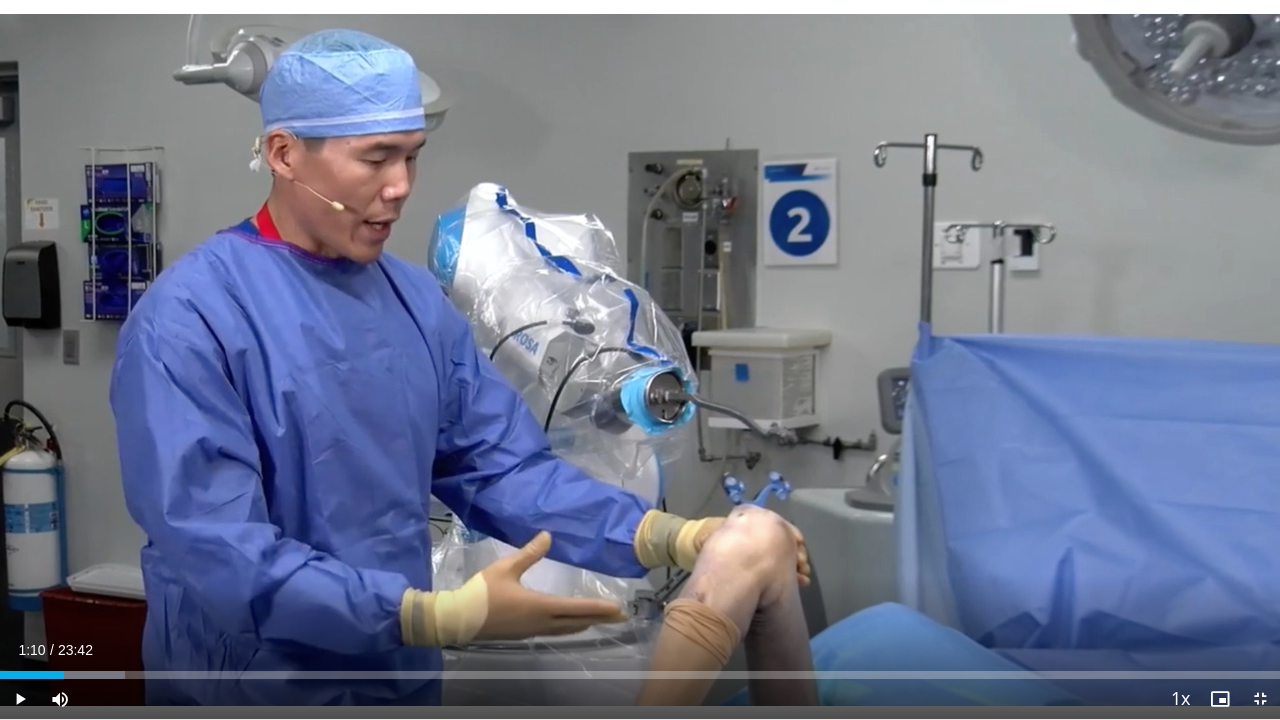 click on "20 seconds
Tap to unmute" at bounding box center (640, 359) 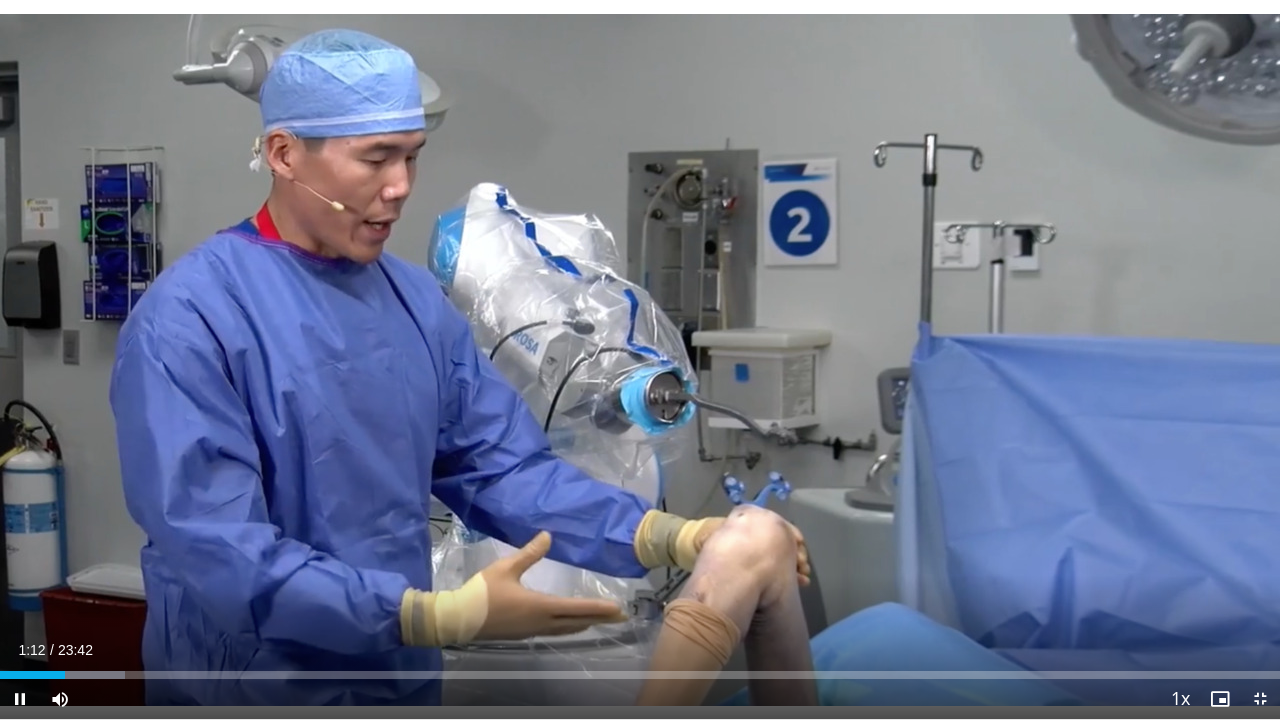 click on "20 seconds
Tap to unmute" at bounding box center (640, 359) 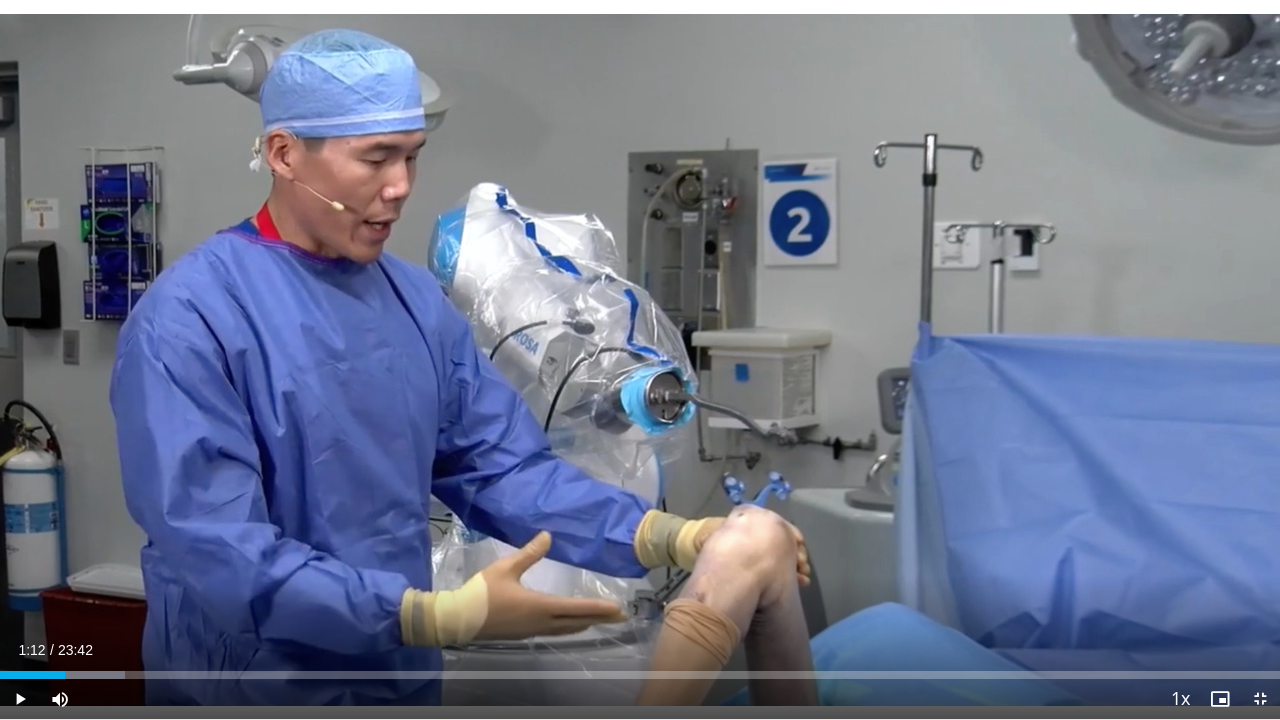 click on "20 seconds
Tap to unmute" at bounding box center [640, 359] 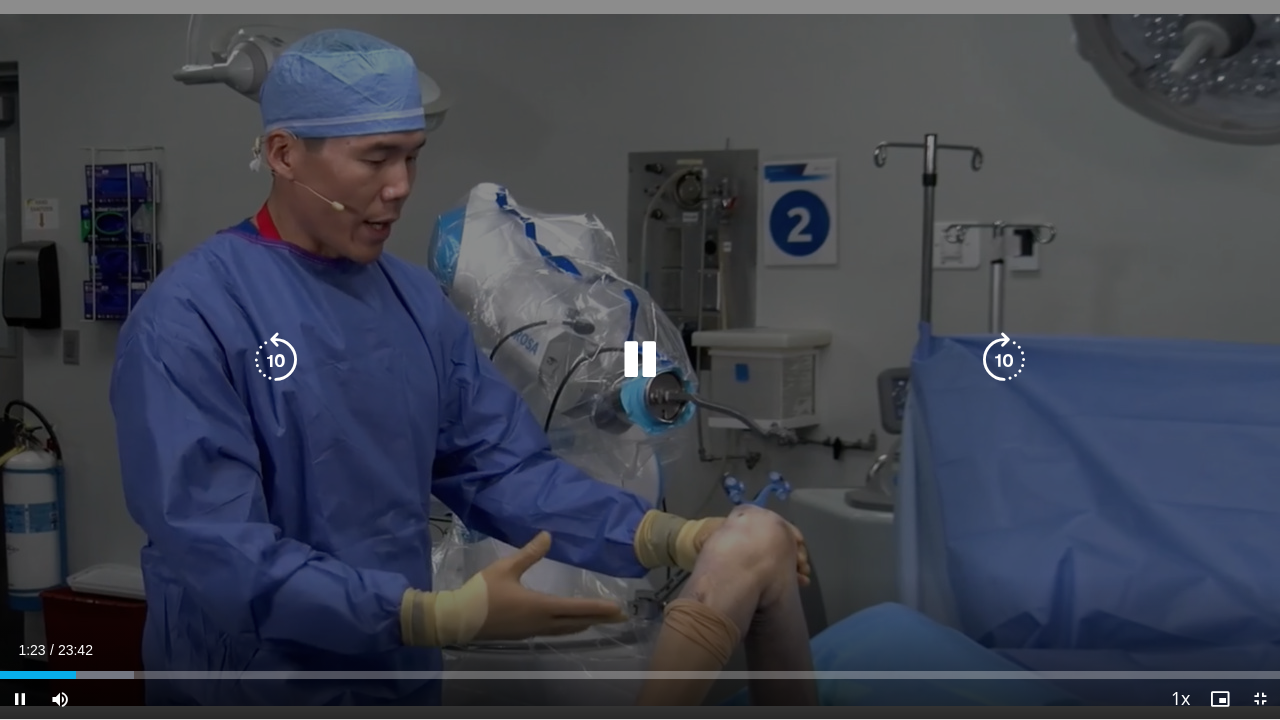 click at bounding box center [640, 360] 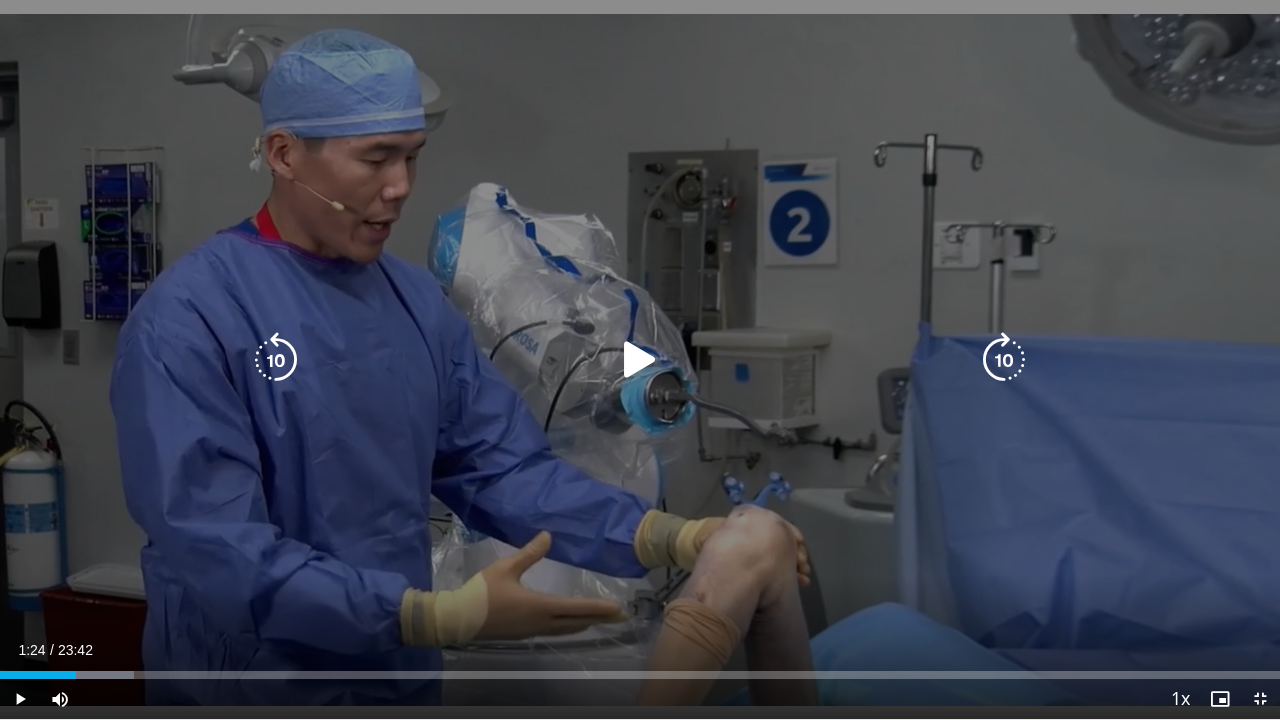 click at bounding box center [640, 360] 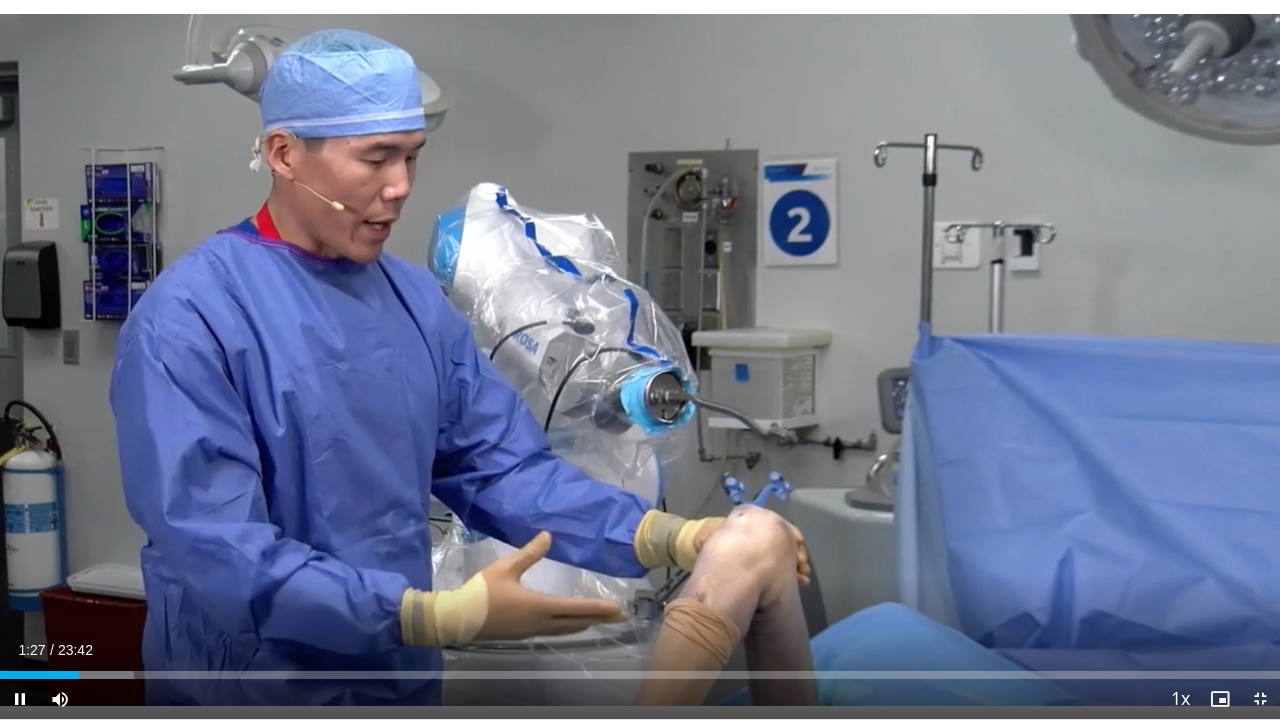 click on "20 seconds
Tap to unmute" at bounding box center (640, 359) 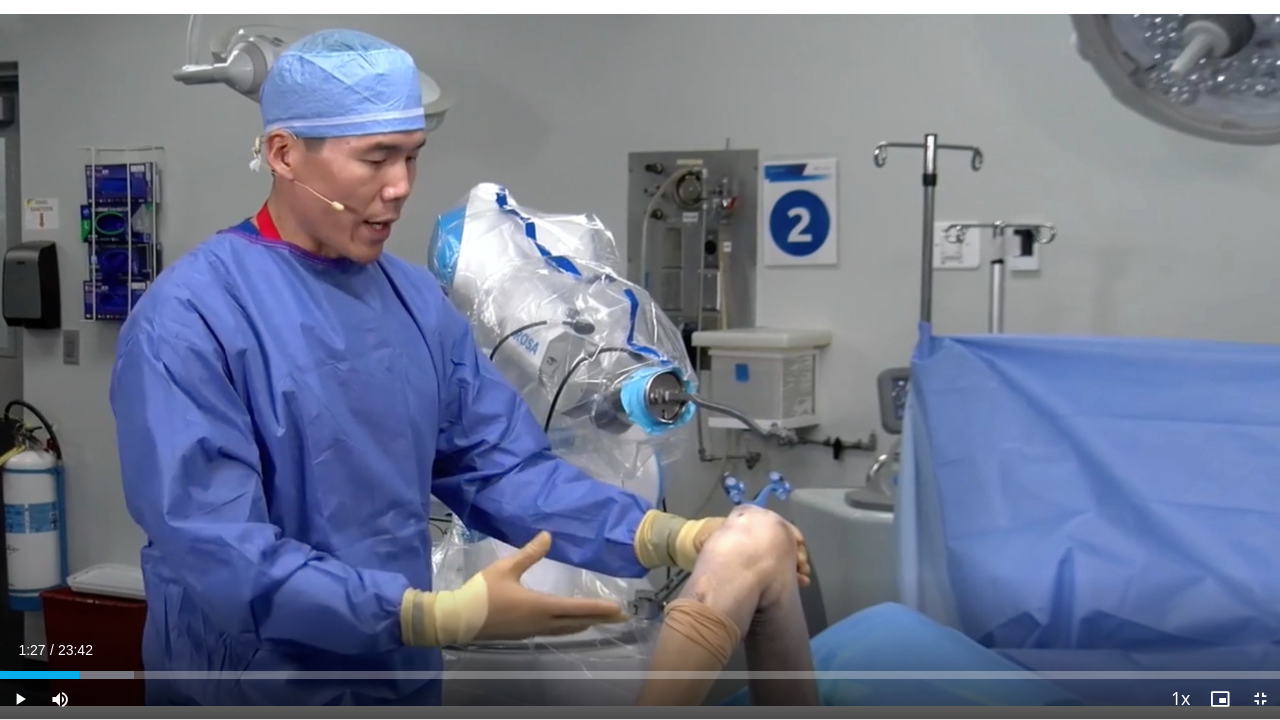 click on "20 seconds
Tap to unmute" at bounding box center [640, 359] 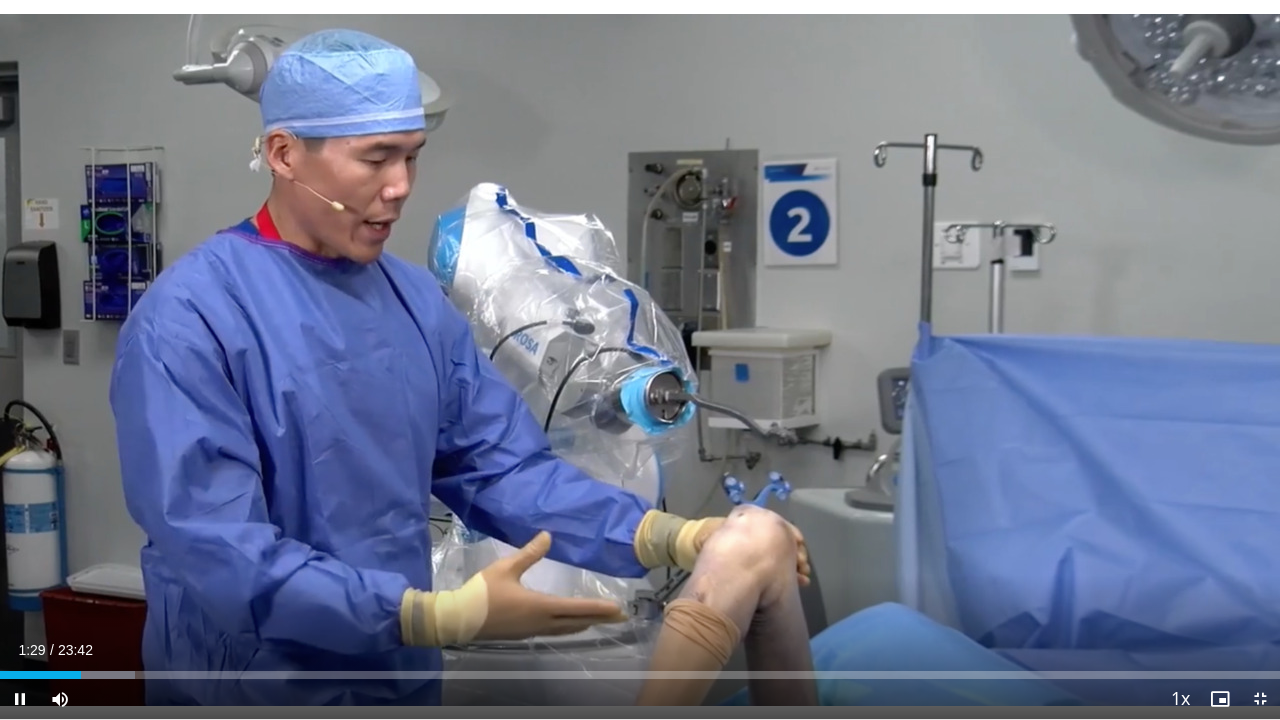 click on "20 seconds
Tap to unmute" at bounding box center [640, 359] 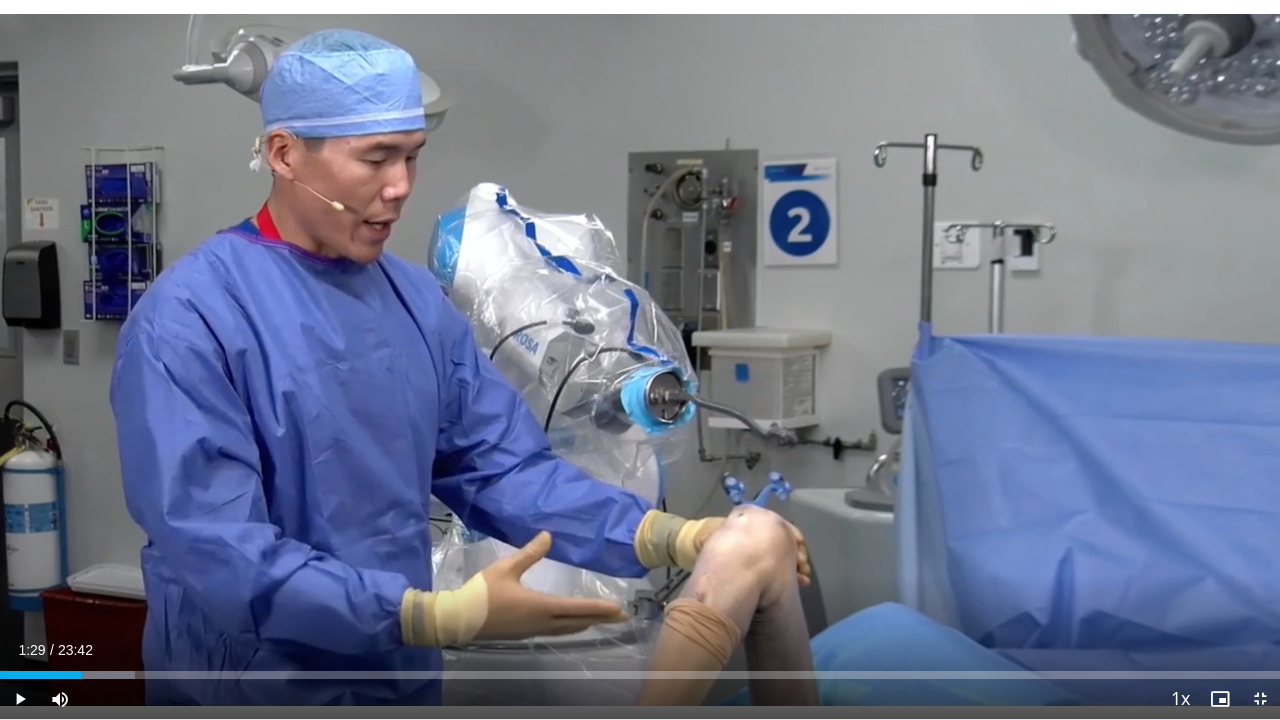 click on "20 seconds
Tap to unmute" at bounding box center (640, 359) 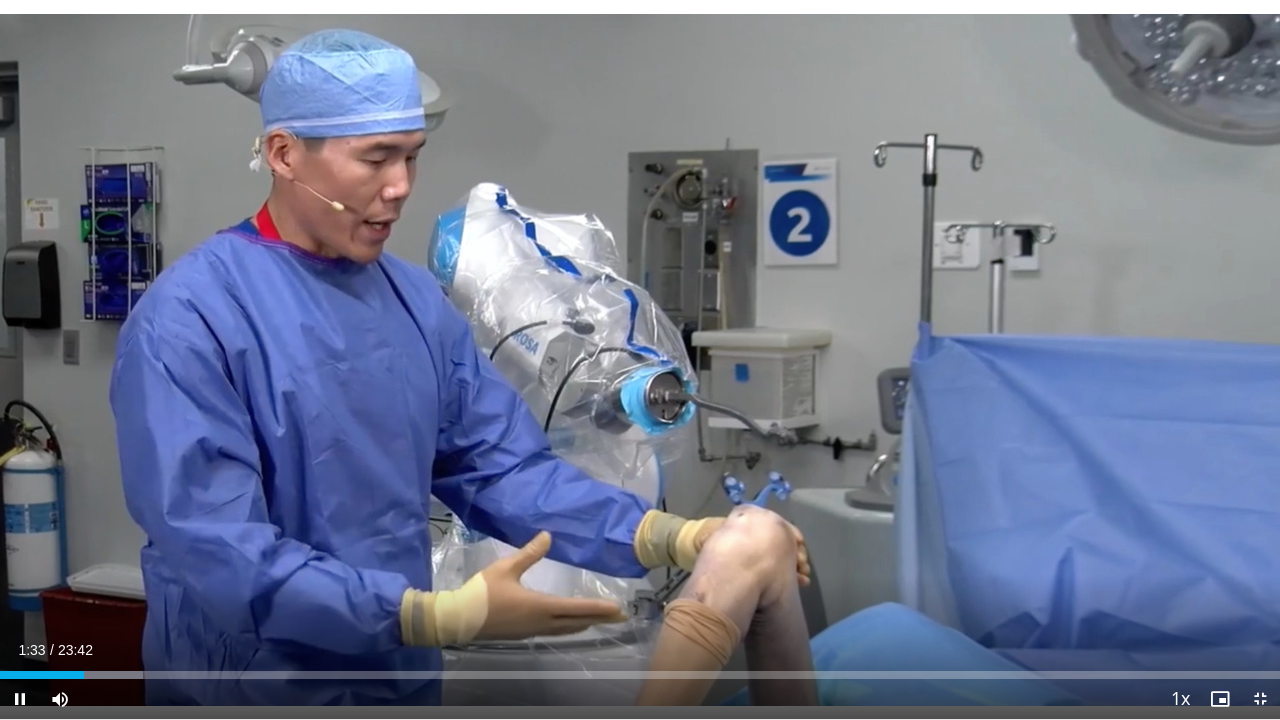 click on "20 seconds
Tap to unmute" at bounding box center [640, 359] 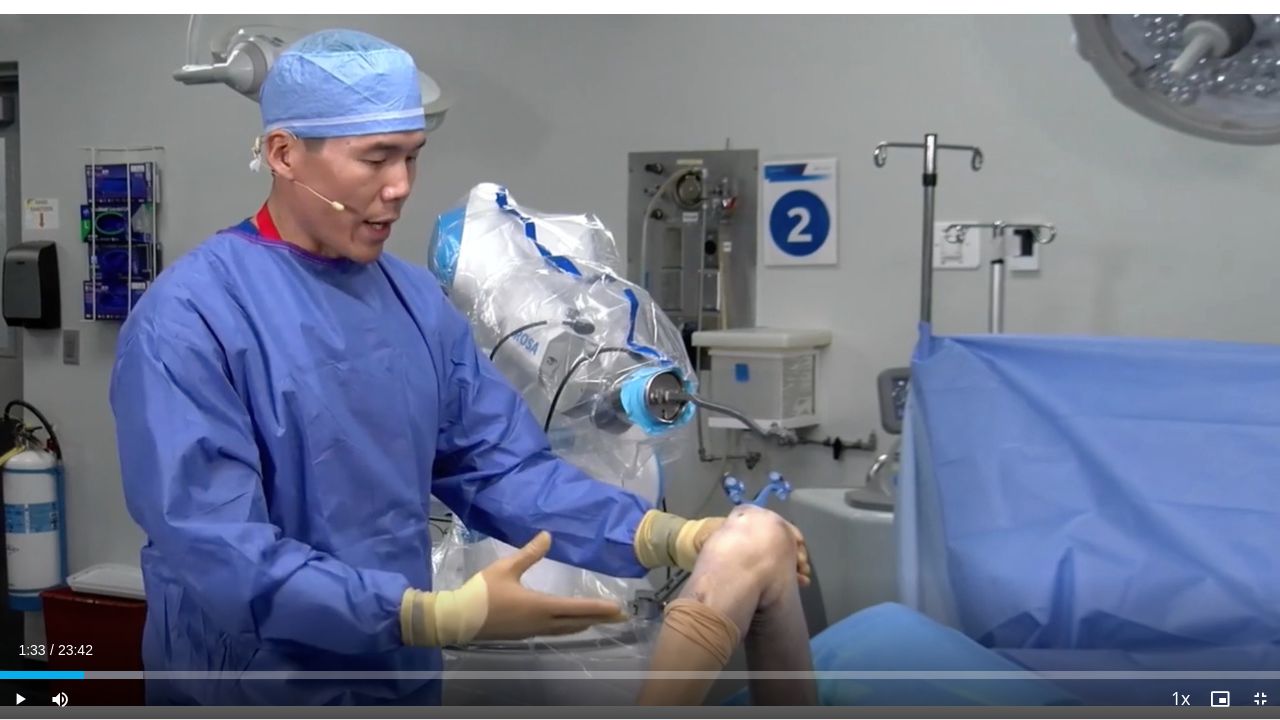 click on "20 seconds
Tap to unmute" at bounding box center [640, 359] 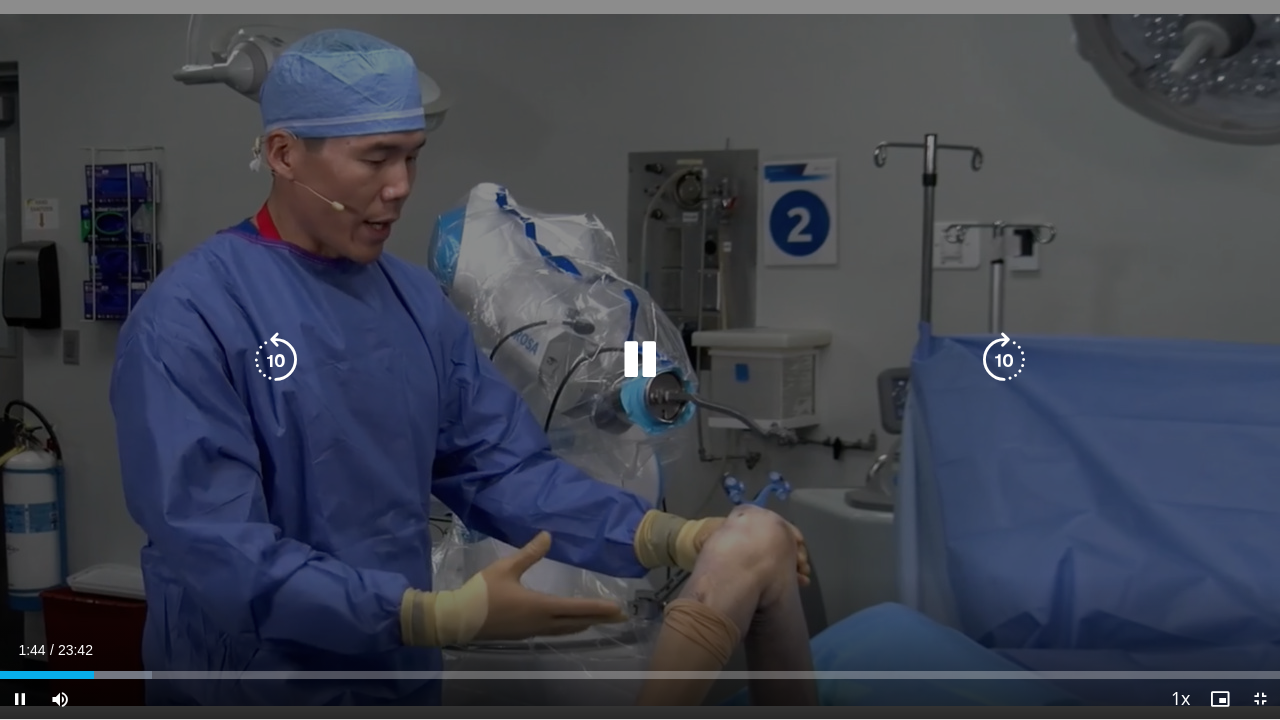 click on "20 seconds
Tap to unmute" at bounding box center [640, 359] 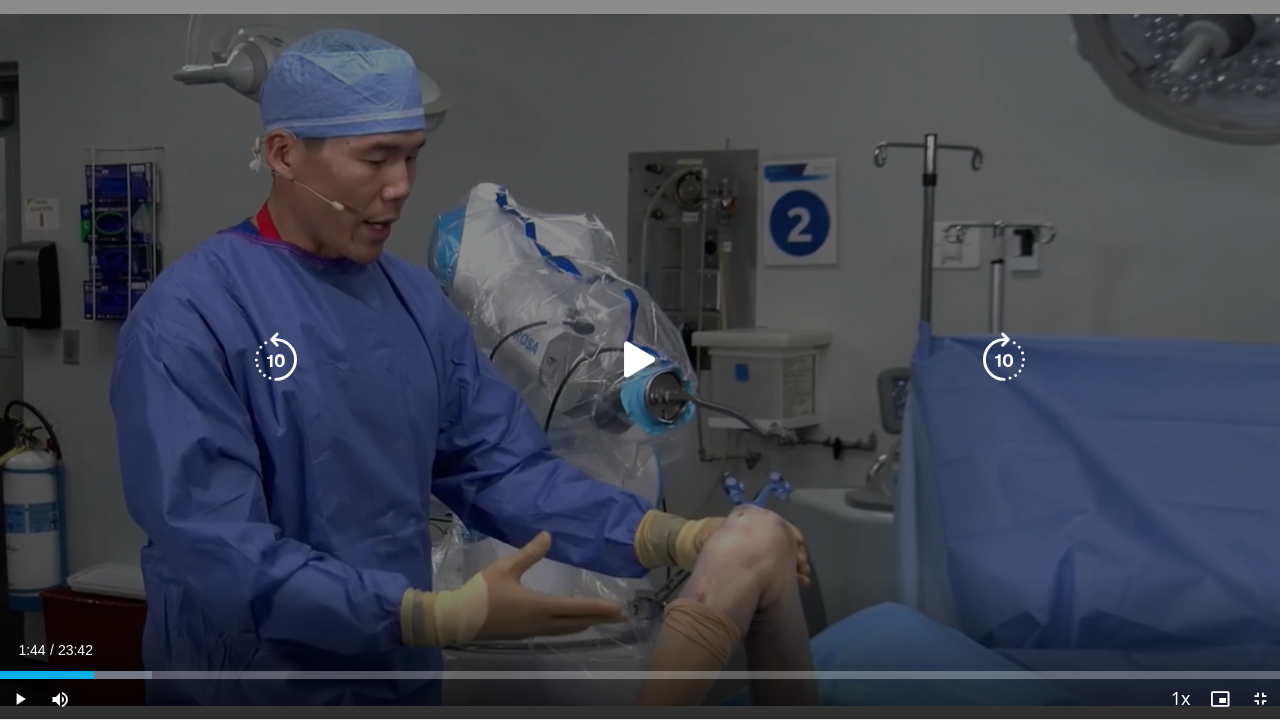 click at bounding box center [640, 360] 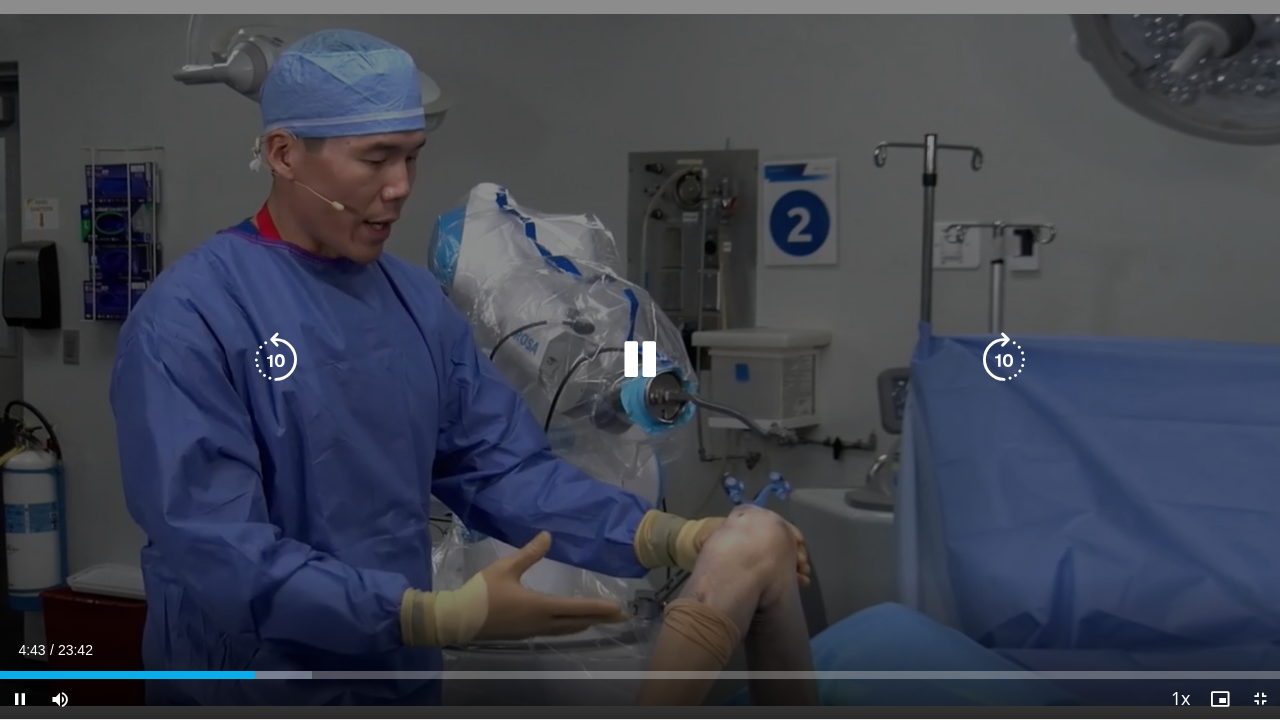 click on "20 seconds
Tap to unmute" at bounding box center [640, 359] 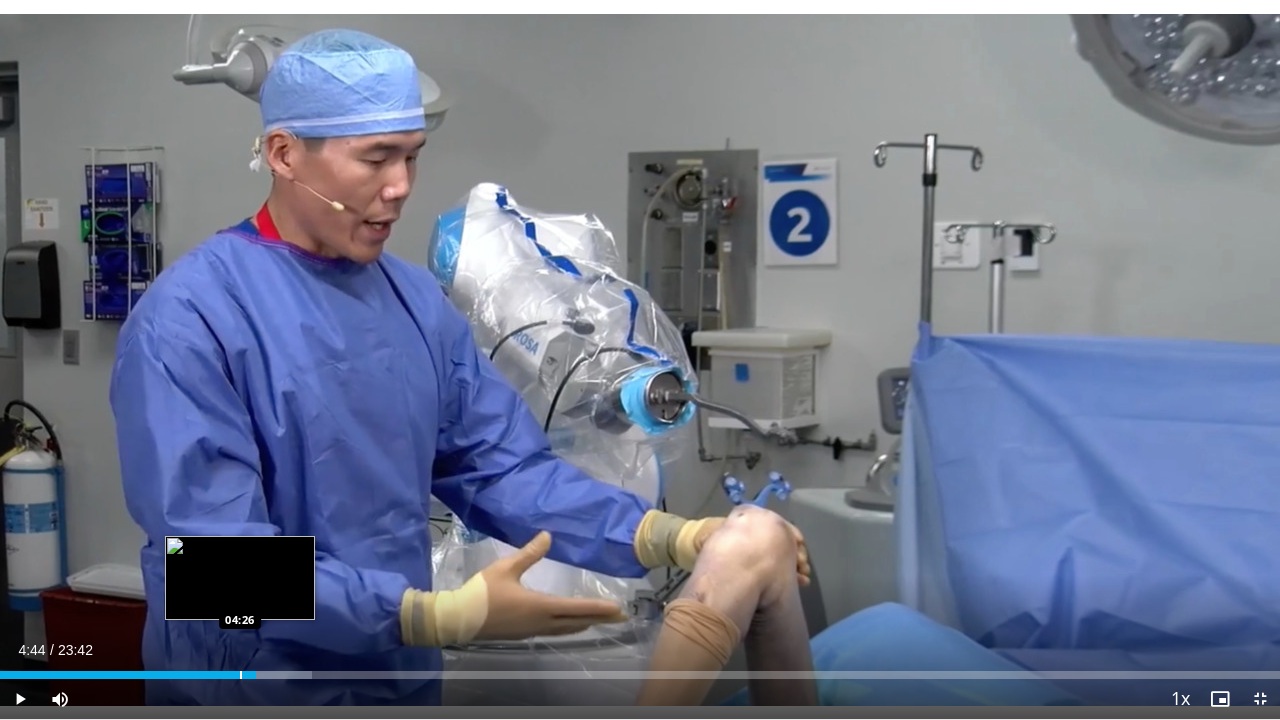 click at bounding box center [241, 675] 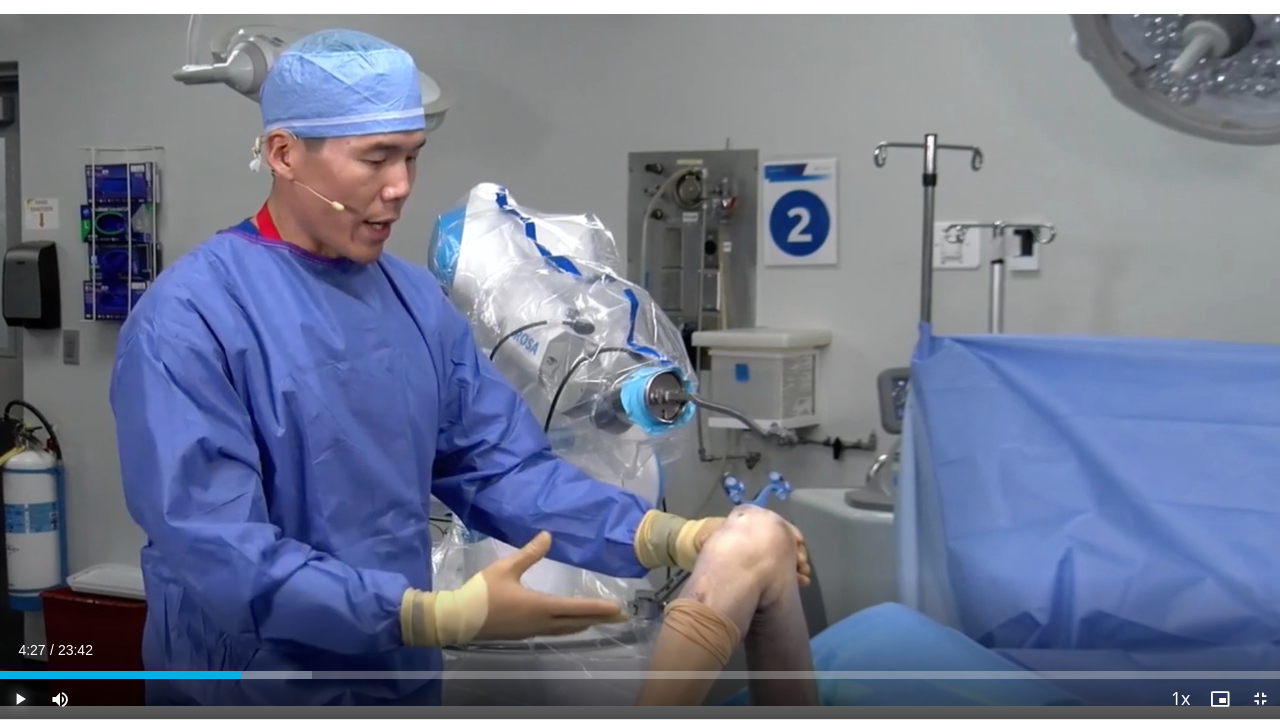 click at bounding box center [20, 699] 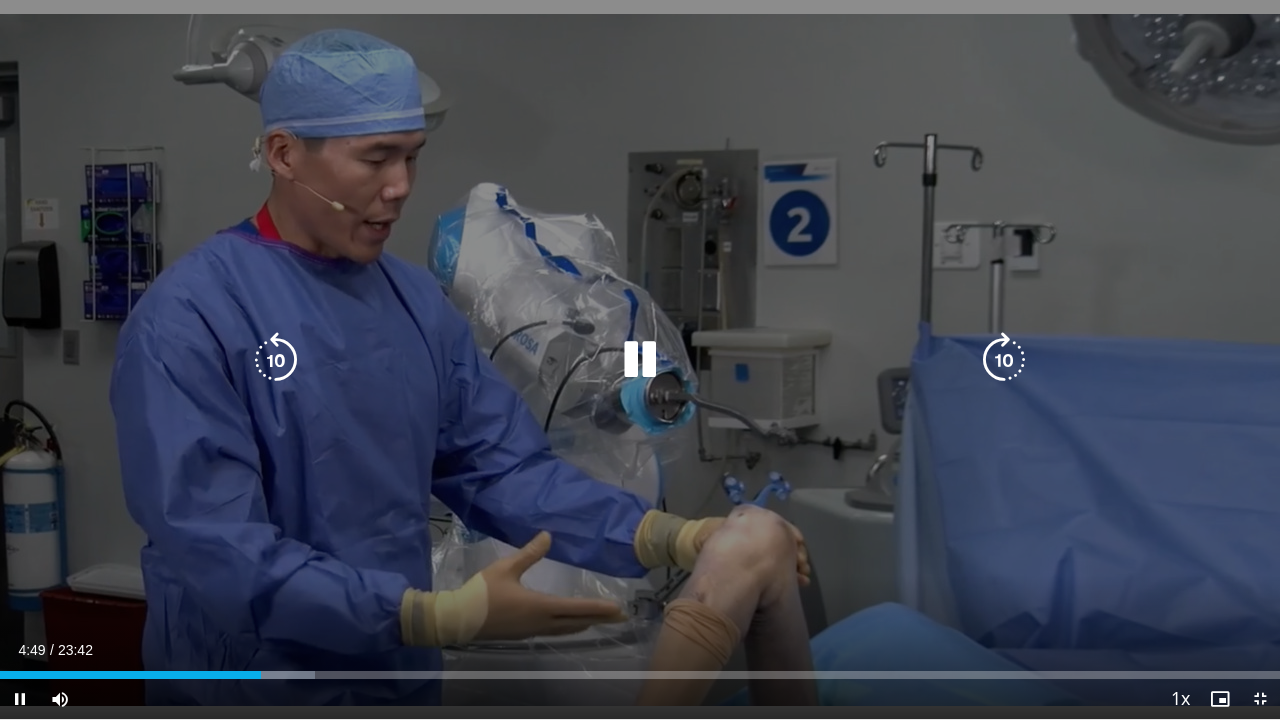 click on "20 seconds
Tap to unmute" at bounding box center (640, 359) 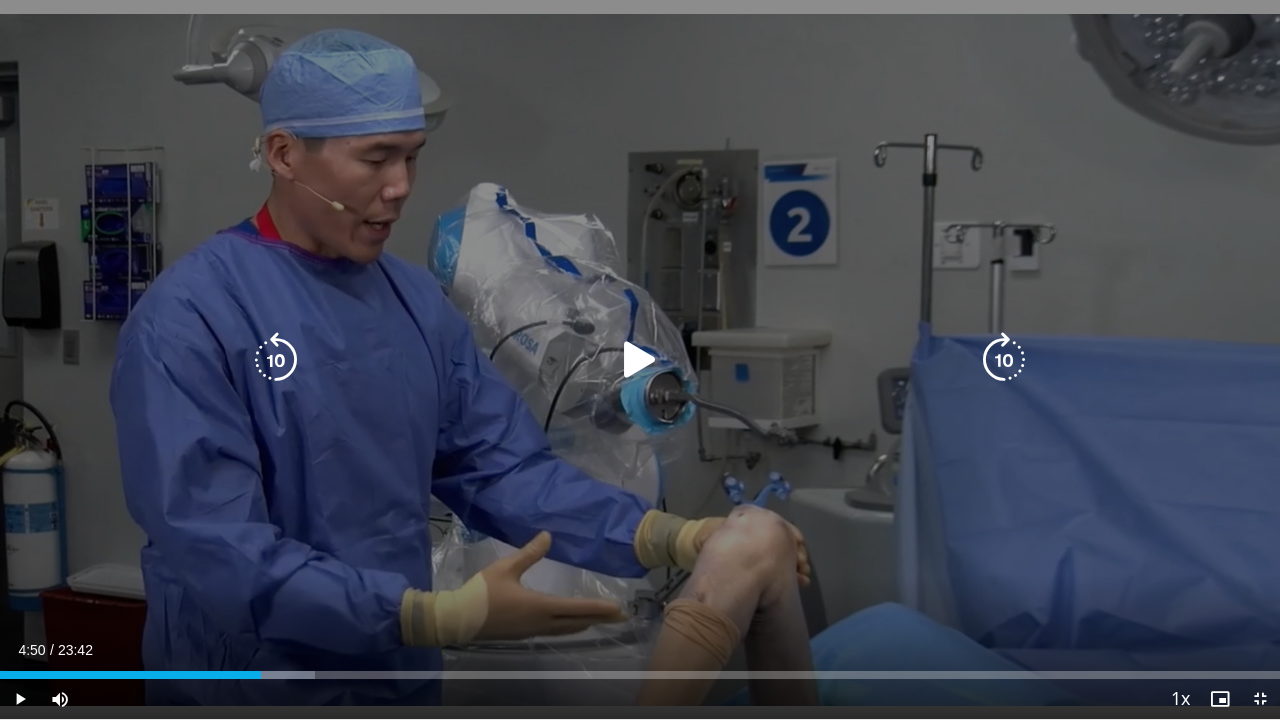 click at bounding box center [640, 360] 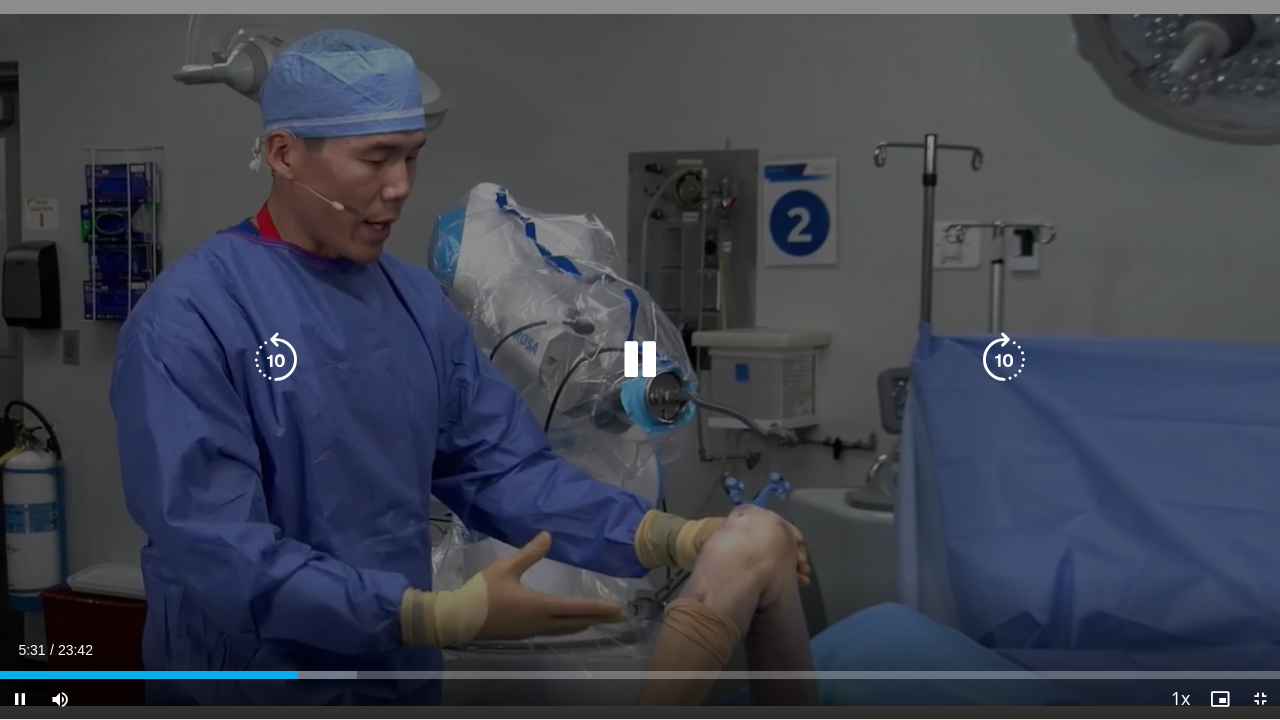 click at bounding box center (640, 360) 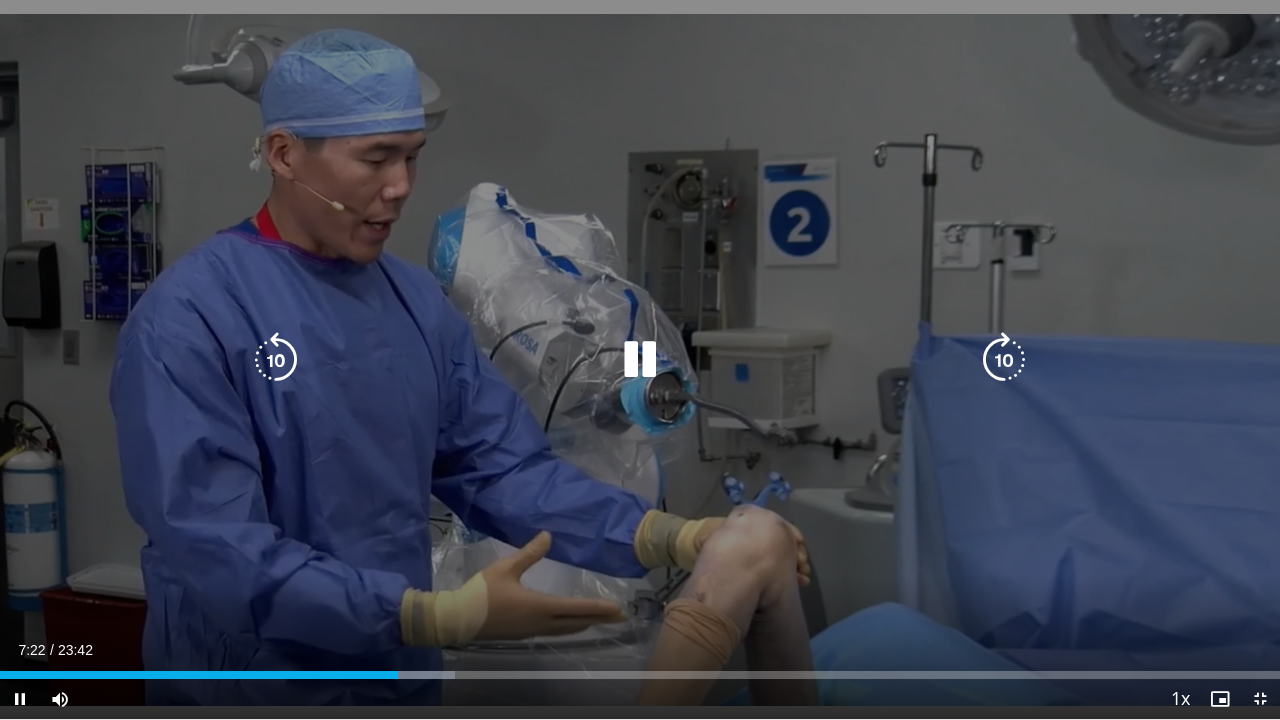 click at bounding box center (640, 360) 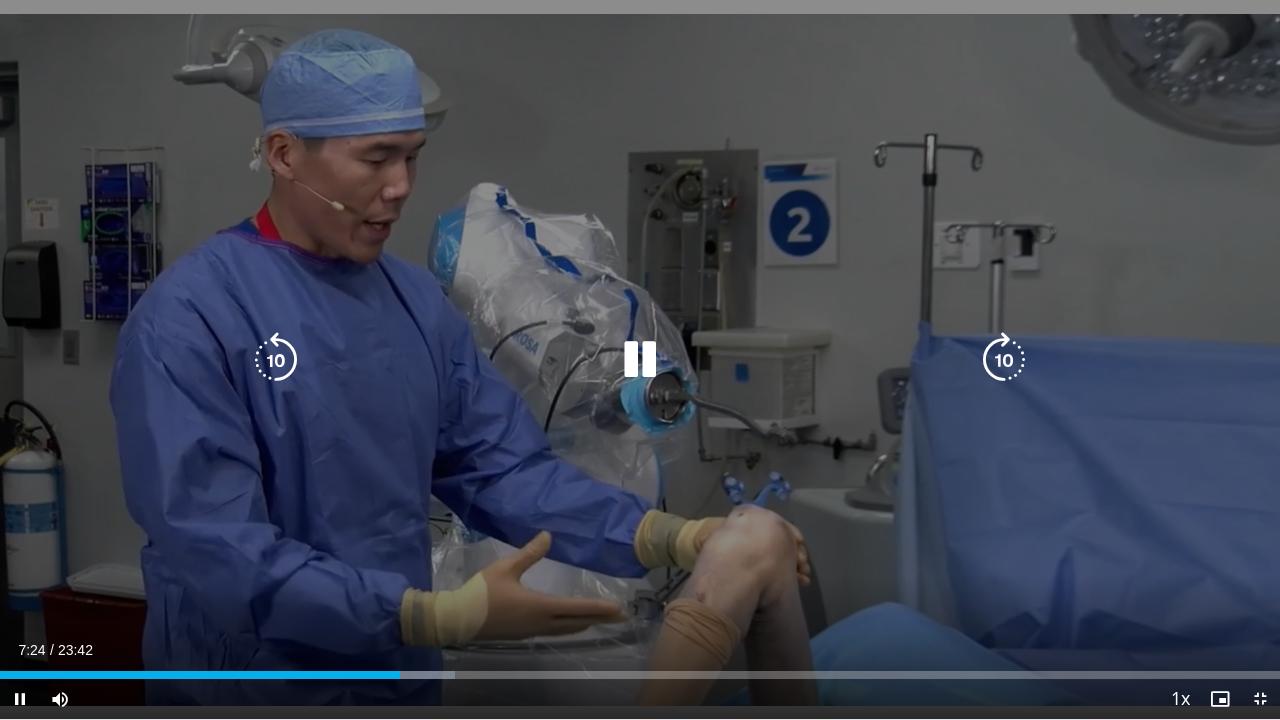 click at bounding box center (640, 360) 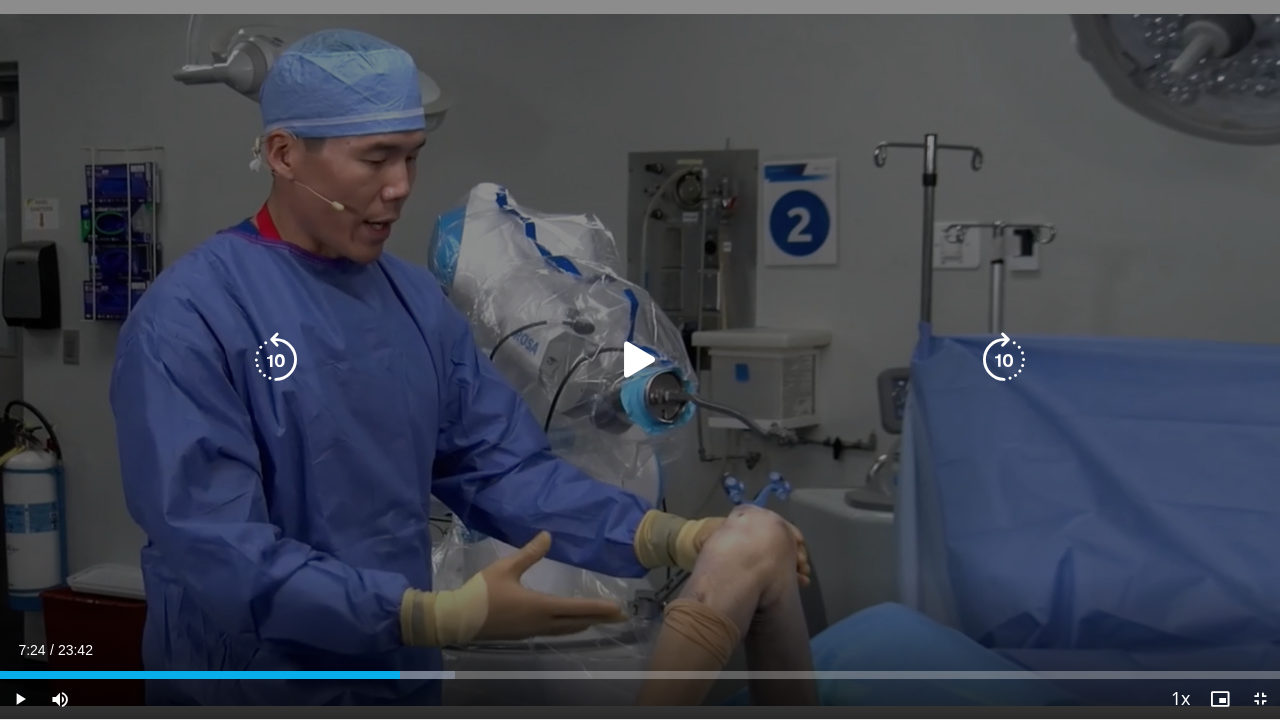 click at bounding box center [640, 360] 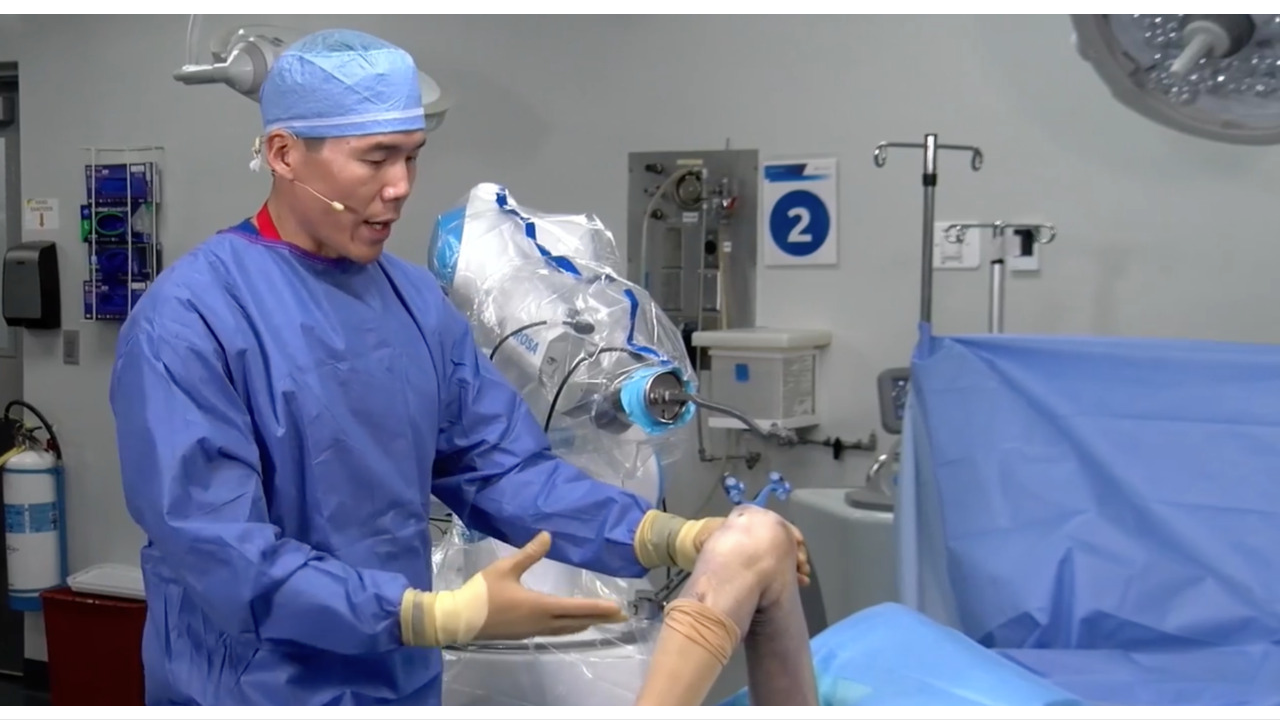 click on "20 seconds
Tap to unmute" at bounding box center (640, 359) 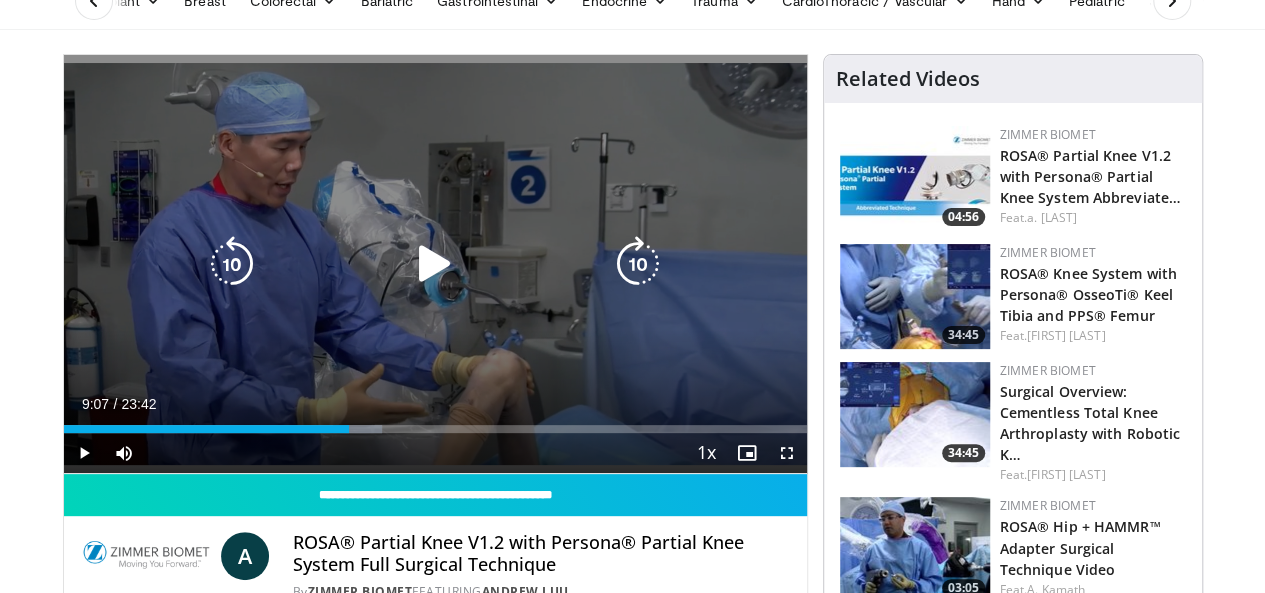 click on "20 seconds
Tap to unmute" at bounding box center [435, 264] 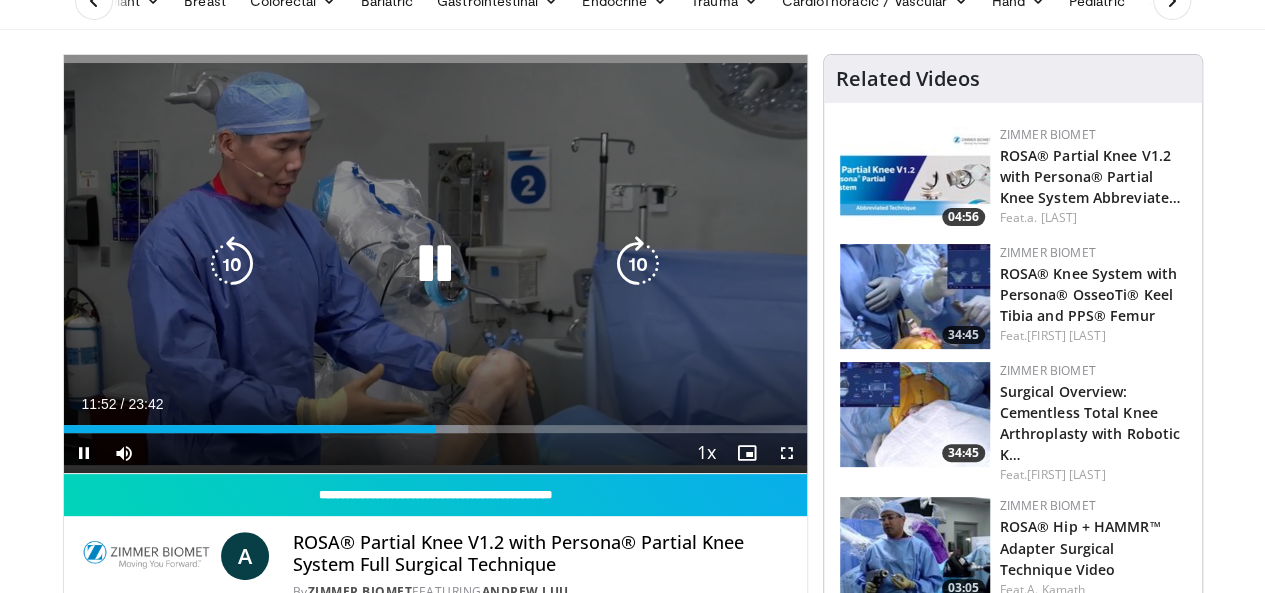 click on "20 seconds
Tap to unmute" at bounding box center [435, 264] 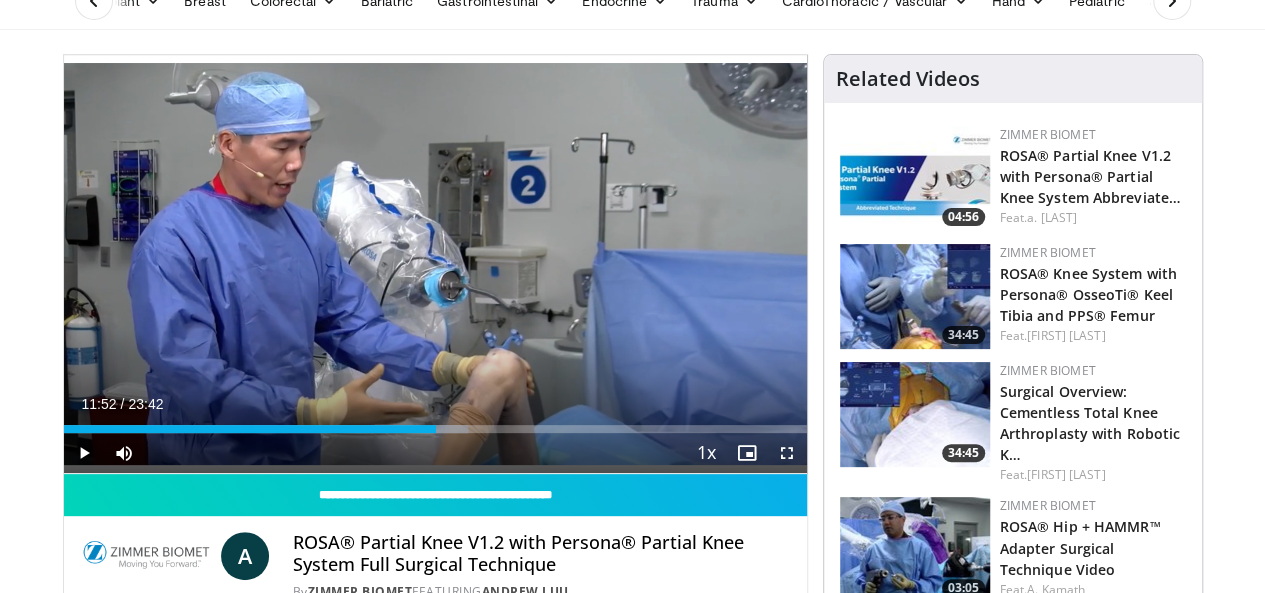click on "20 seconds
Tap to unmute" at bounding box center [435, 264] 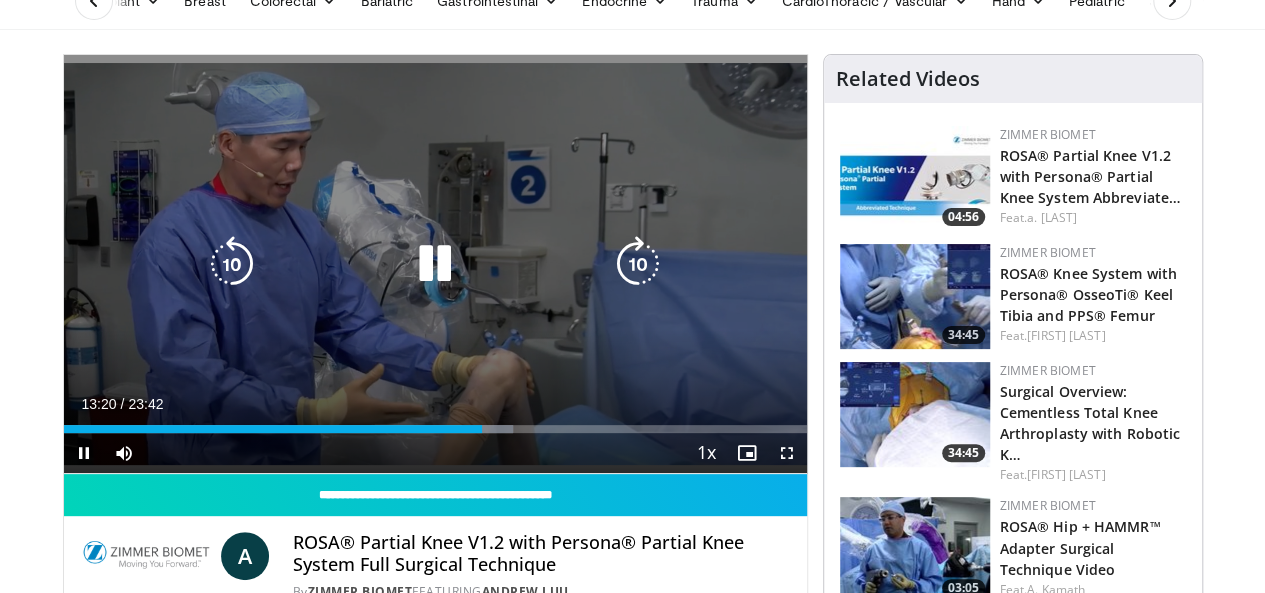 click on "20 seconds
Tap to unmute" at bounding box center (435, 264) 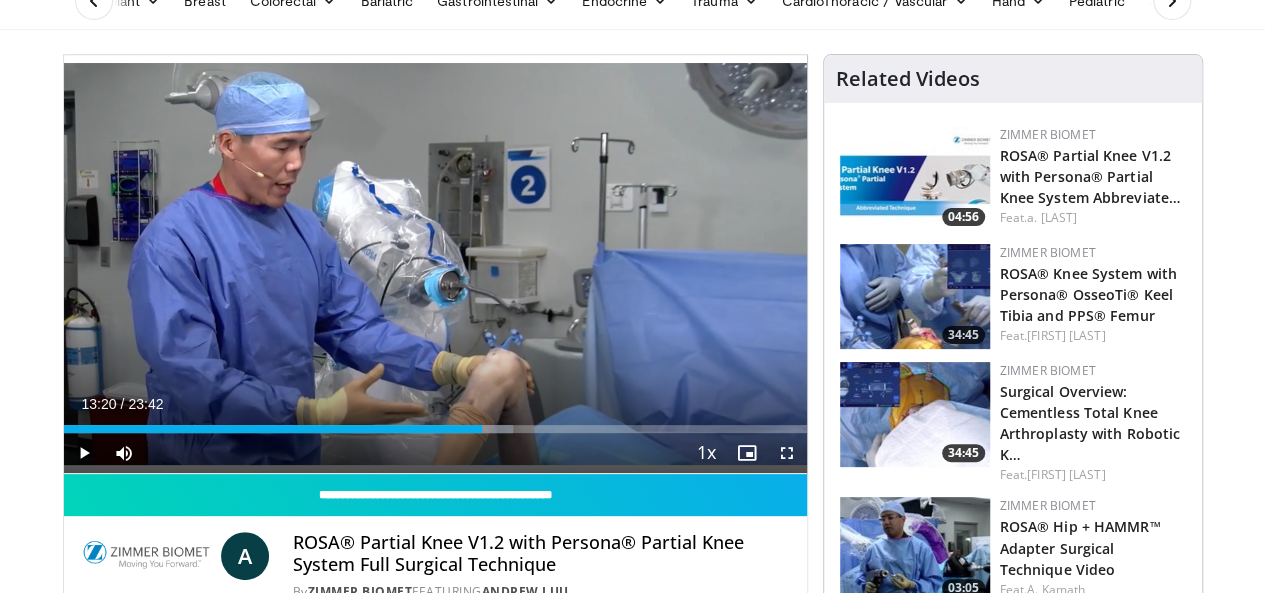 click on "20 seconds
Tap to unmute" at bounding box center (435, 264) 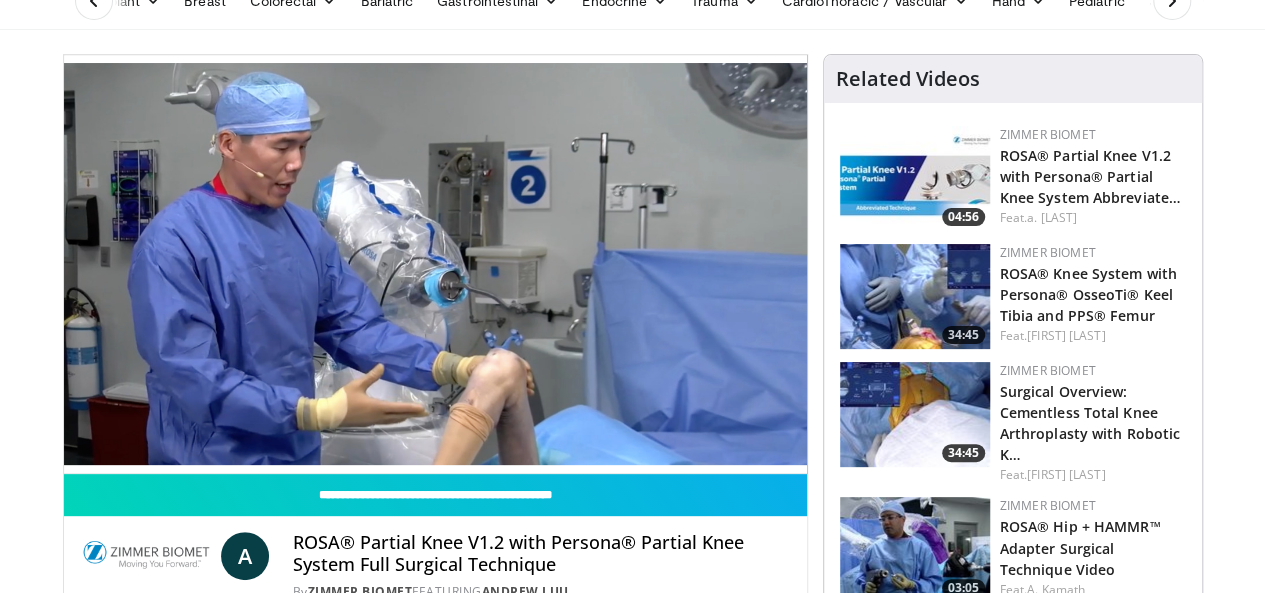 click on "20 seconds
Tap to unmute" at bounding box center (435, 264) 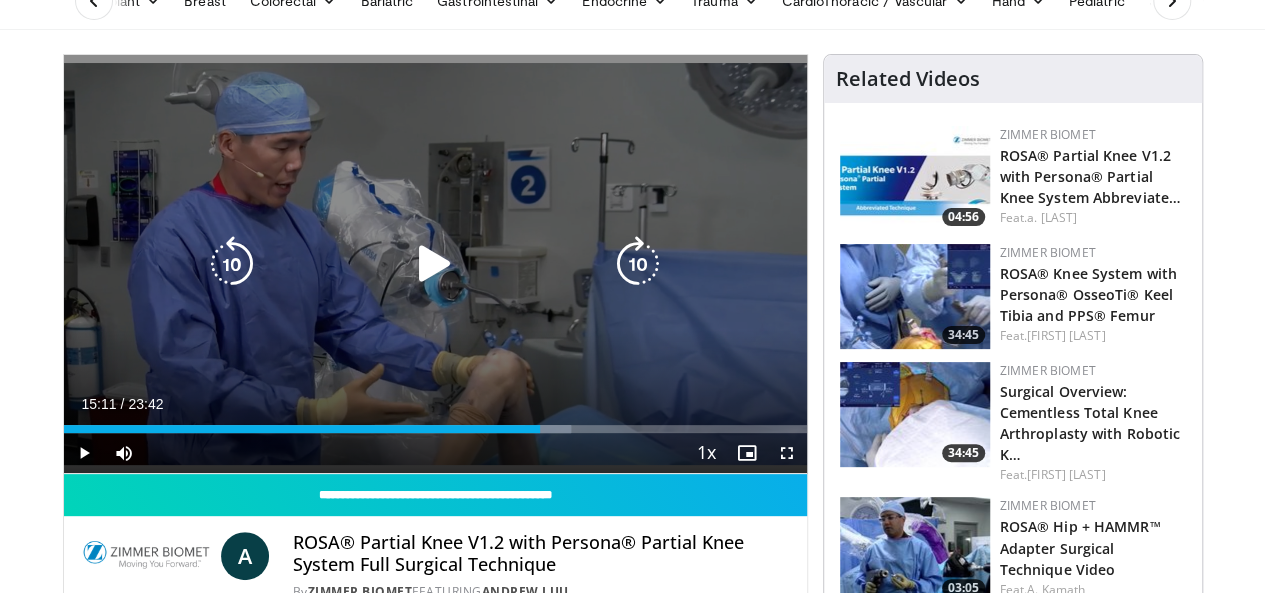 click on "20 seconds
Tap to unmute" at bounding box center (435, 264) 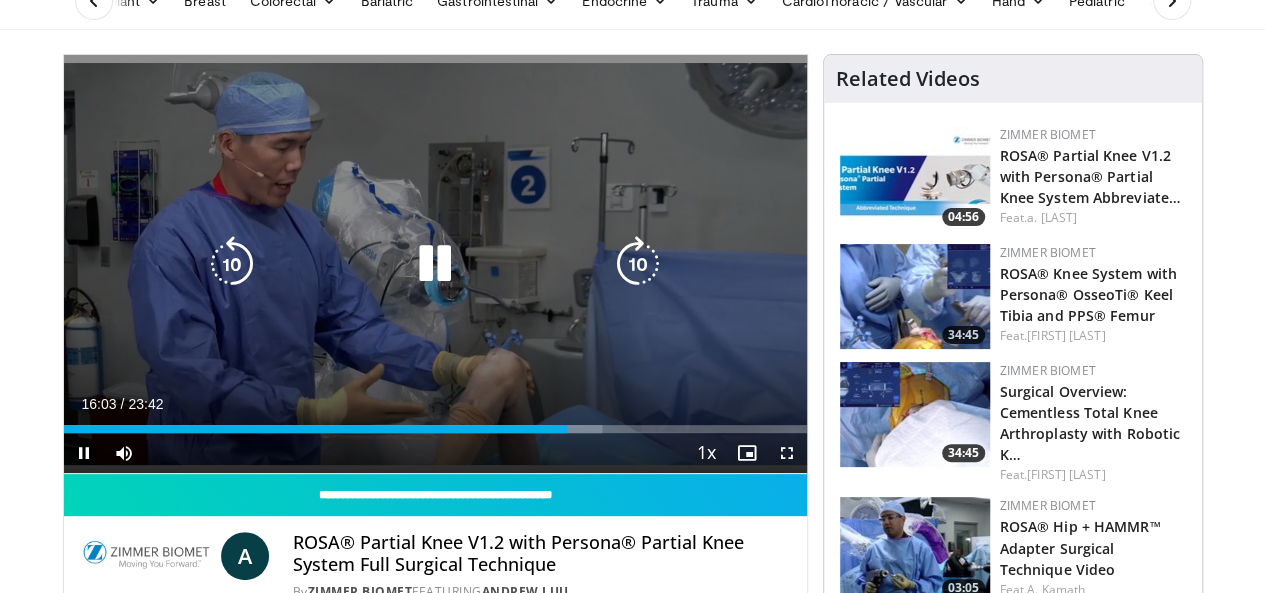 click on "20 seconds
Tap to unmute" at bounding box center (435, 264) 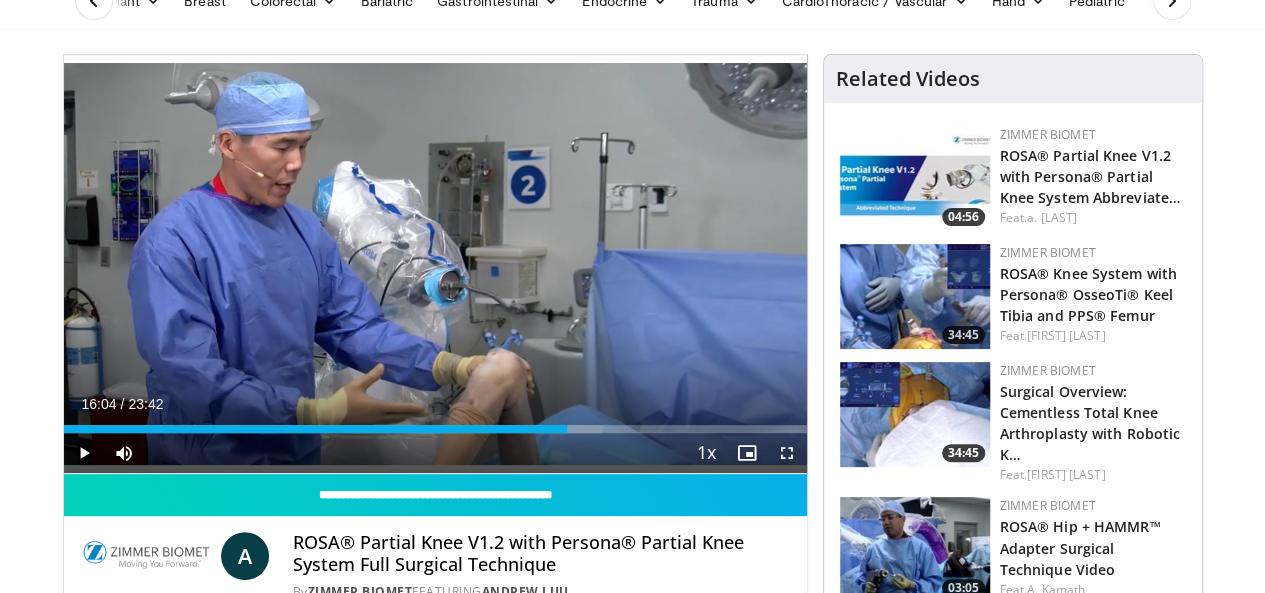 click on "20 seconds
Tap to unmute" at bounding box center (435, 264) 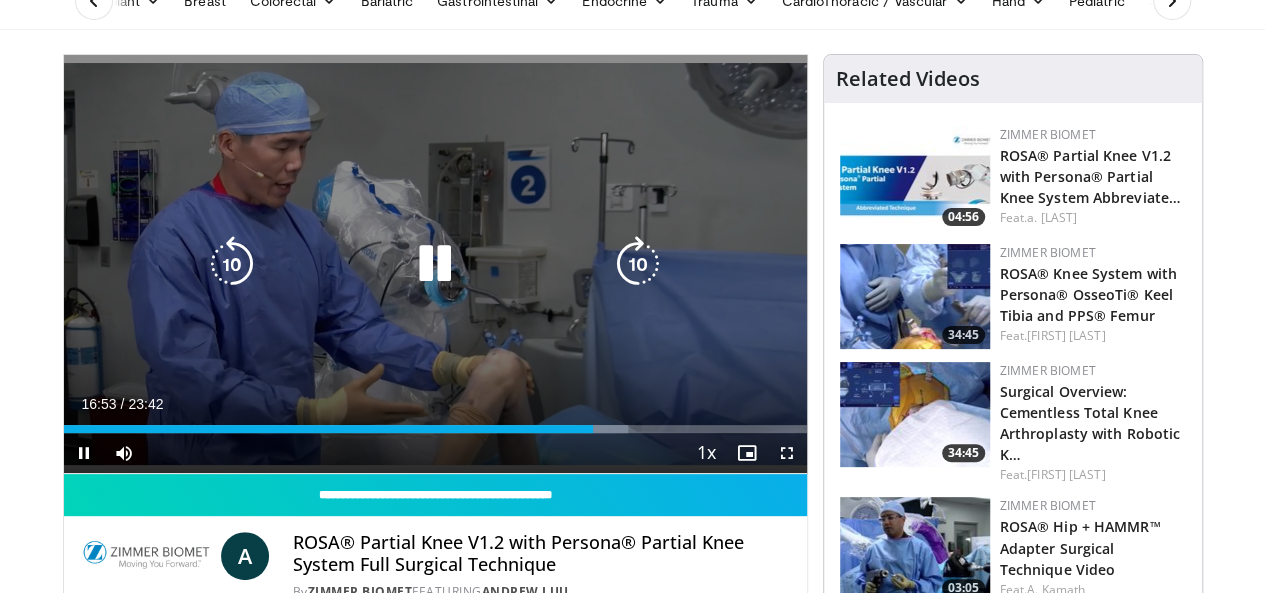 click on "20 seconds
Tap to unmute" at bounding box center (435, 264) 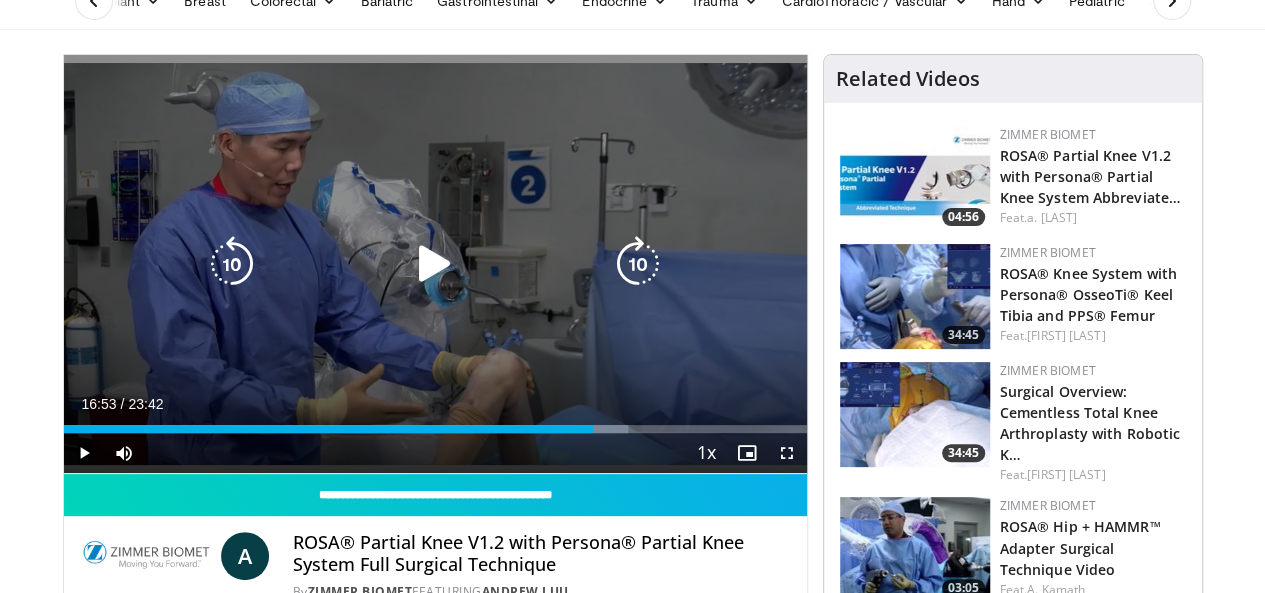 click on "20 seconds
Tap to unmute" at bounding box center [435, 264] 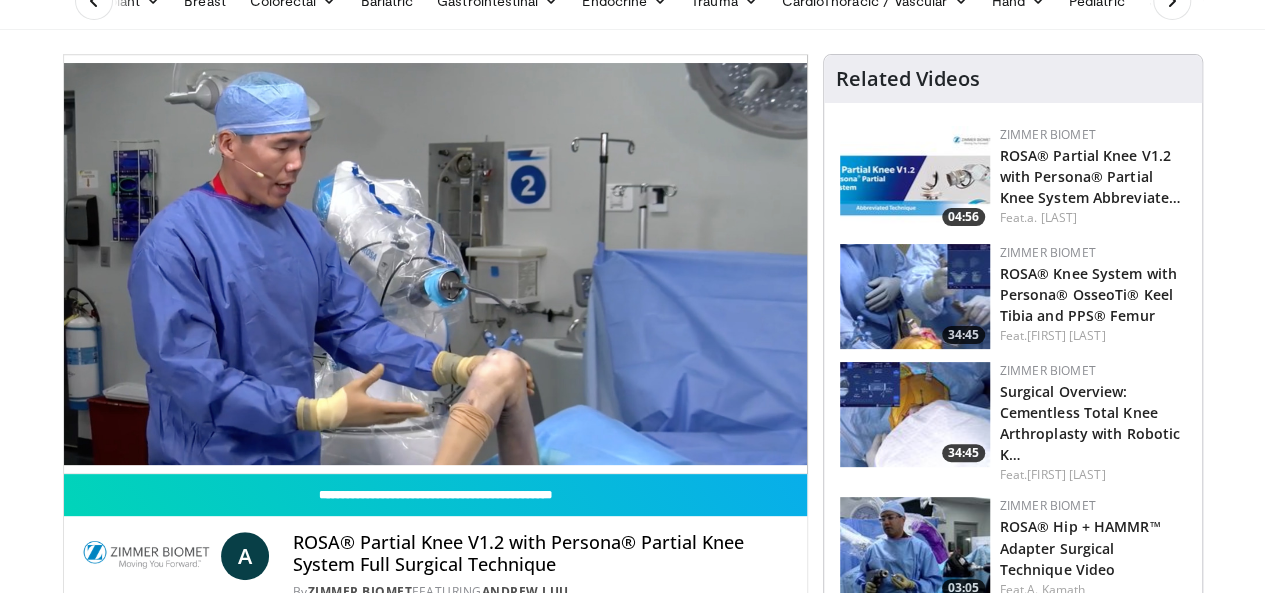 click on "20 seconds
Tap to unmute" at bounding box center [435, 264] 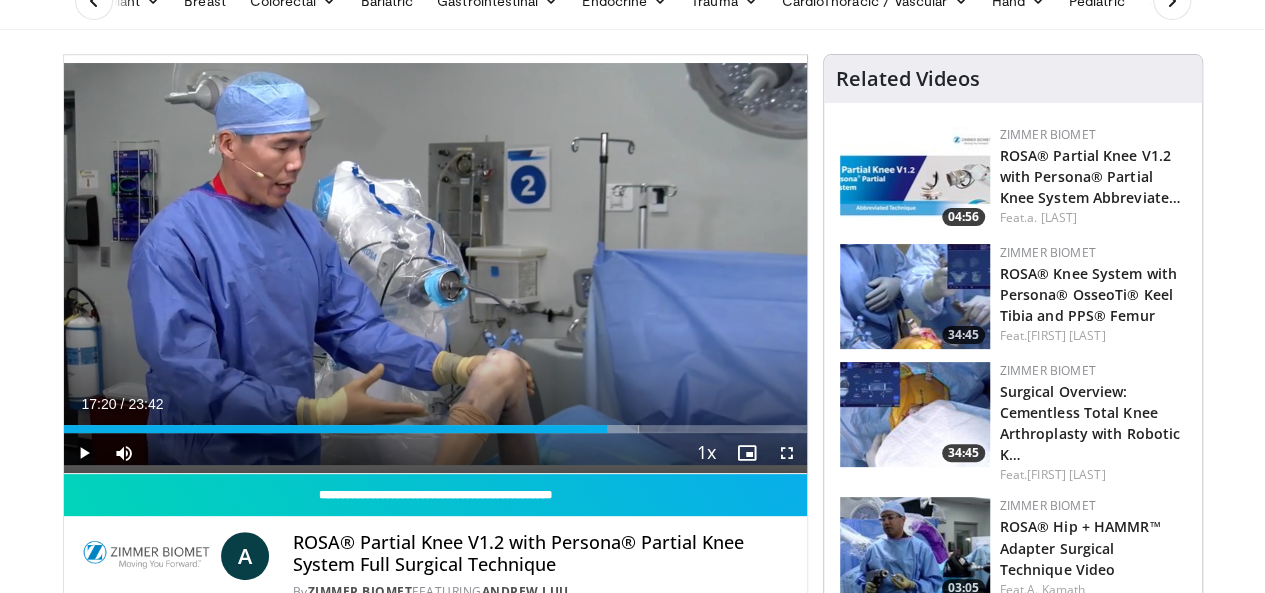 click on "20 seconds
Tap to unmute" at bounding box center (435, 264) 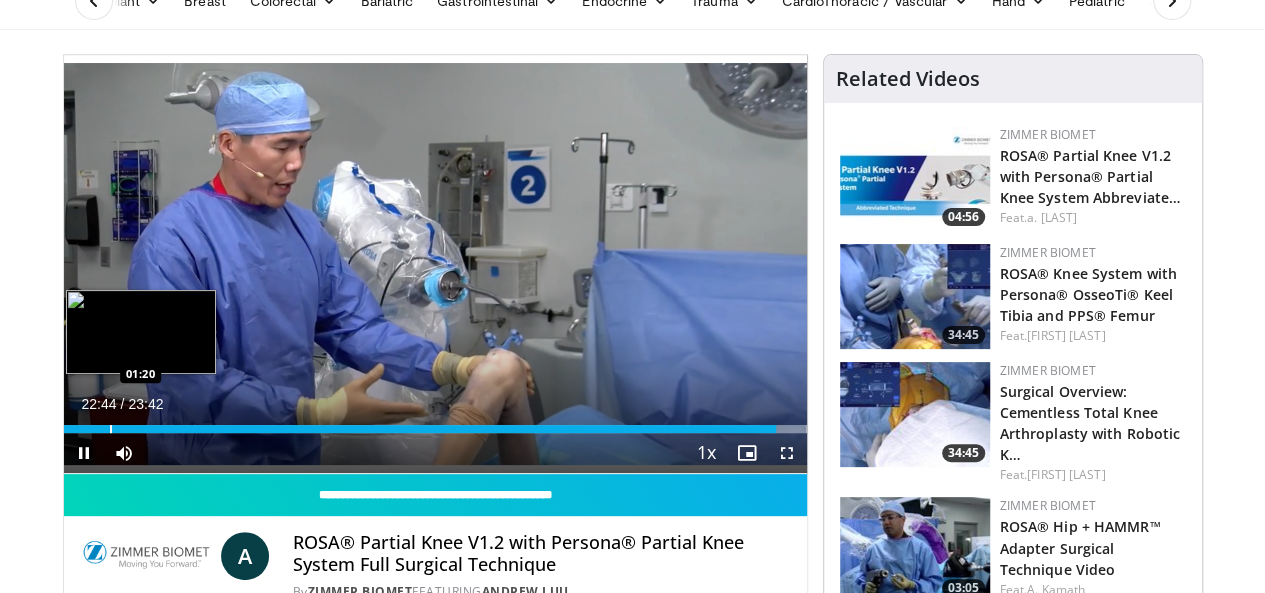 click on "Loaded :  100.00% 22:44 01:20" at bounding box center (435, 423) 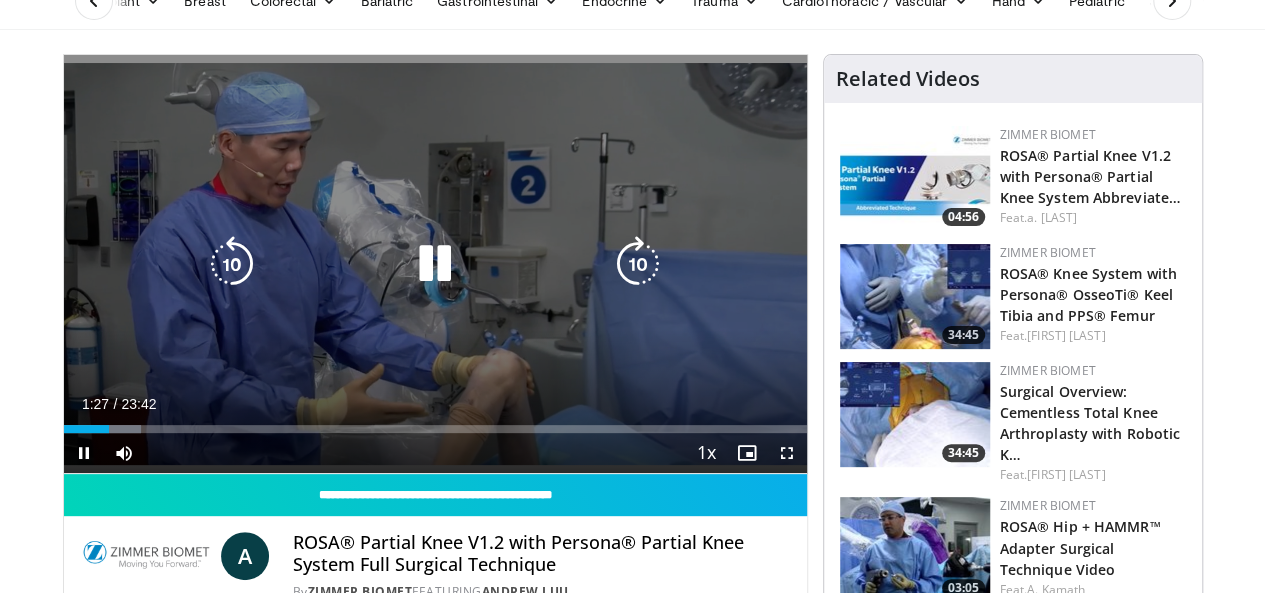 click at bounding box center [435, 264] 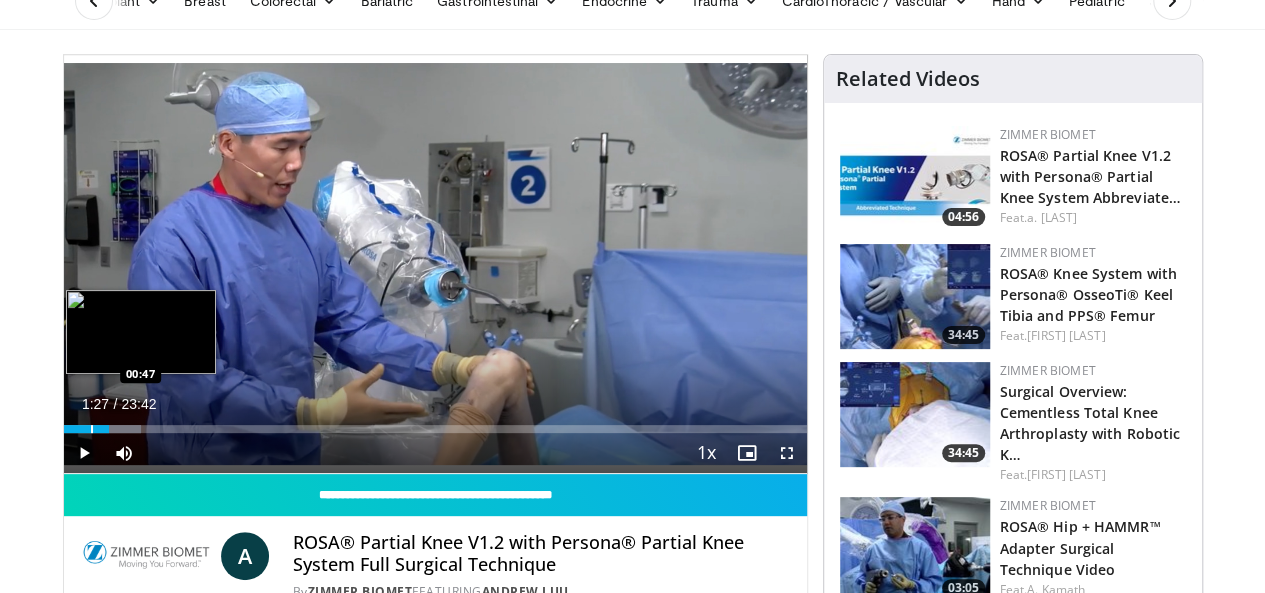 click on "Loaded :  10.45% 01:27 00:47" at bounding box center [435, 423] 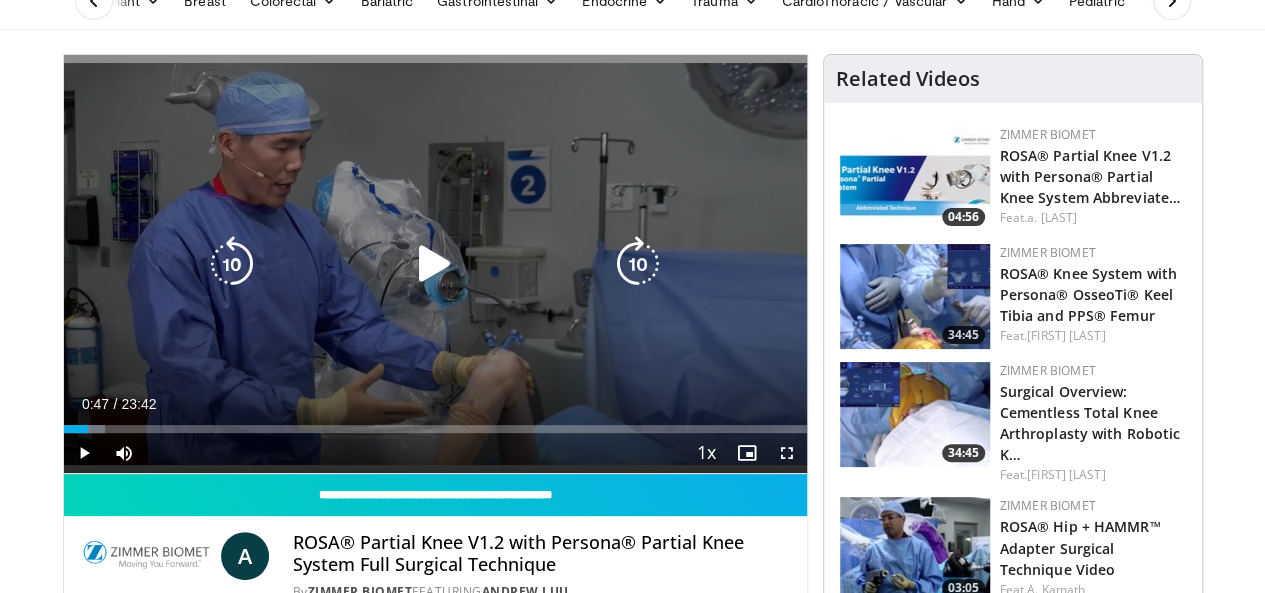 click at bounding box center (435, 264) 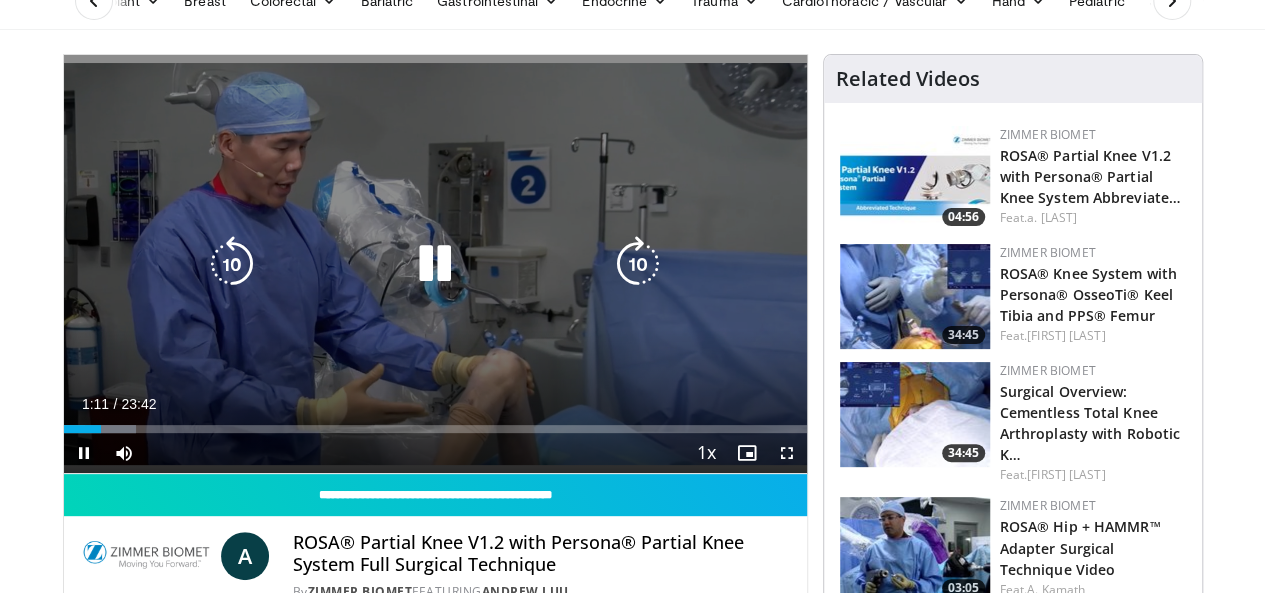 click on "20 seconds
Tap to unmute" at bounding box center [435, 264] 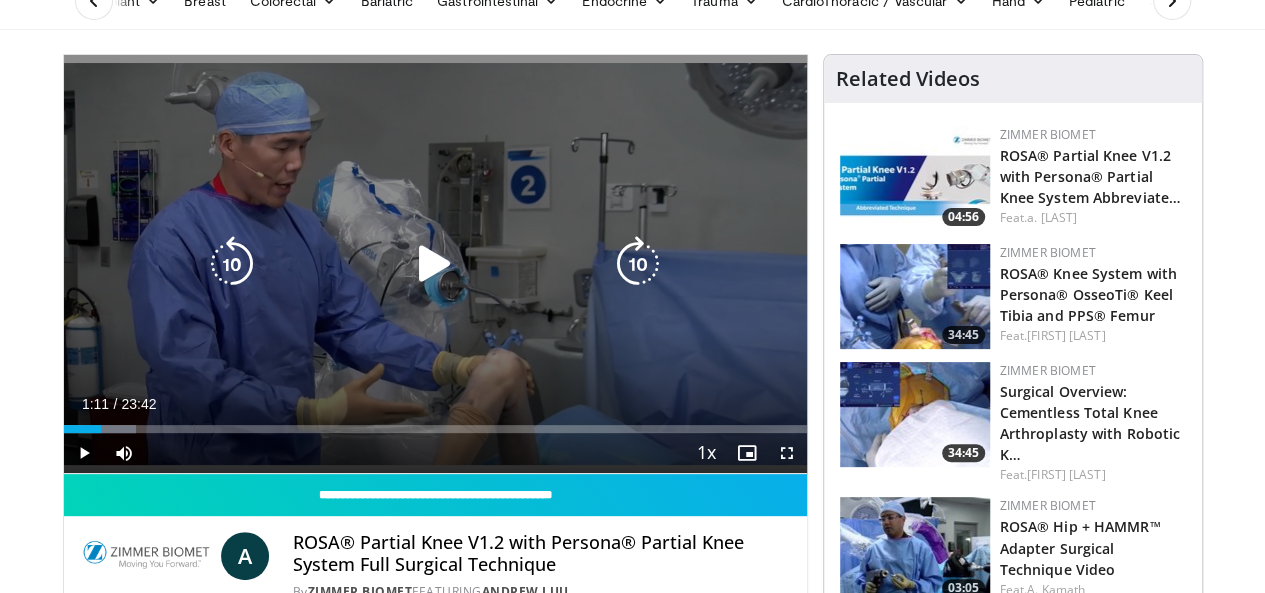 click on "20 seconds
Tap to unmute" at bounding box center (435, 264) 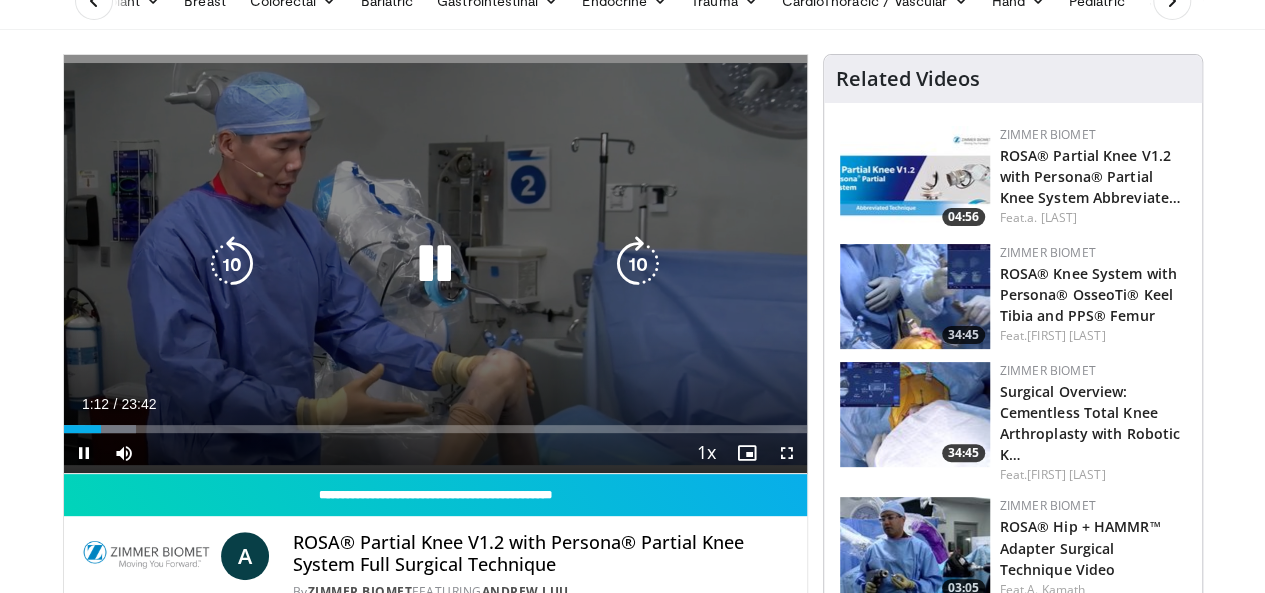 click on "20 seconds
Tap to unmute" at bounding box center [435, 264] 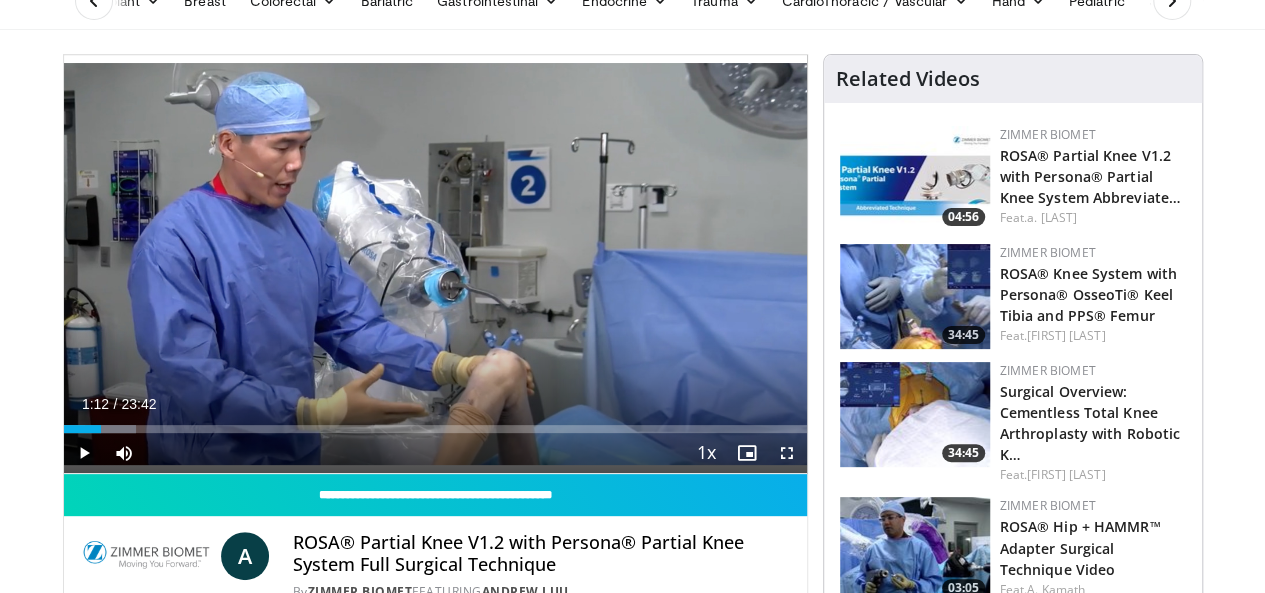 click on "20 seconds
Tap to unmute" at bounding box center (435, 264) 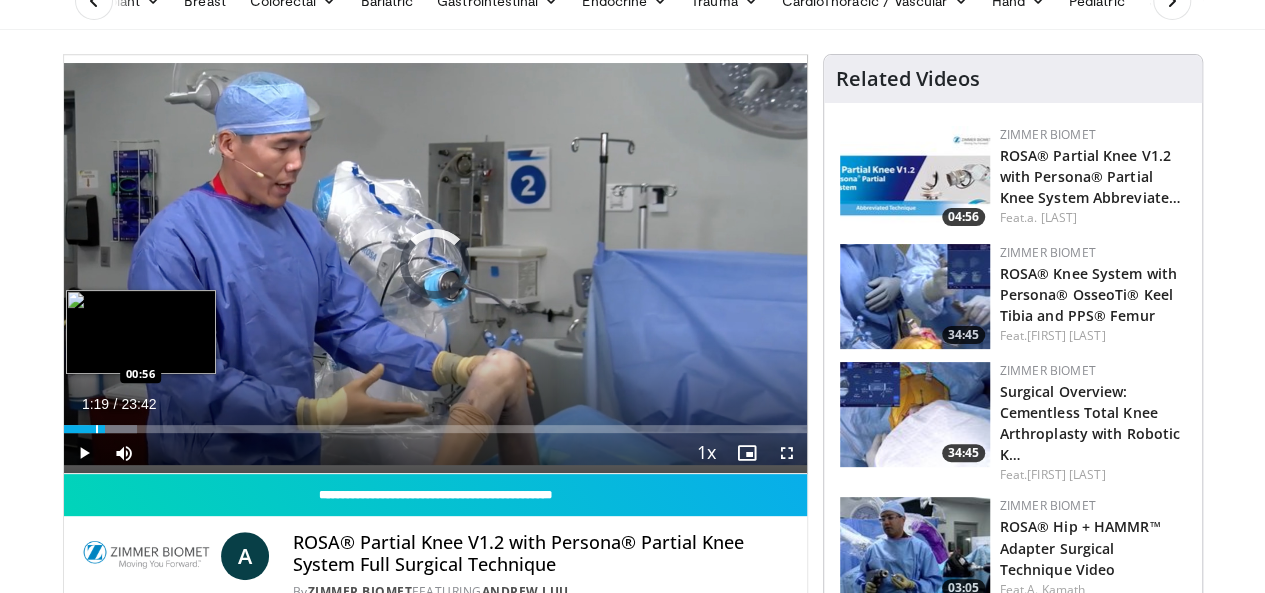 click on "Loaded :  9.85% 01:19 00:56" at bounding box center (435, 423) 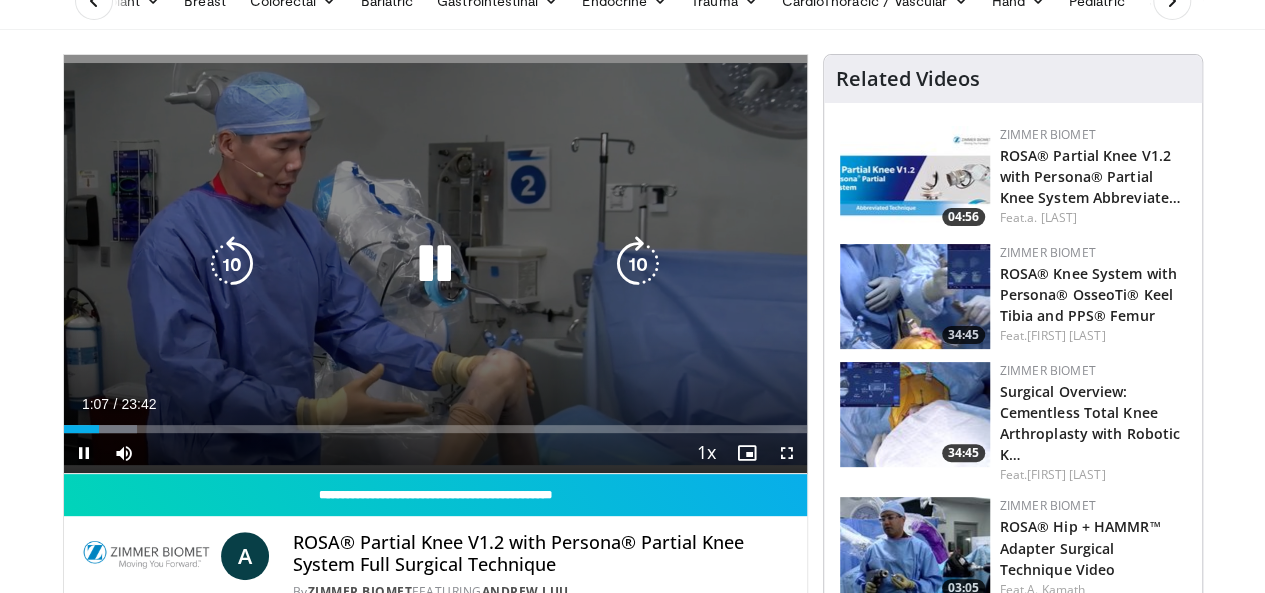 click at bounding box center [435, 264] 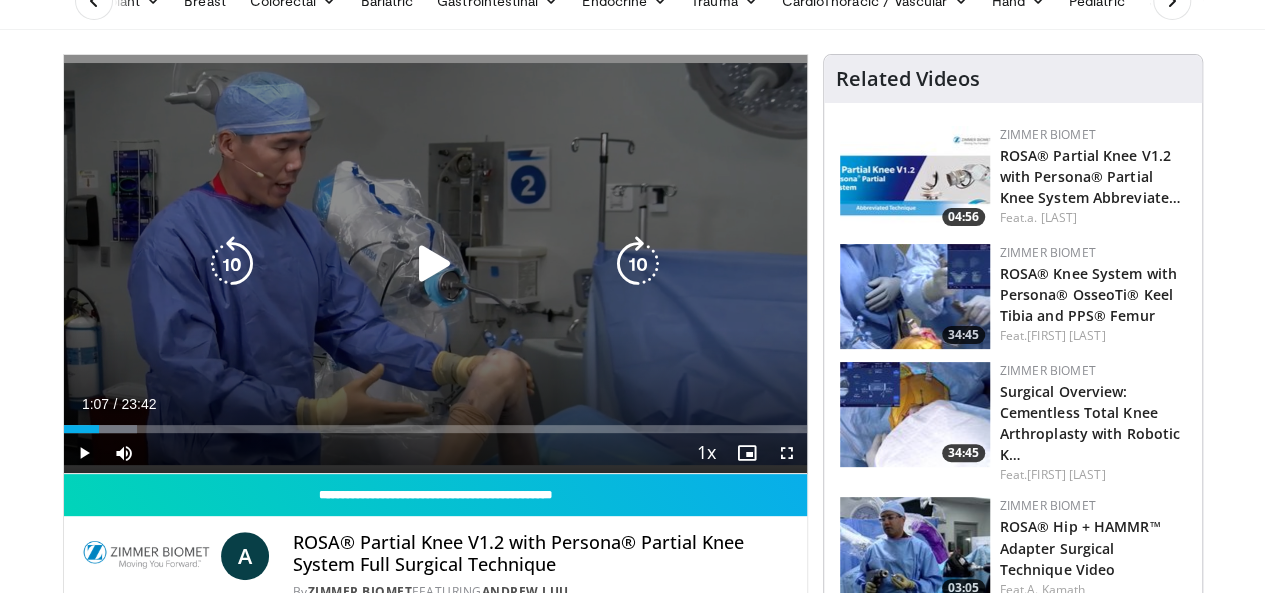 click at bounding box center (435, 264) 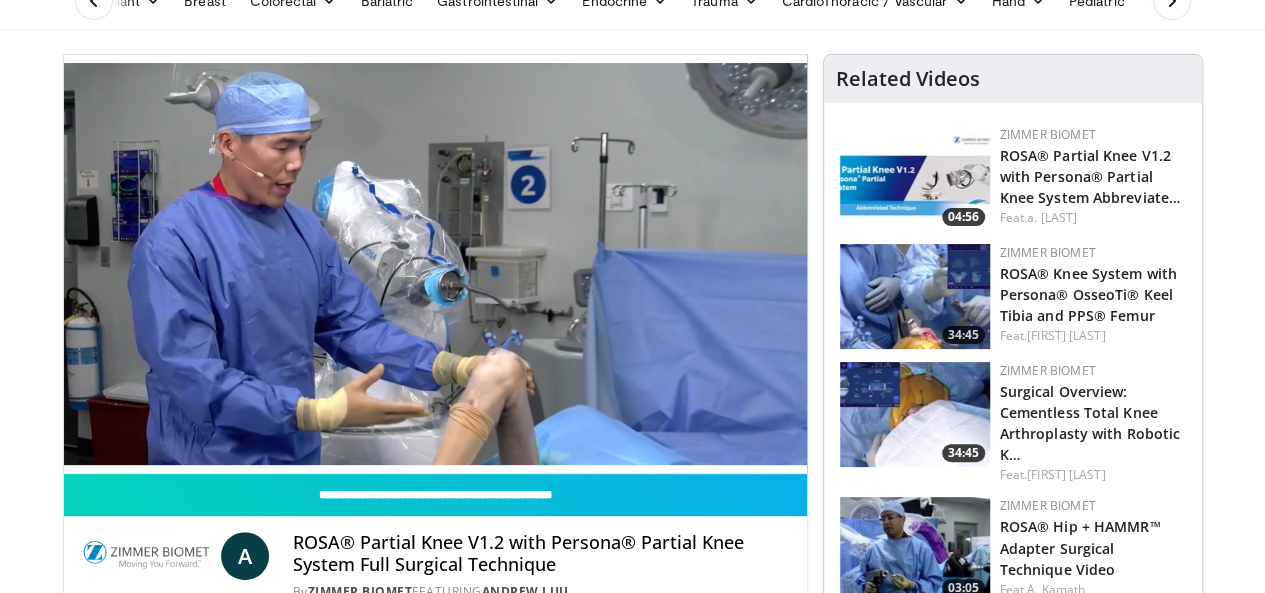 click on "20 seconds
Tap to unmute" at bounding box center [435, 264] 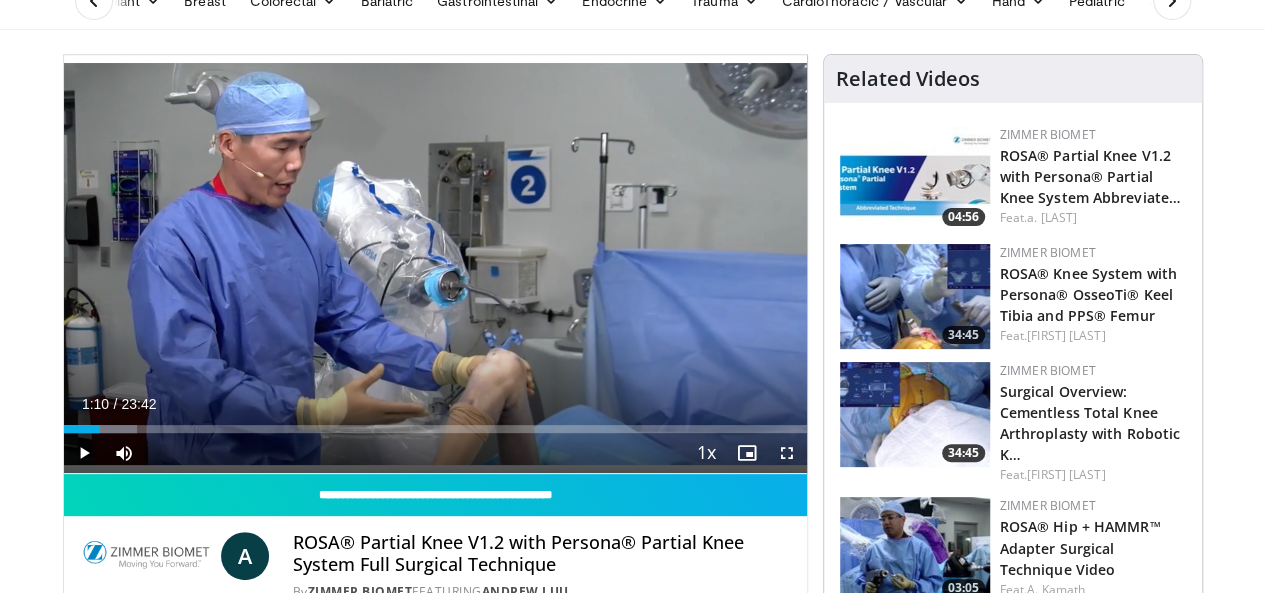 click on "20 seconds
Tap to unmute" at bounding box center (435, 264) 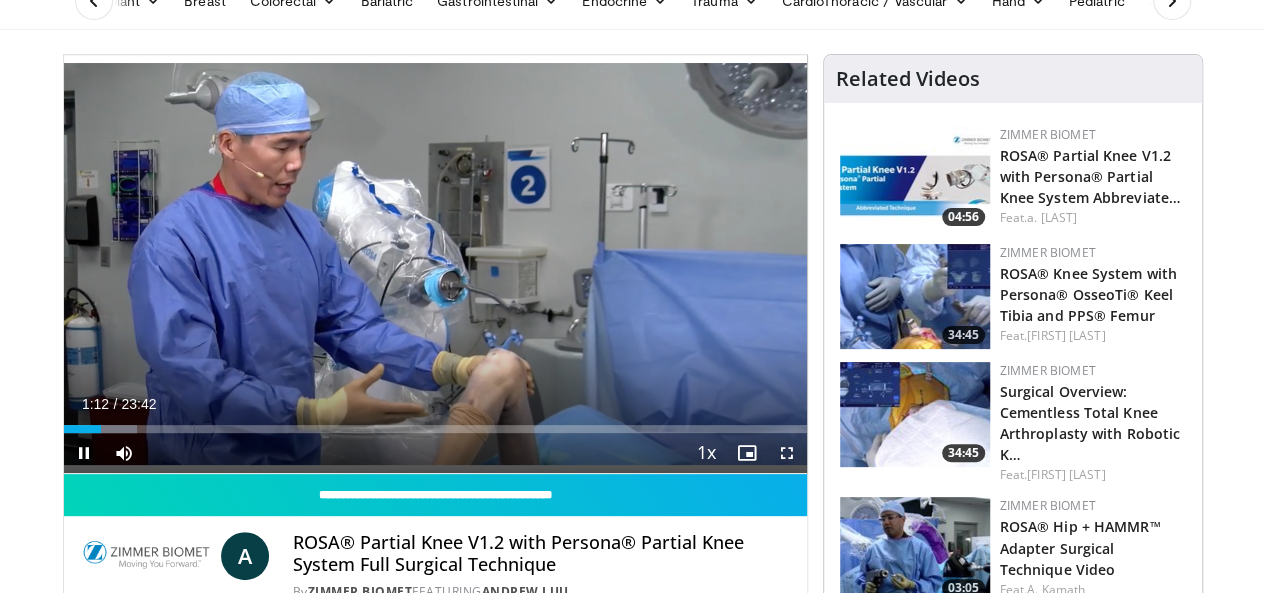 click on "20 seconds
Tap to unmute" at bounding box center [435, 264] 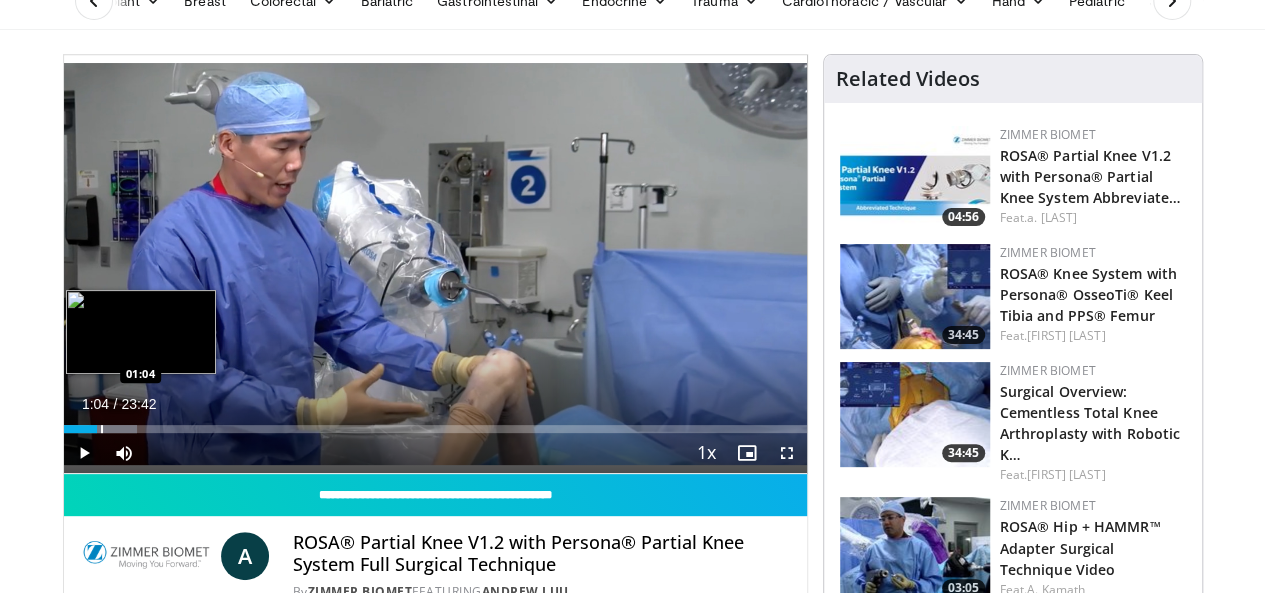 click at bounding box center [102, 429] 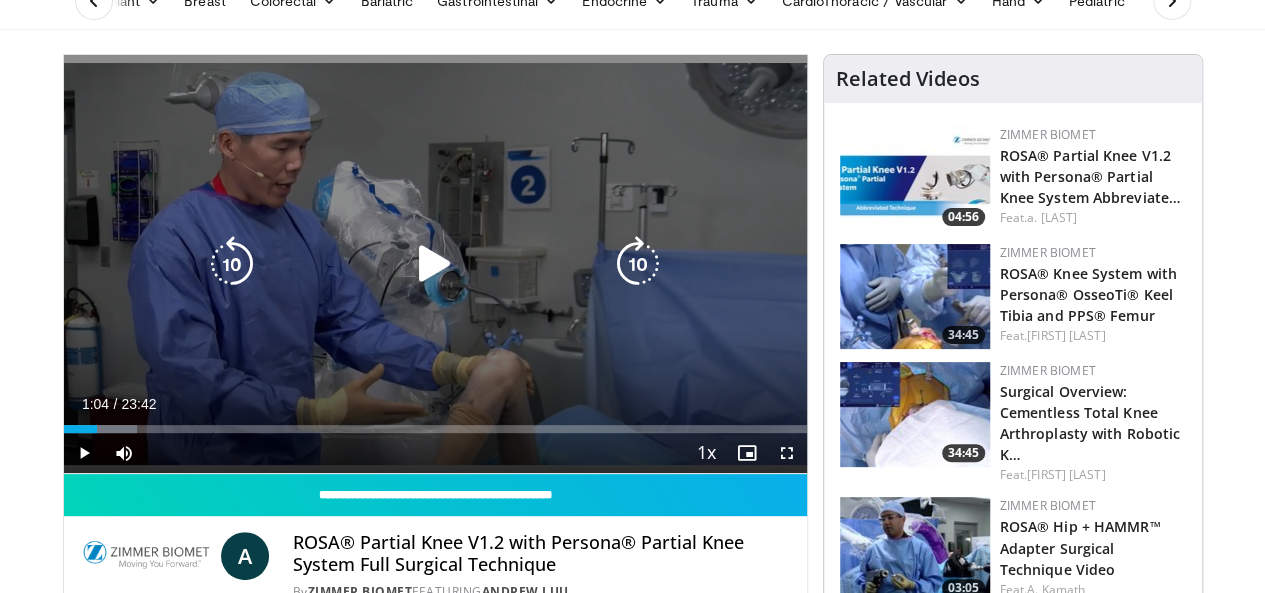 click on "20 seconds
Tap to unmute" at bounding box center [435, 264] 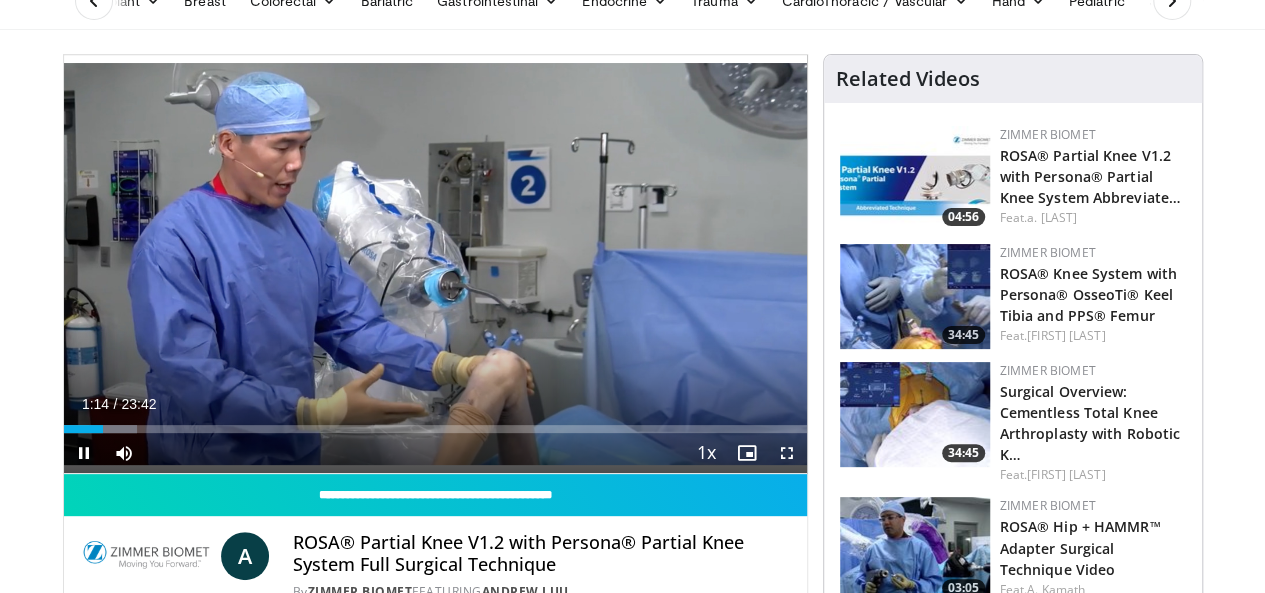 click on "20 seconds
Tap to unmute" at bounding box center (435, 264) 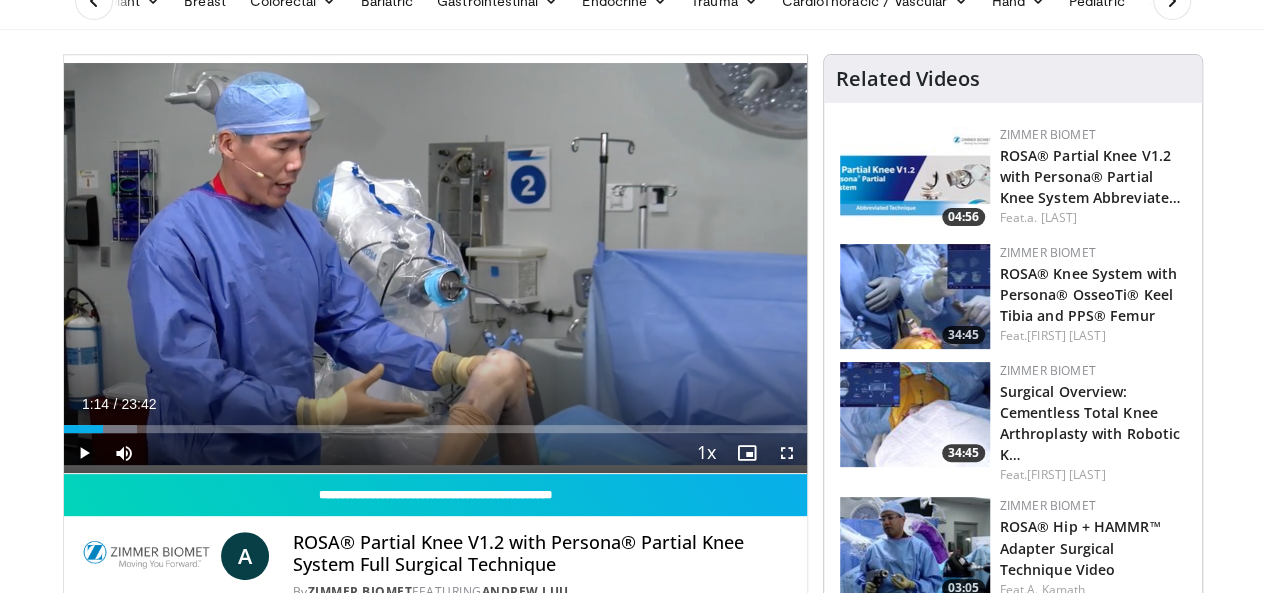click on "20 seconds
Tap to unmute" at bounding box center [435, 264] 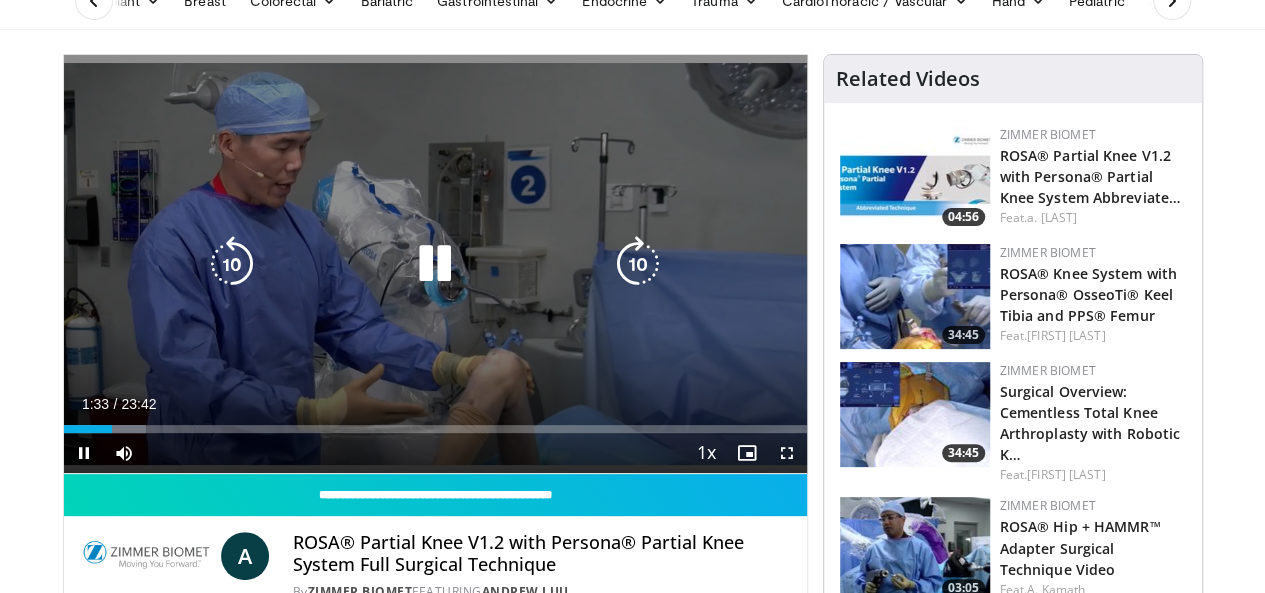 click at bounding box center [435, 264] 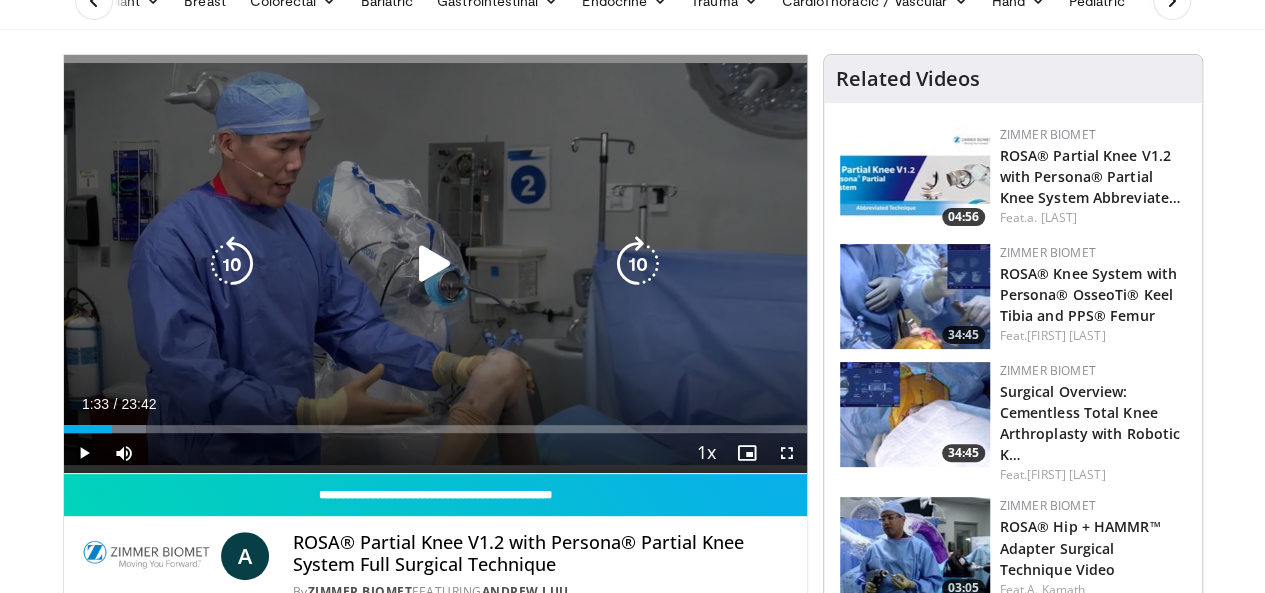 click on "20 seconds
Tap to unmute" at bounding box center (435, 264) 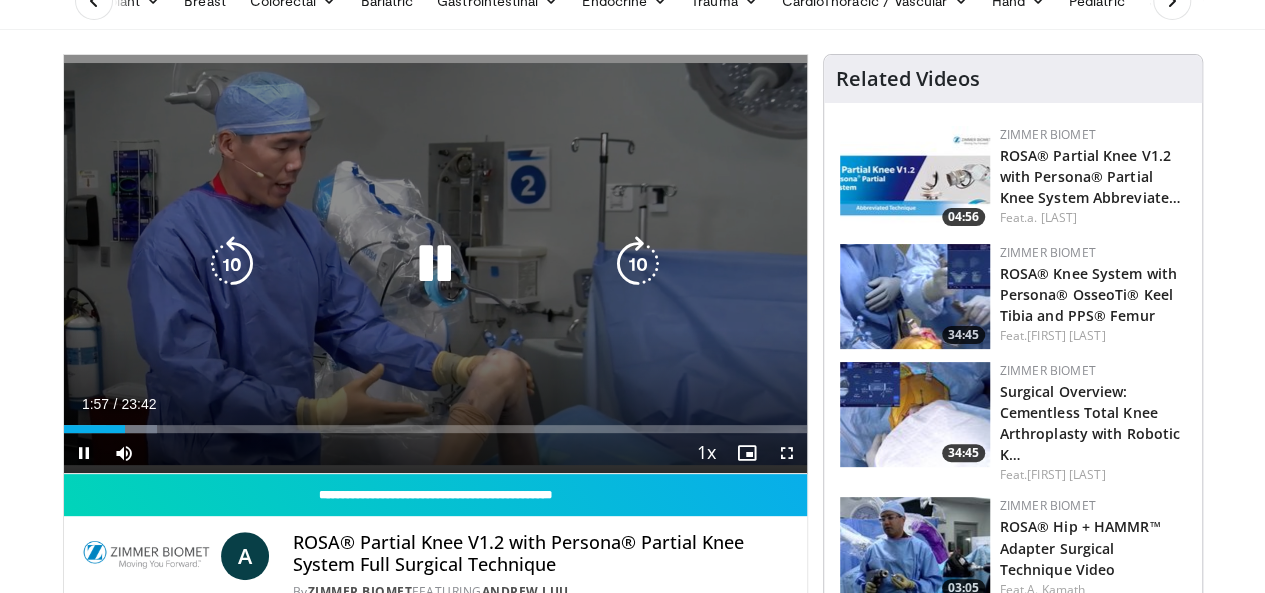 click at bounding box center [638, 264] 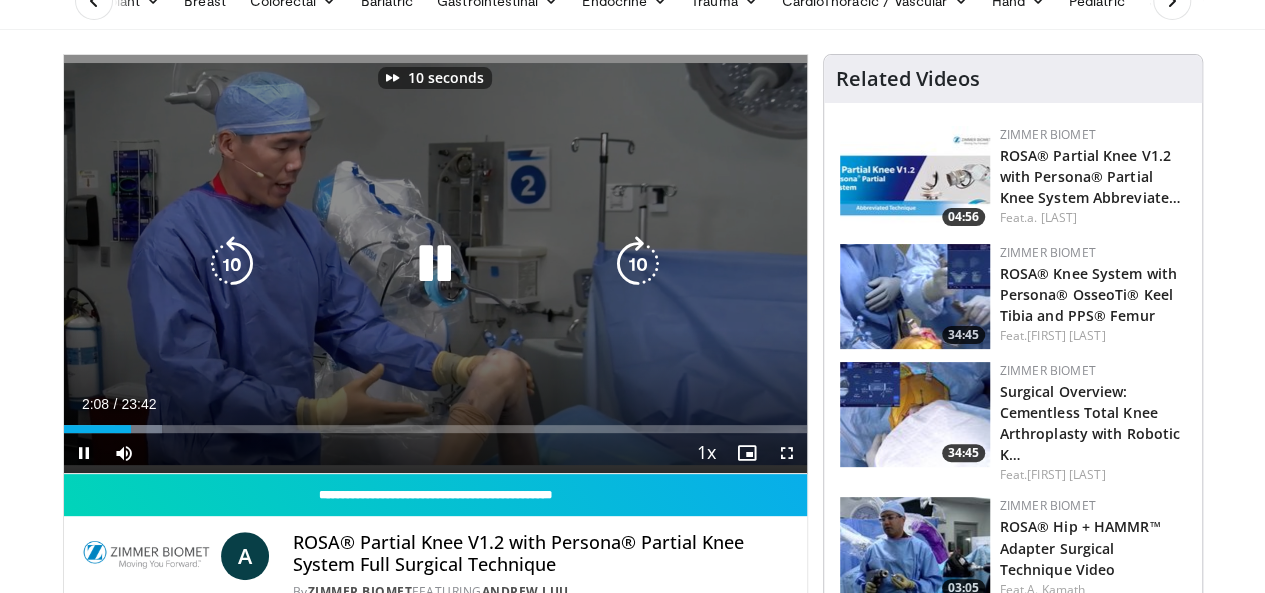 click at bounding box center (638, 264) 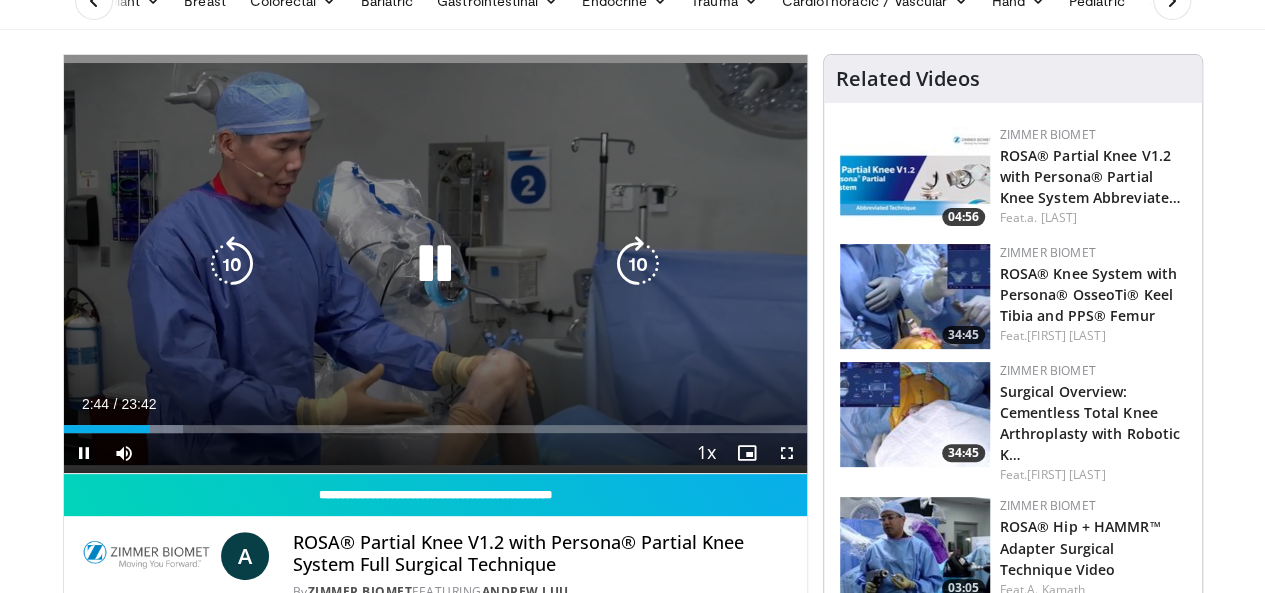 click on "20 seconds
Tap to unmute" at bounding box center (435, 264) 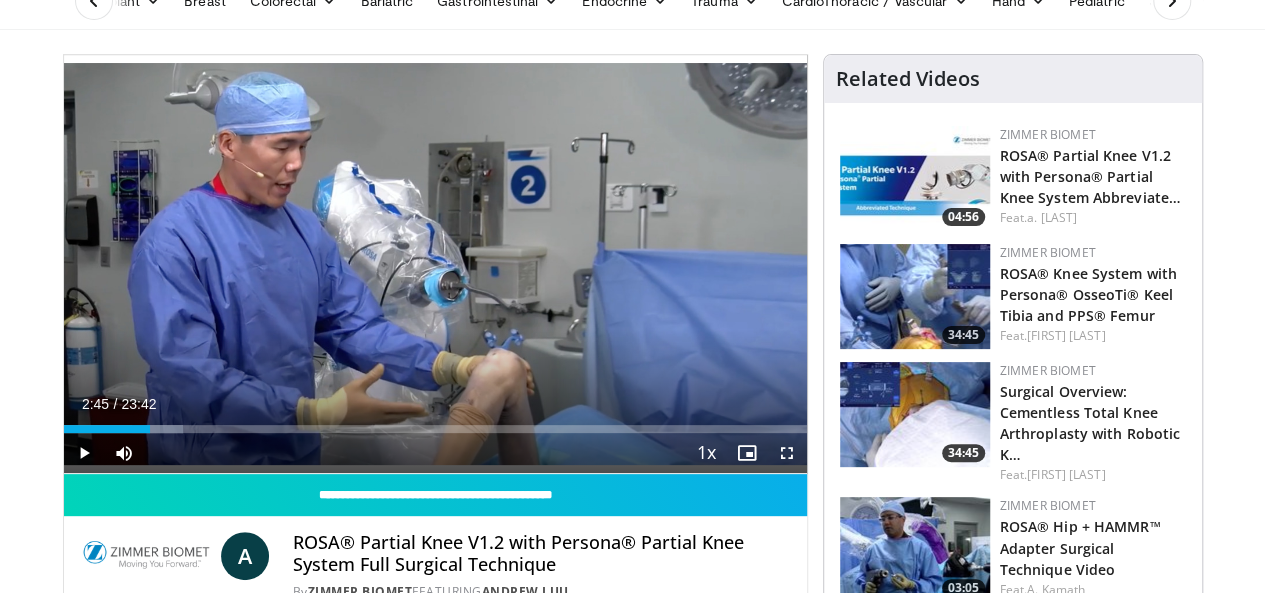 click on "20 seconds
Tap to unmute" at bounding box center [435, 264] 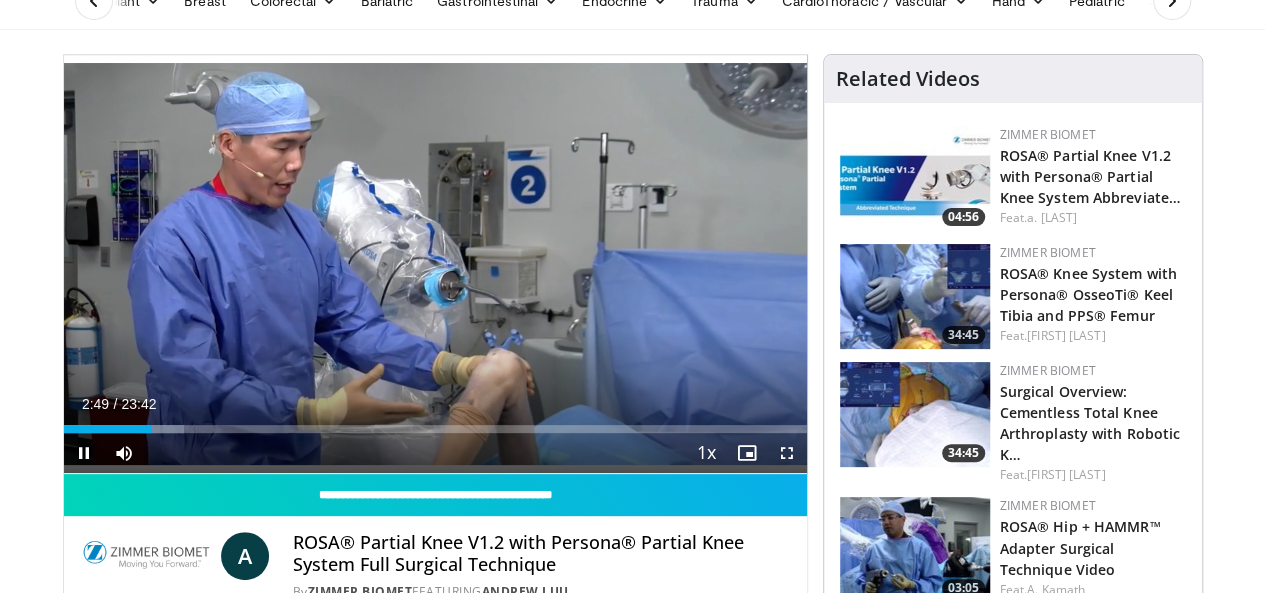 click on "20 seconds
Tap to unmute" at bounding box center (435, 264) 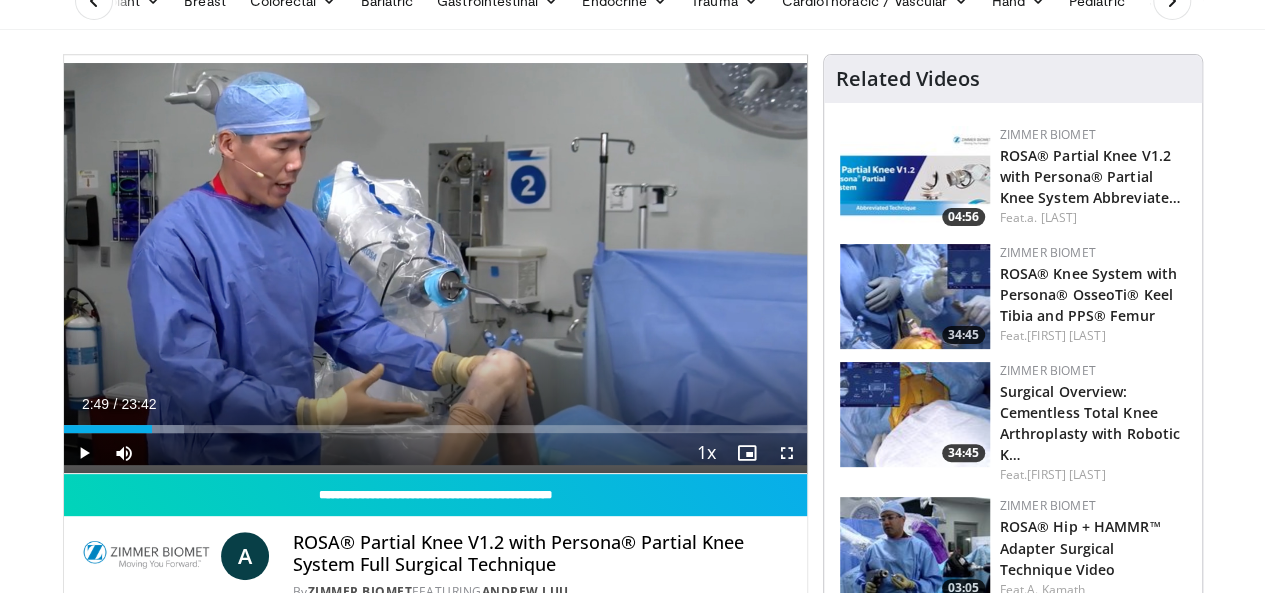 click on "20 seconds
Tap to unmute" at bounding box center (435, 264) 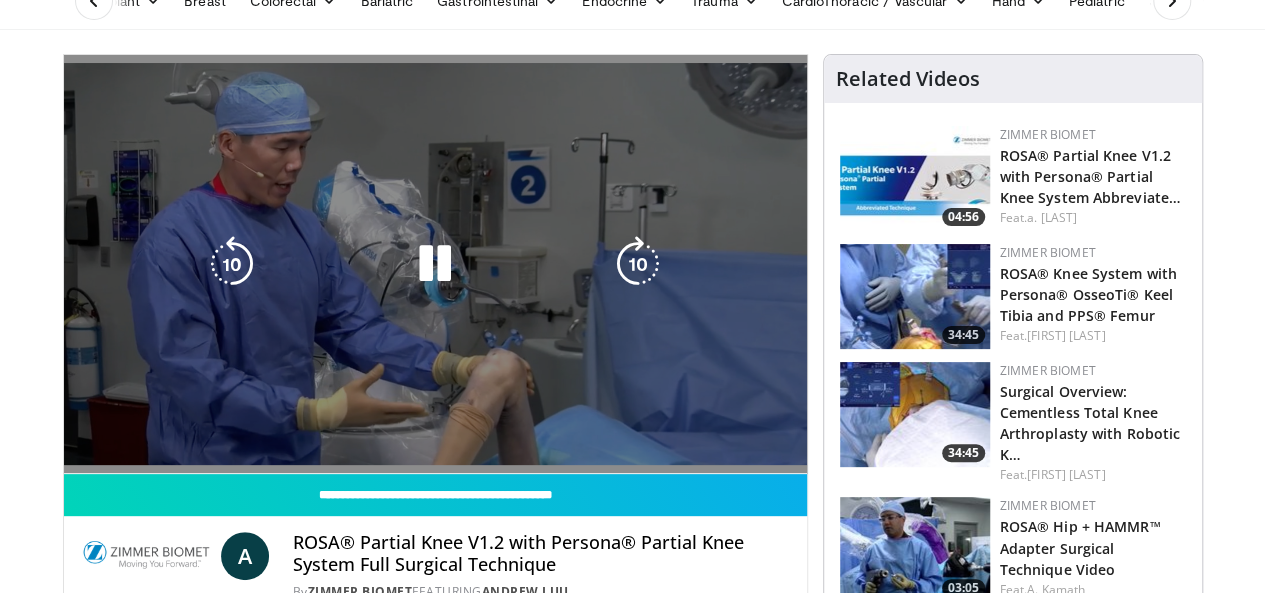 click on "20 seconds
Tap to unmute" at bounding box center [435, 264] 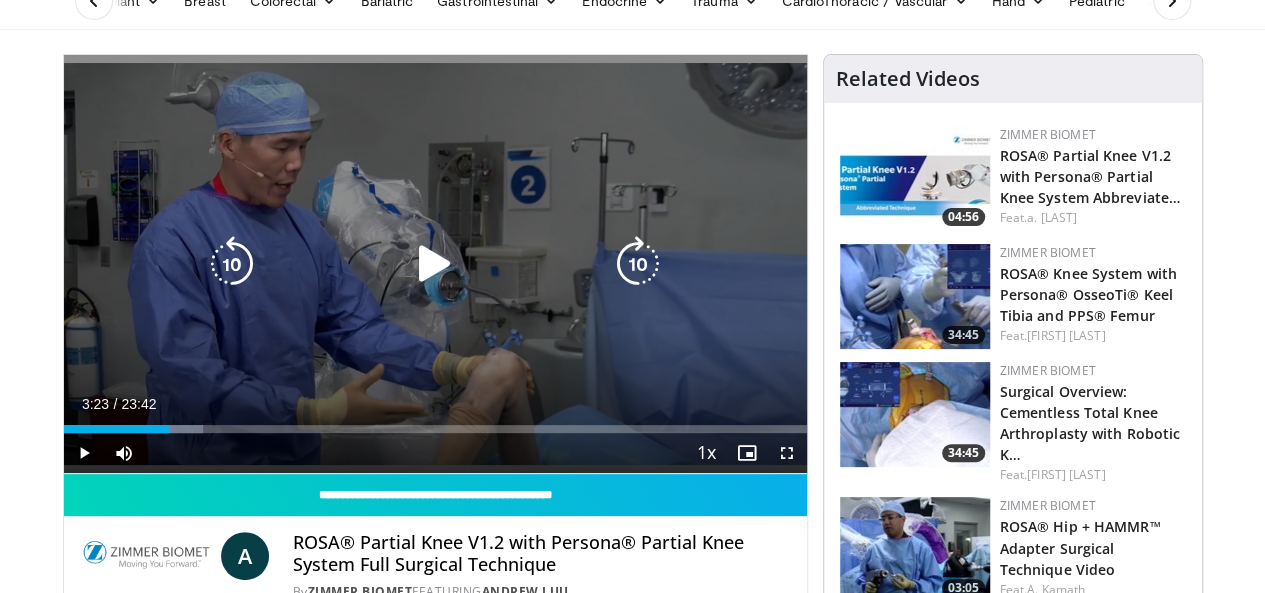 click on "20 seconds
Tap to unmute" at bounding box center [435, 264] 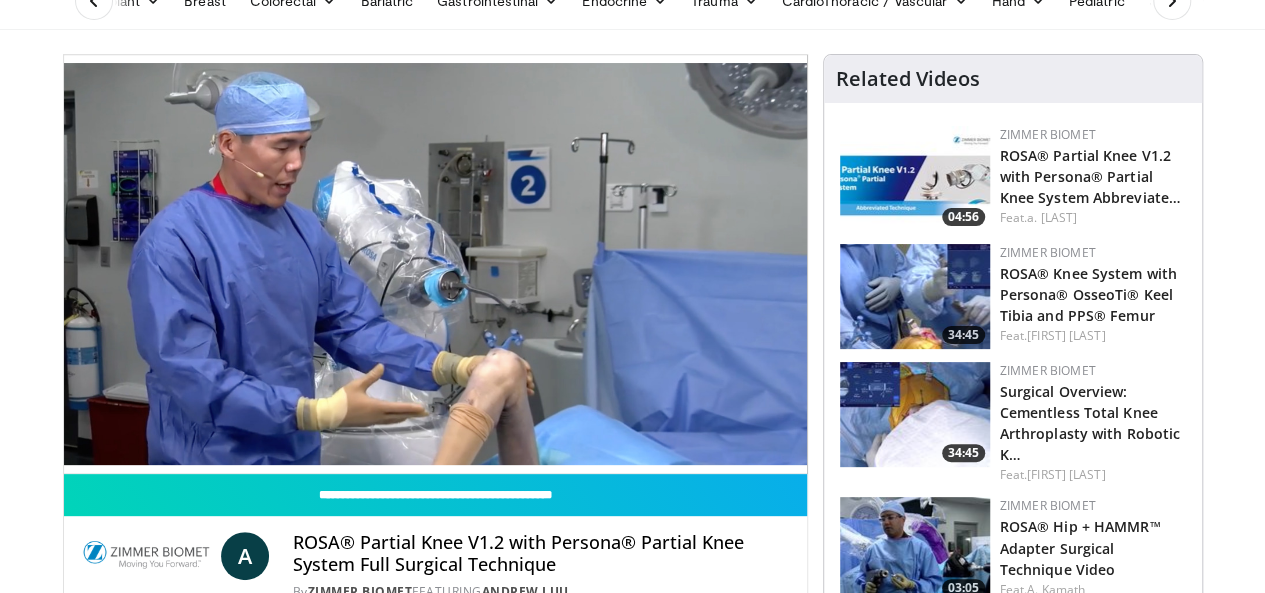 click on "20 seconds
Tap to unmute" at bounding box center [435, 264] 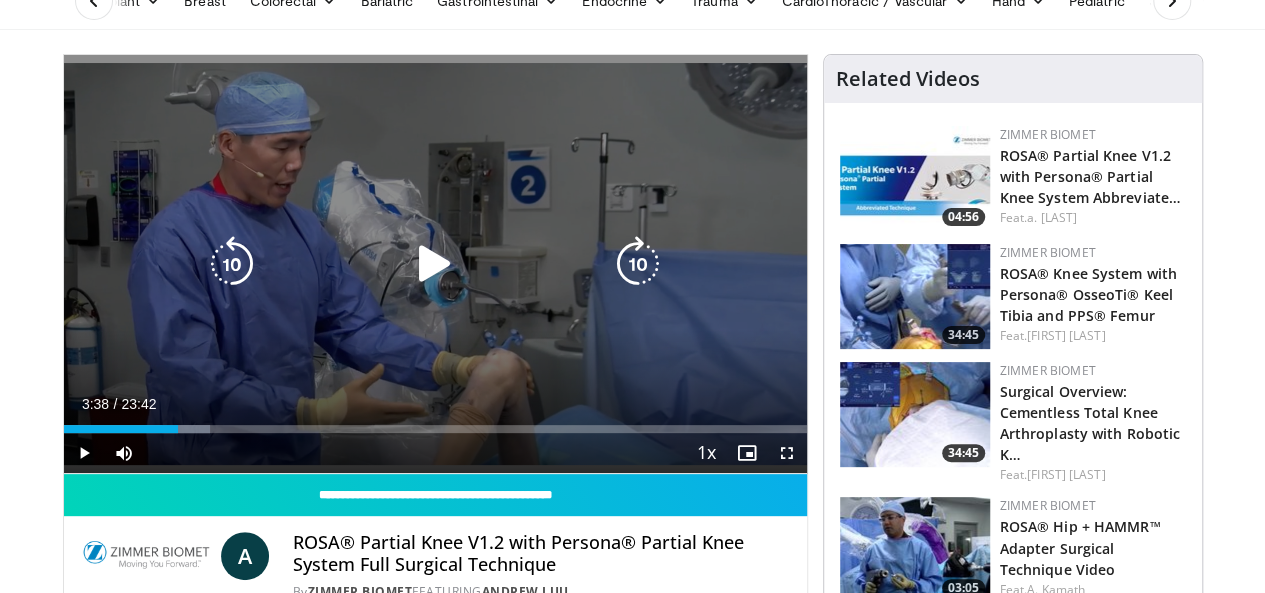 click on "20 seconds
Tap to unmute" at bounding box center [435, 264] 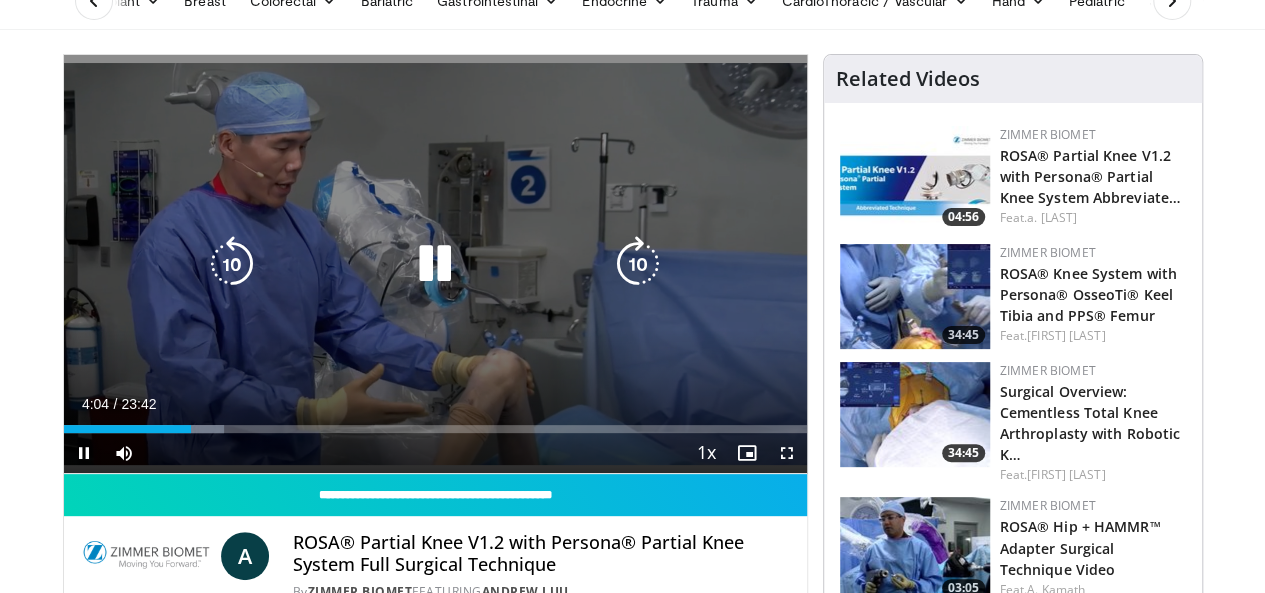 click at bounding box center [435, 264] 